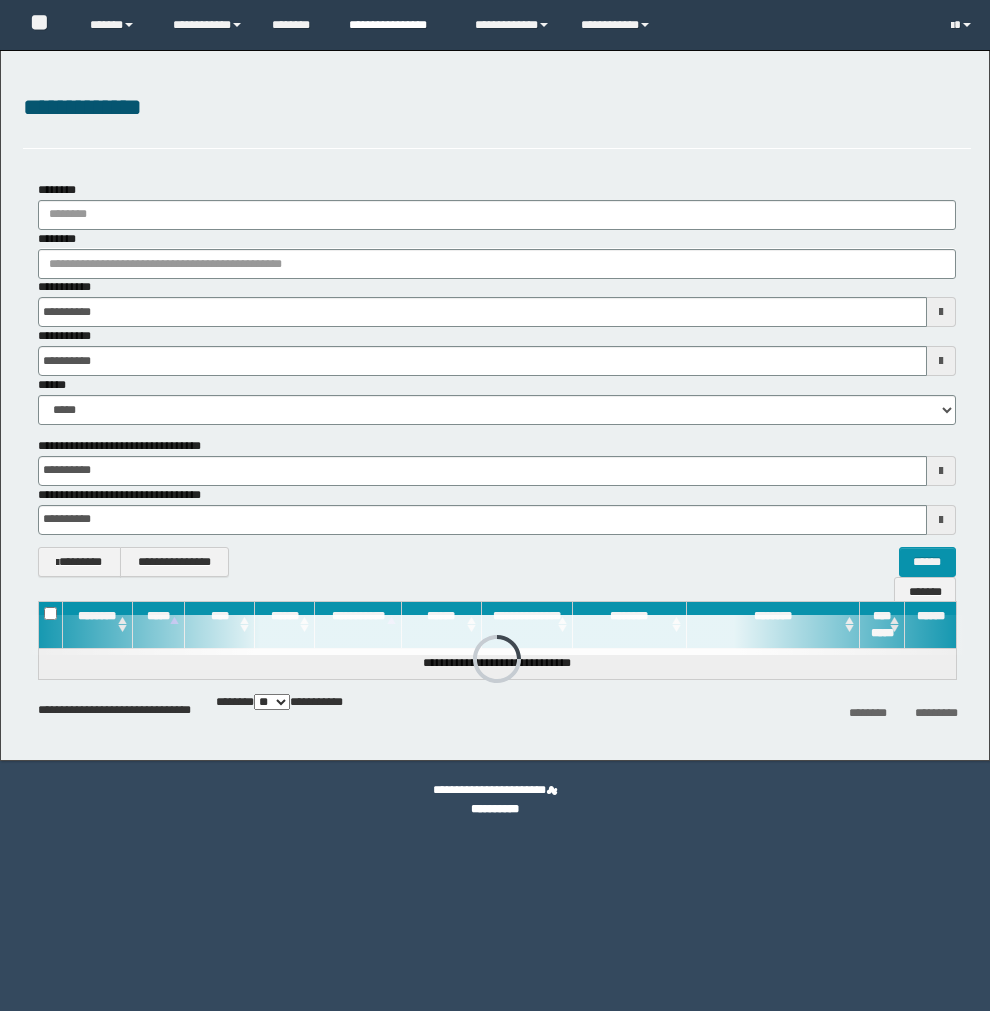 scroll, scrollTop: 0, scrollLeft: 0, axis: both 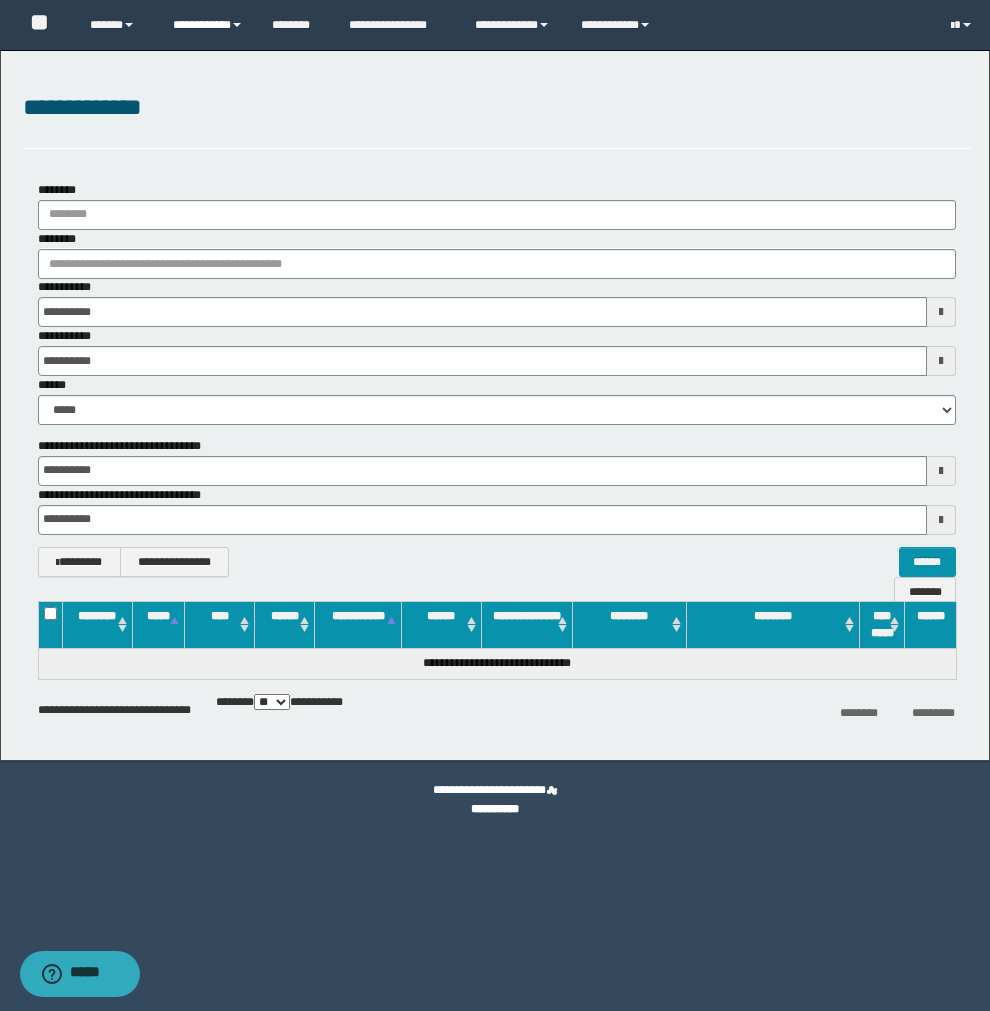 click on "**********" at bounding box center [207, 25] 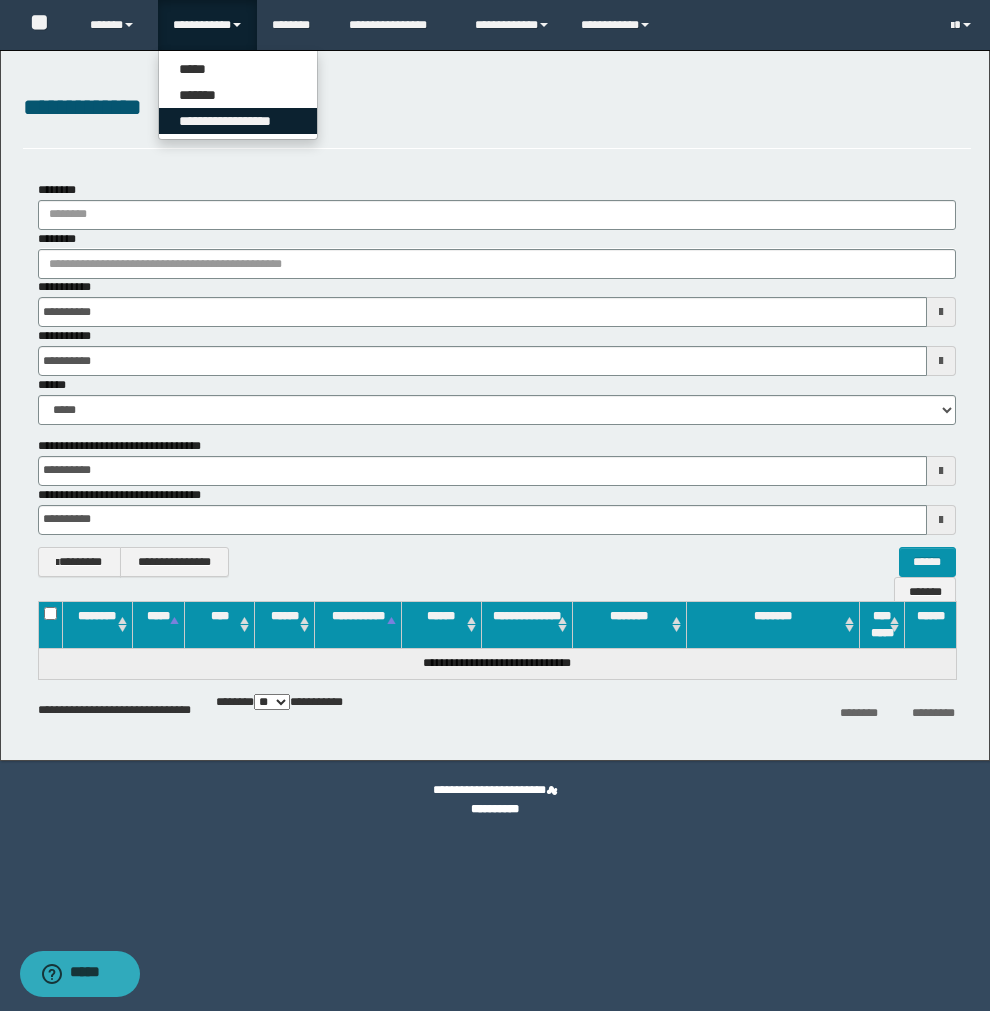 click on "**********" at bounding box center (238, 121) 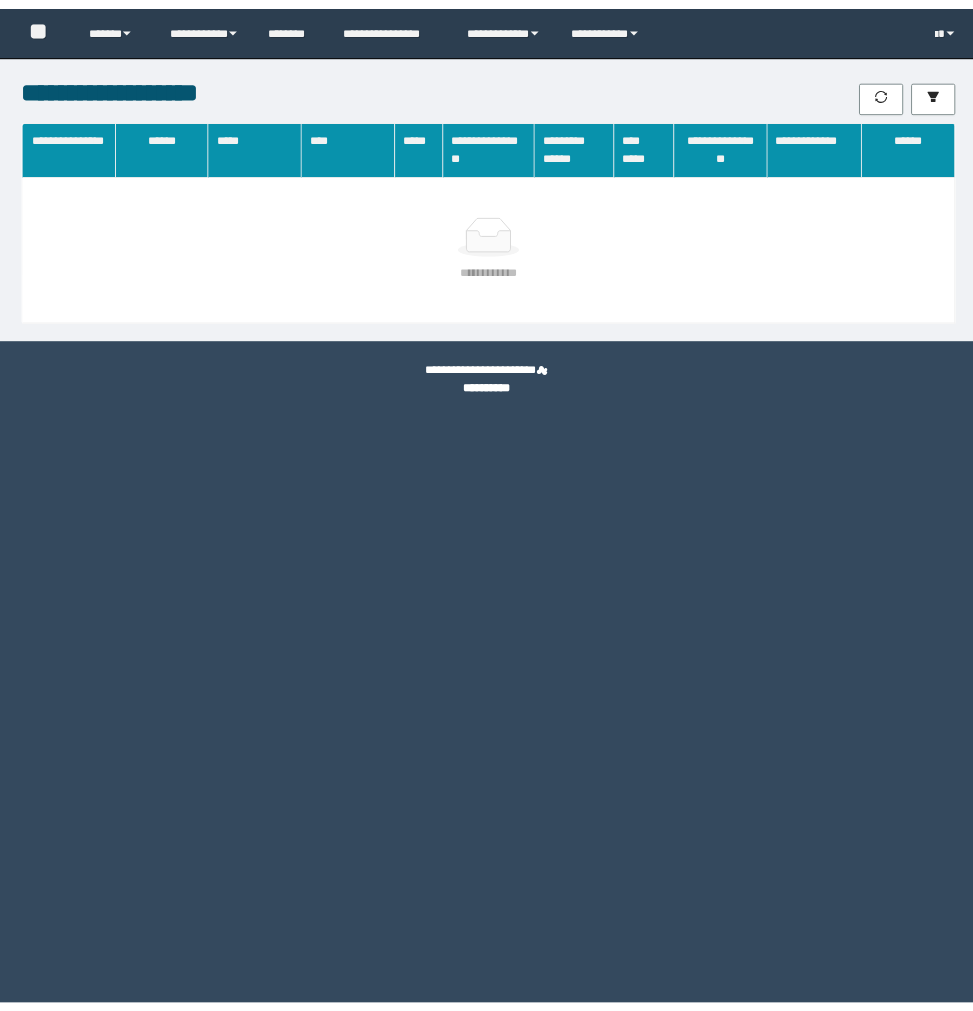 scroll, scrollTop: 0, scrollLeft: 0, axis: both 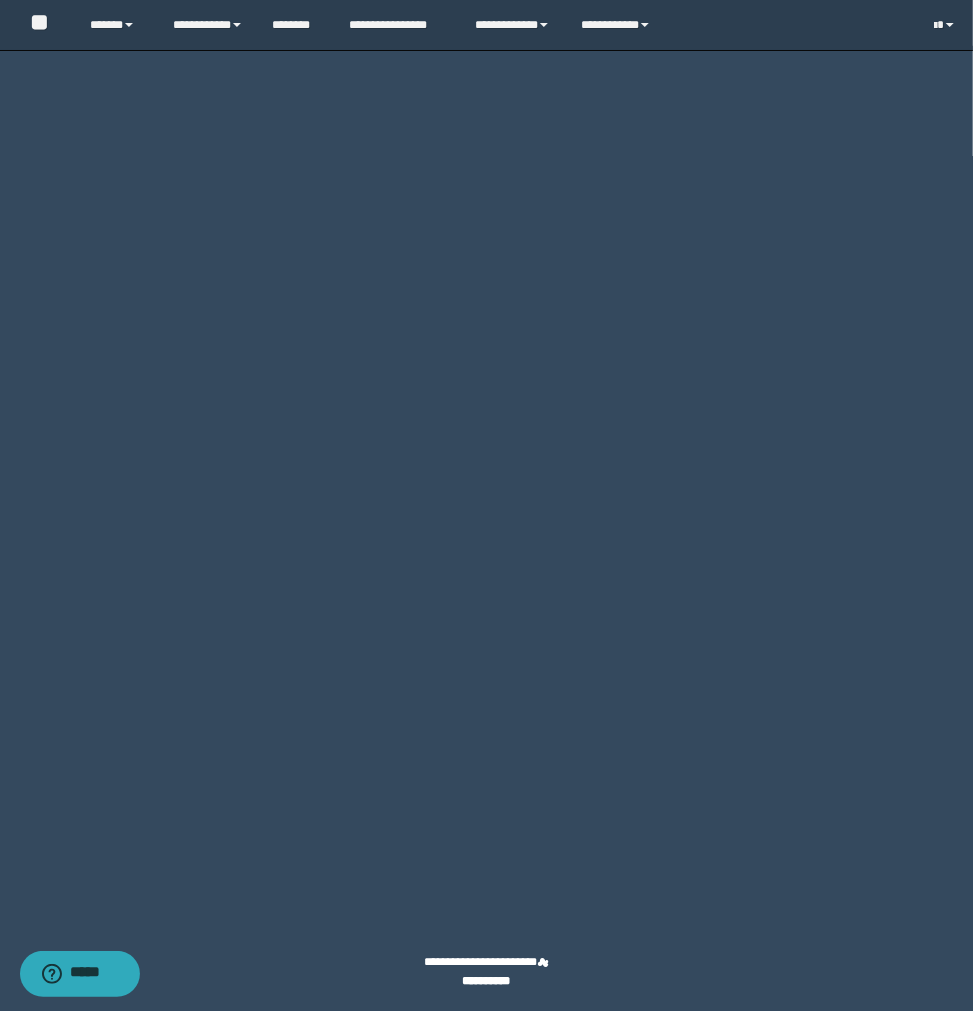 click on "********" at bounding box center (908, -85) 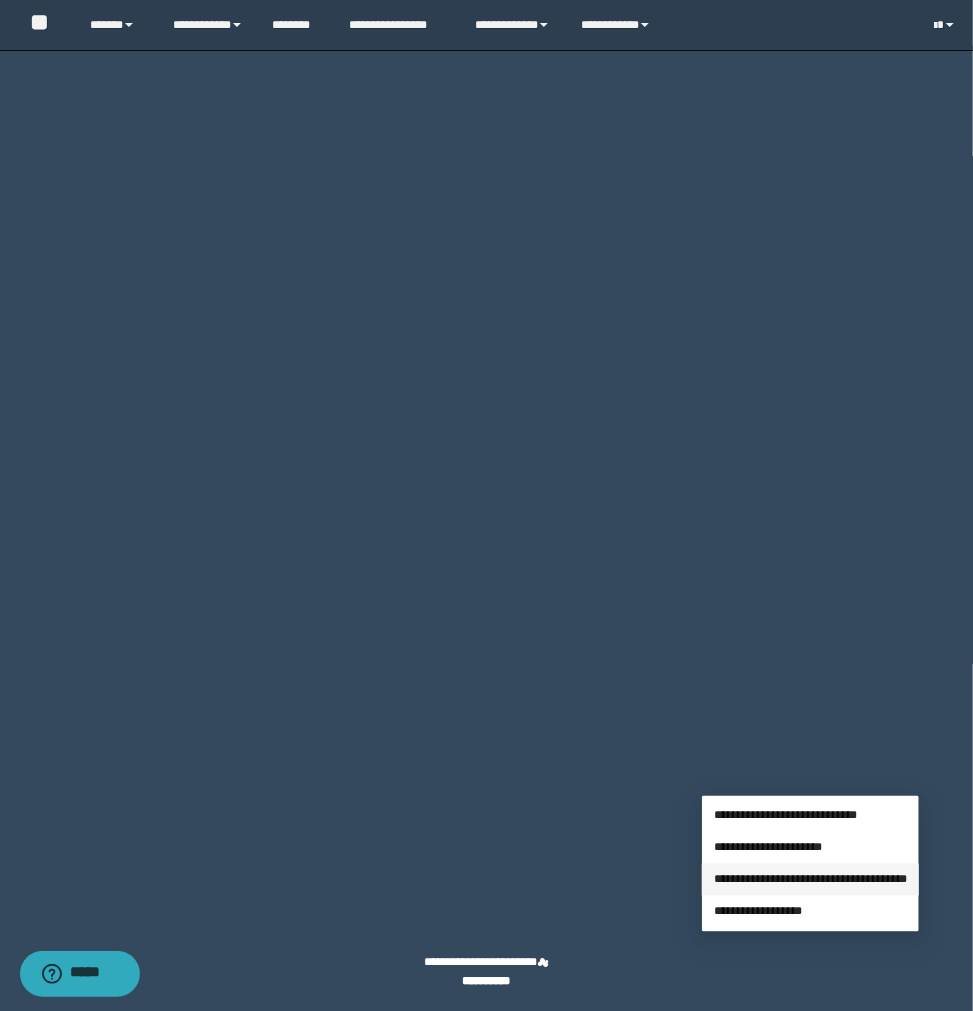 click on "**********" at bounding box center (810, 880) 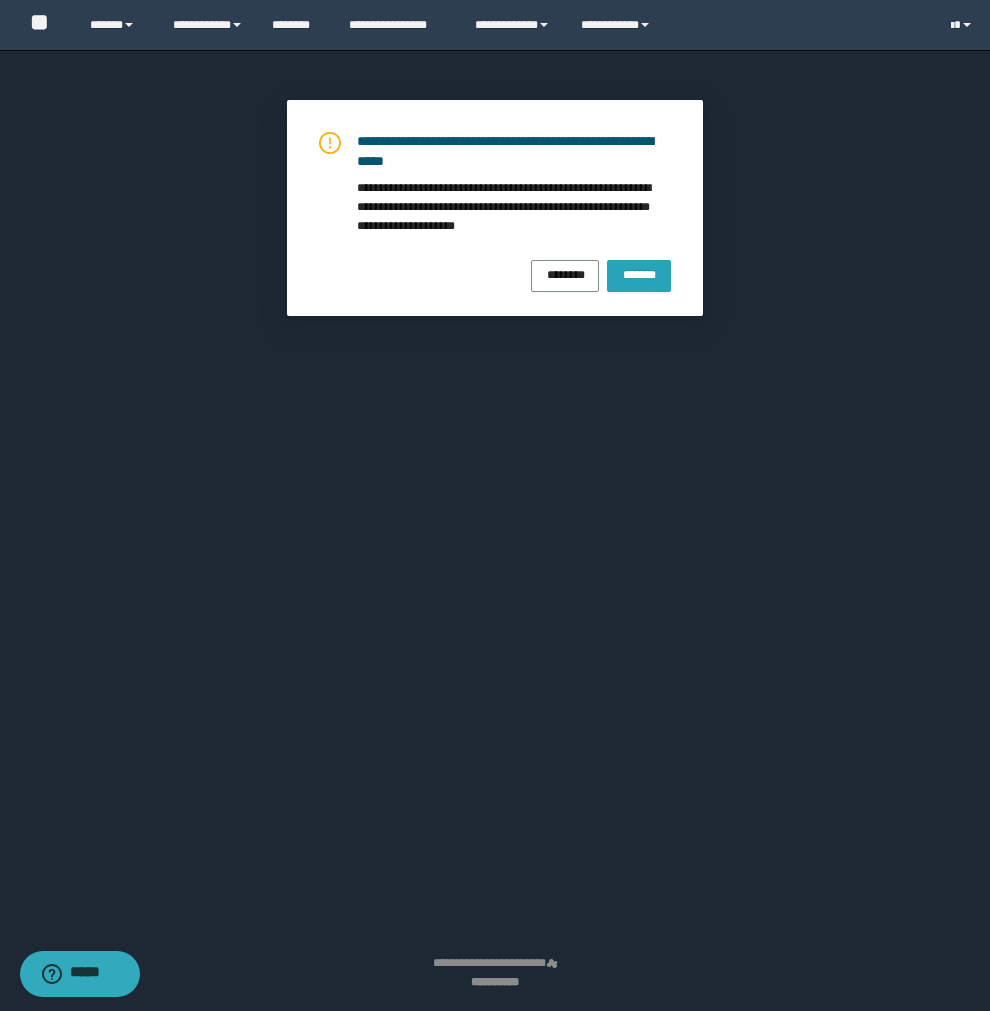 click on "*******" at bounding box center [639, 273] 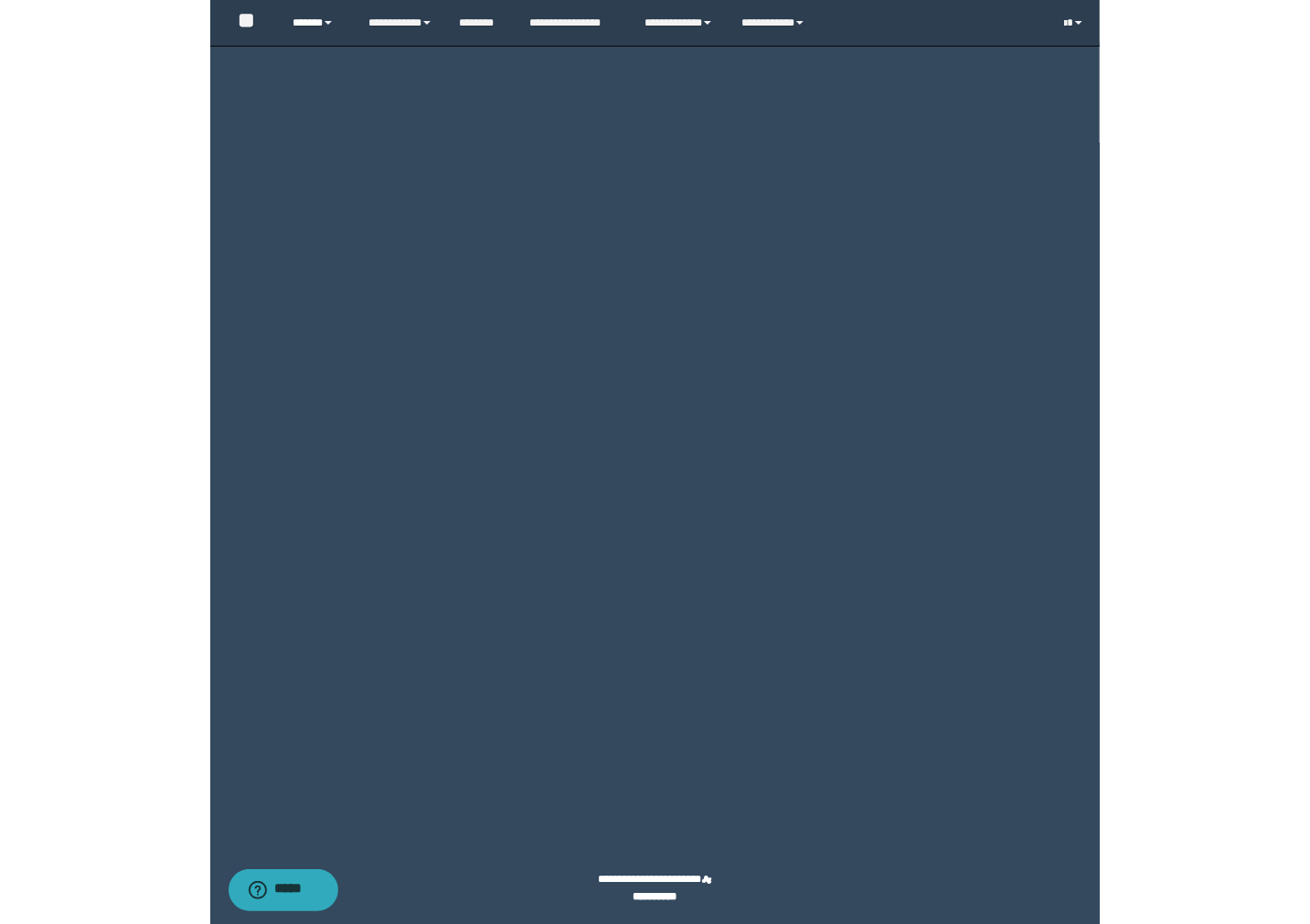 scroll, scrollTop: 1723, scrollLeft: 0, axis: vertical 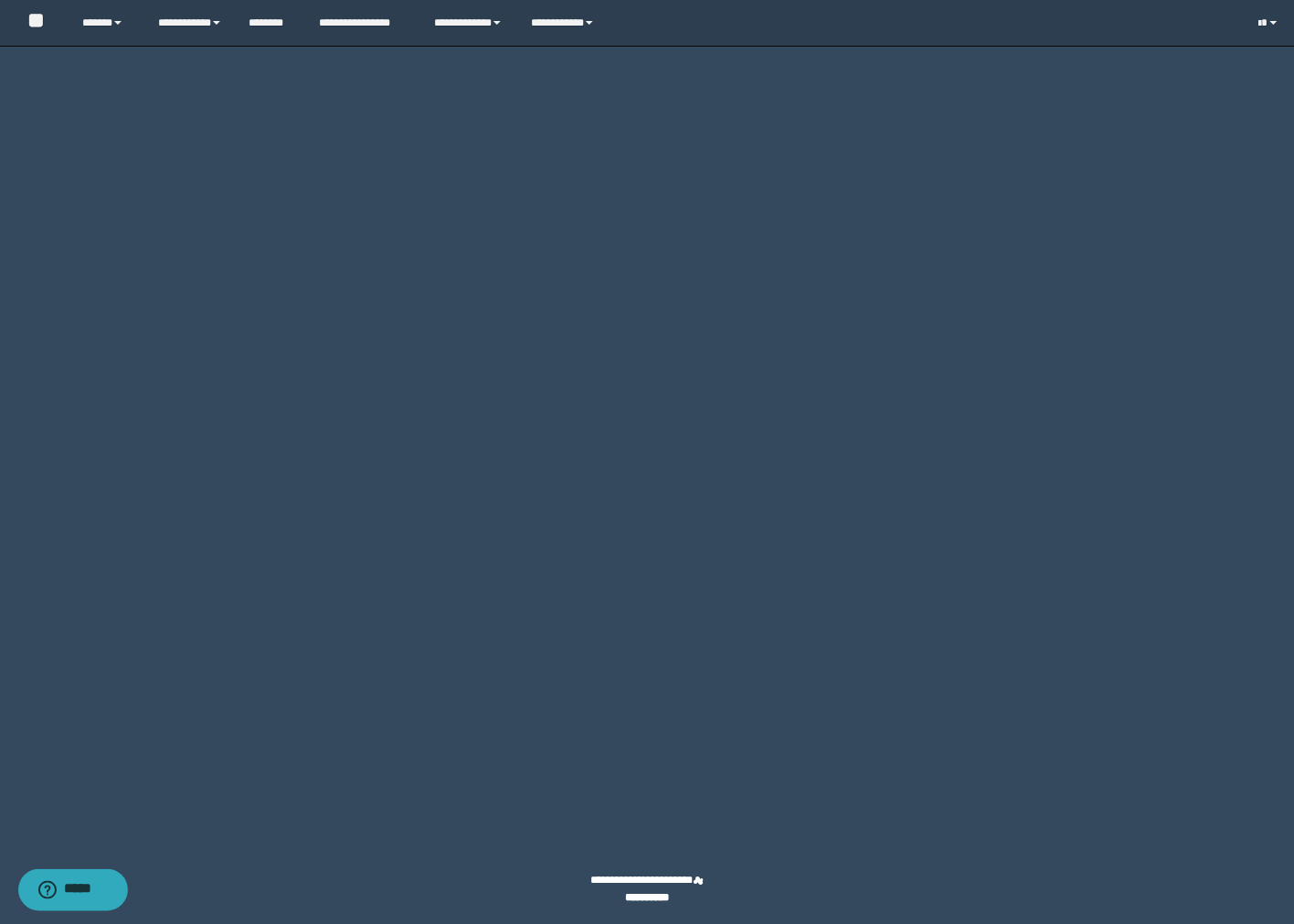 click on "********" at bounding box center [1214, -60] 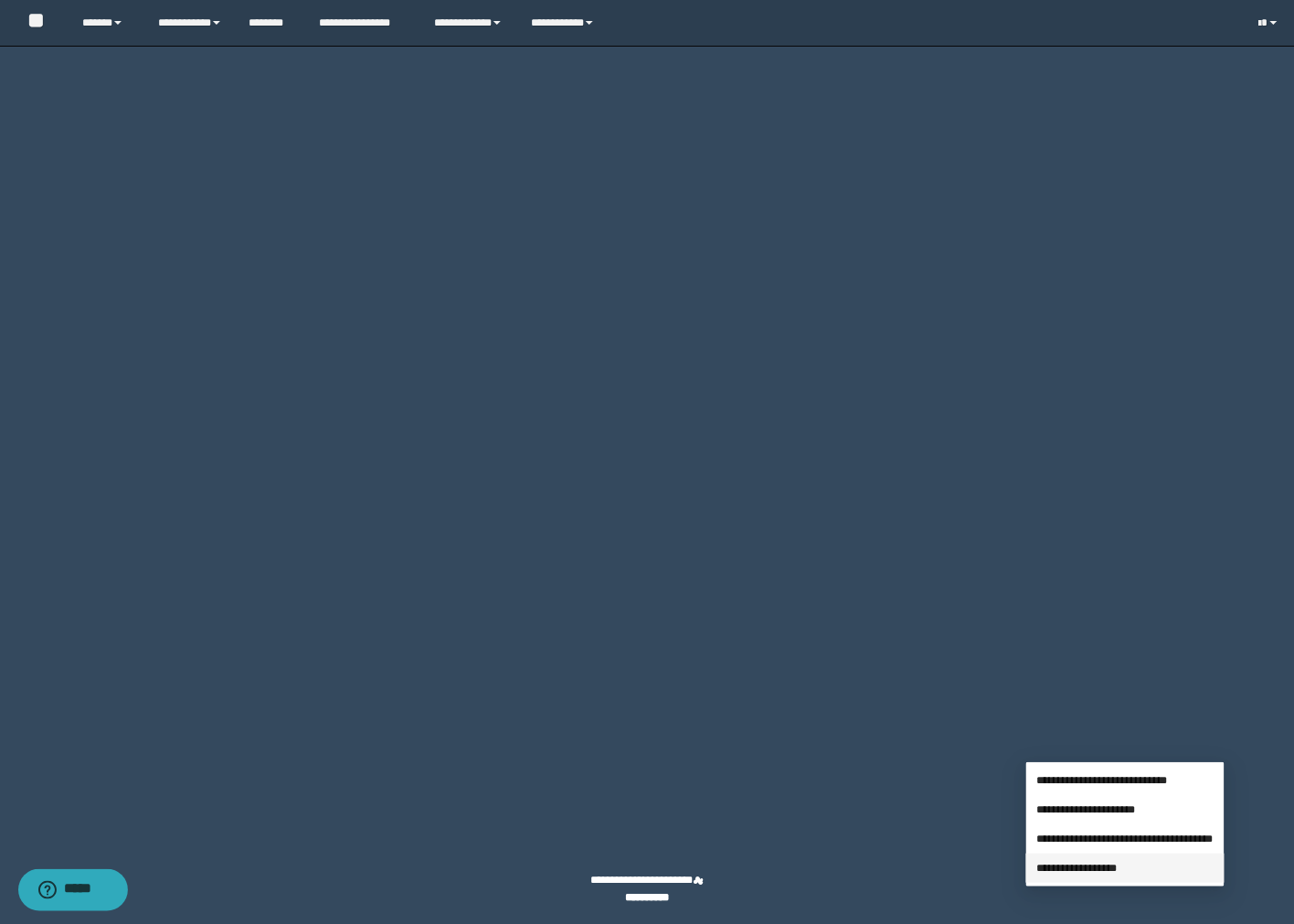 click on "**********" at bounding box center [1077, 868] 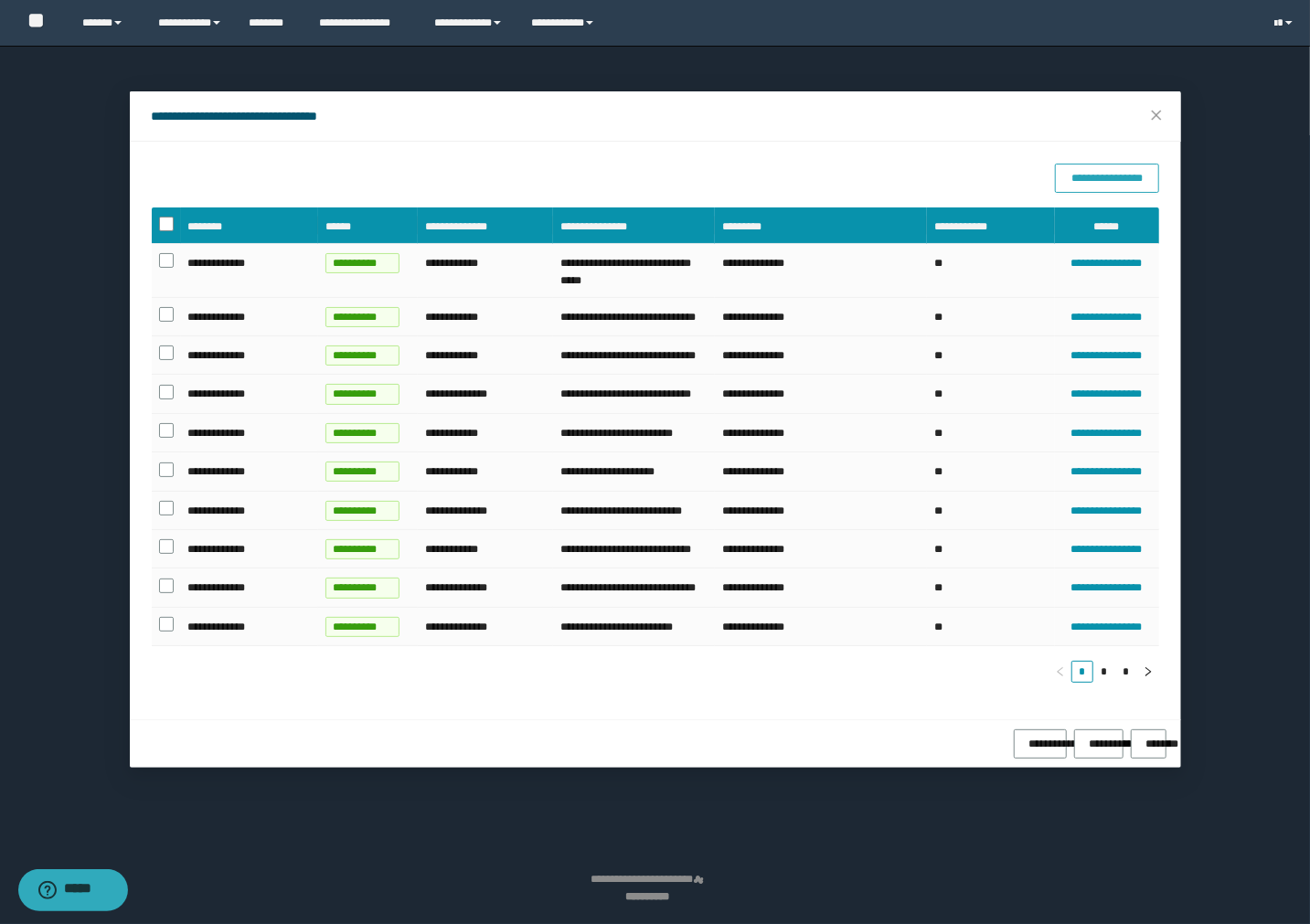 click on "**********" at bounding box center [1106, 178] 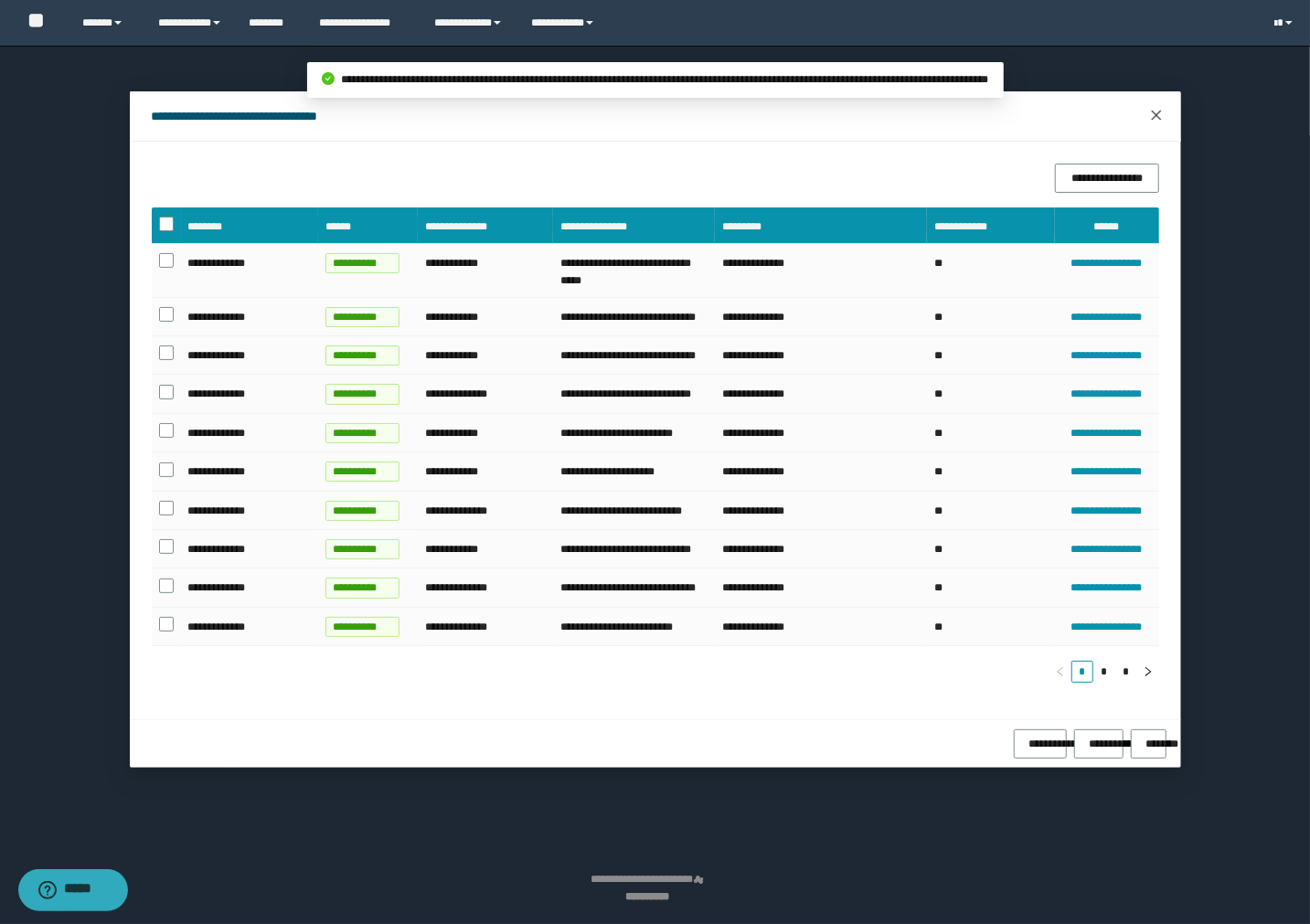 click 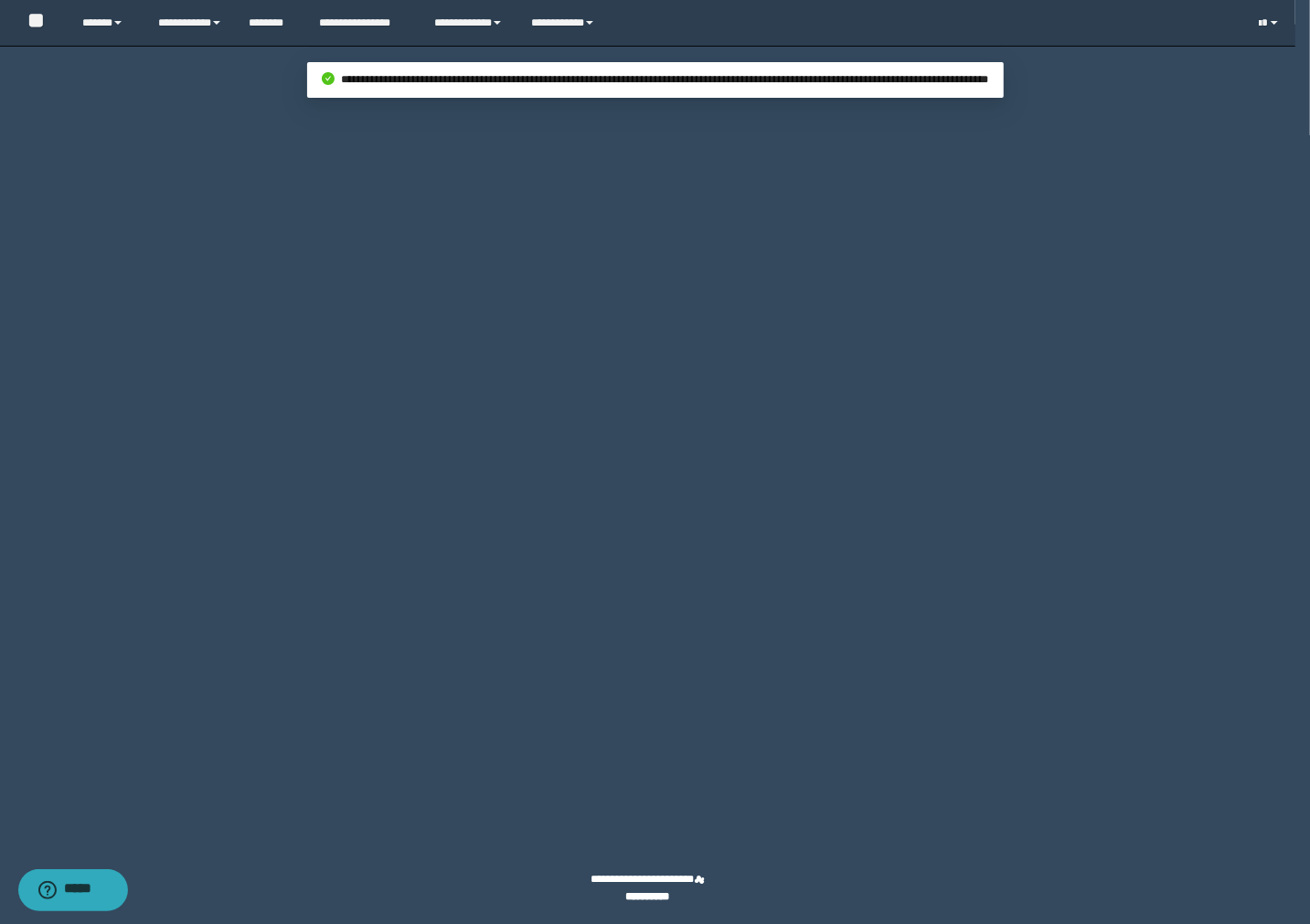 scroll, scrollTop: 1705, scrollLeft: 0, axis: vertical 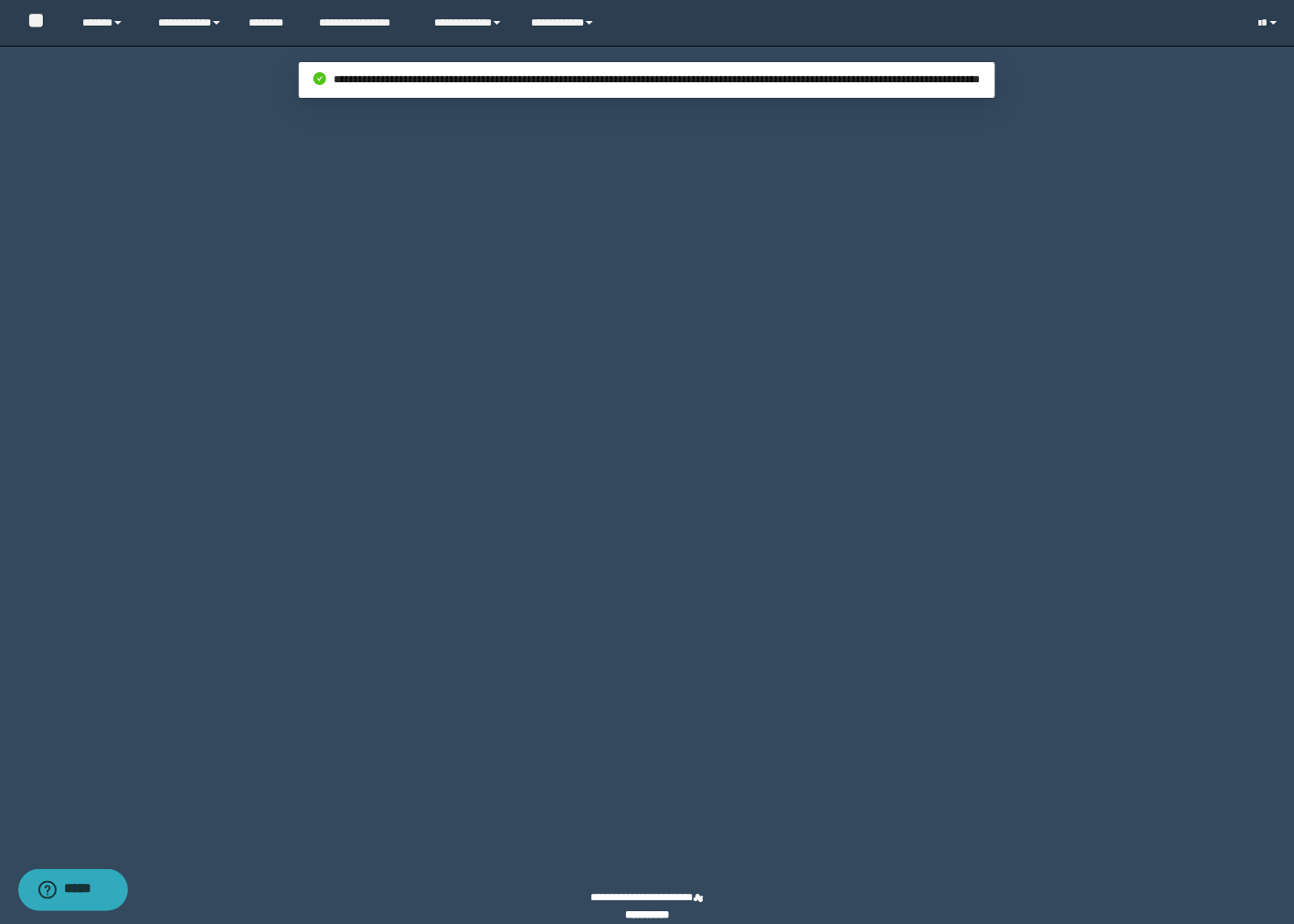 click 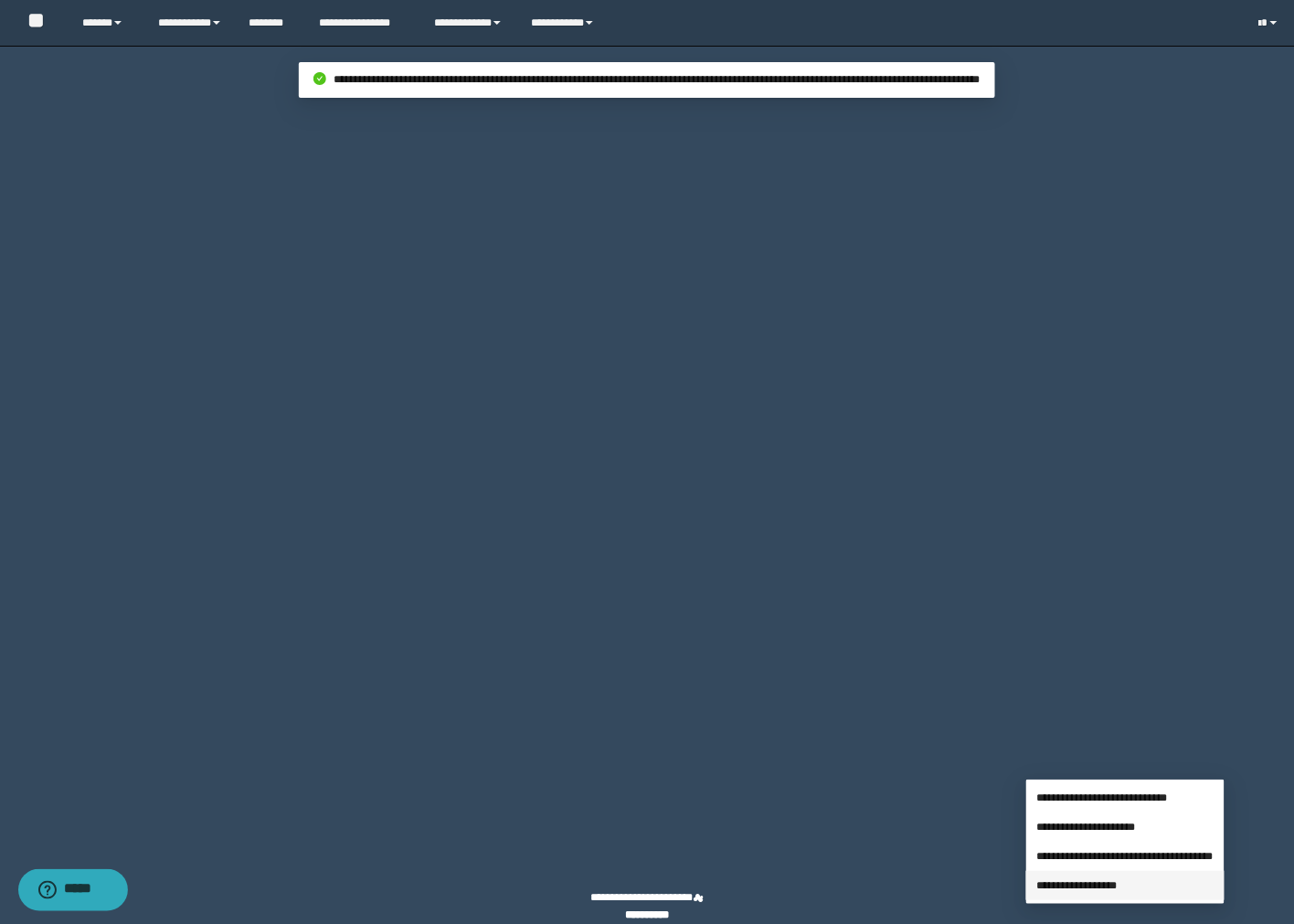 drag, startPoint x: 1089, startPoint y: 885, endPoint x: 1092, endPoint y: 870, distance: 15.29706 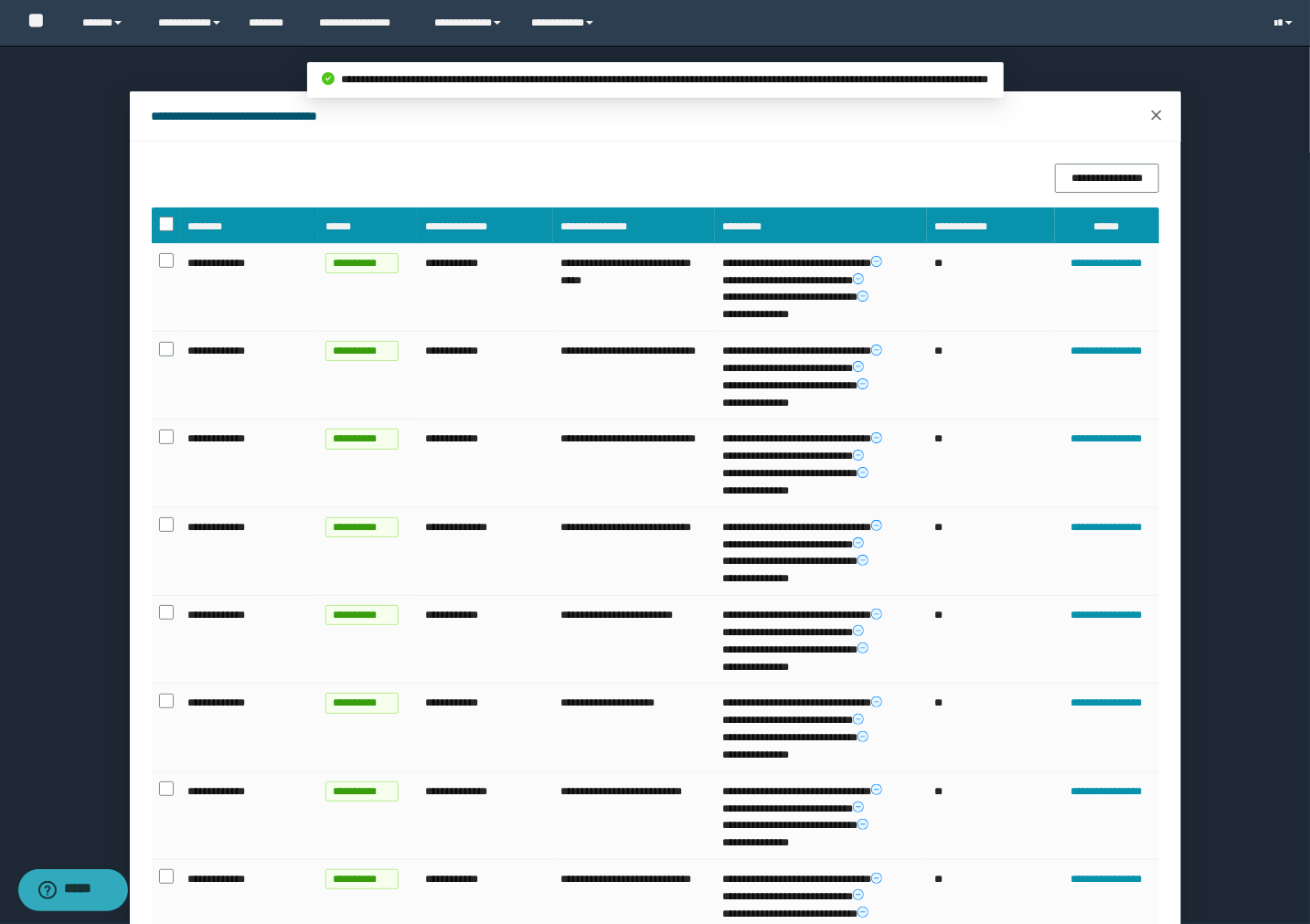click 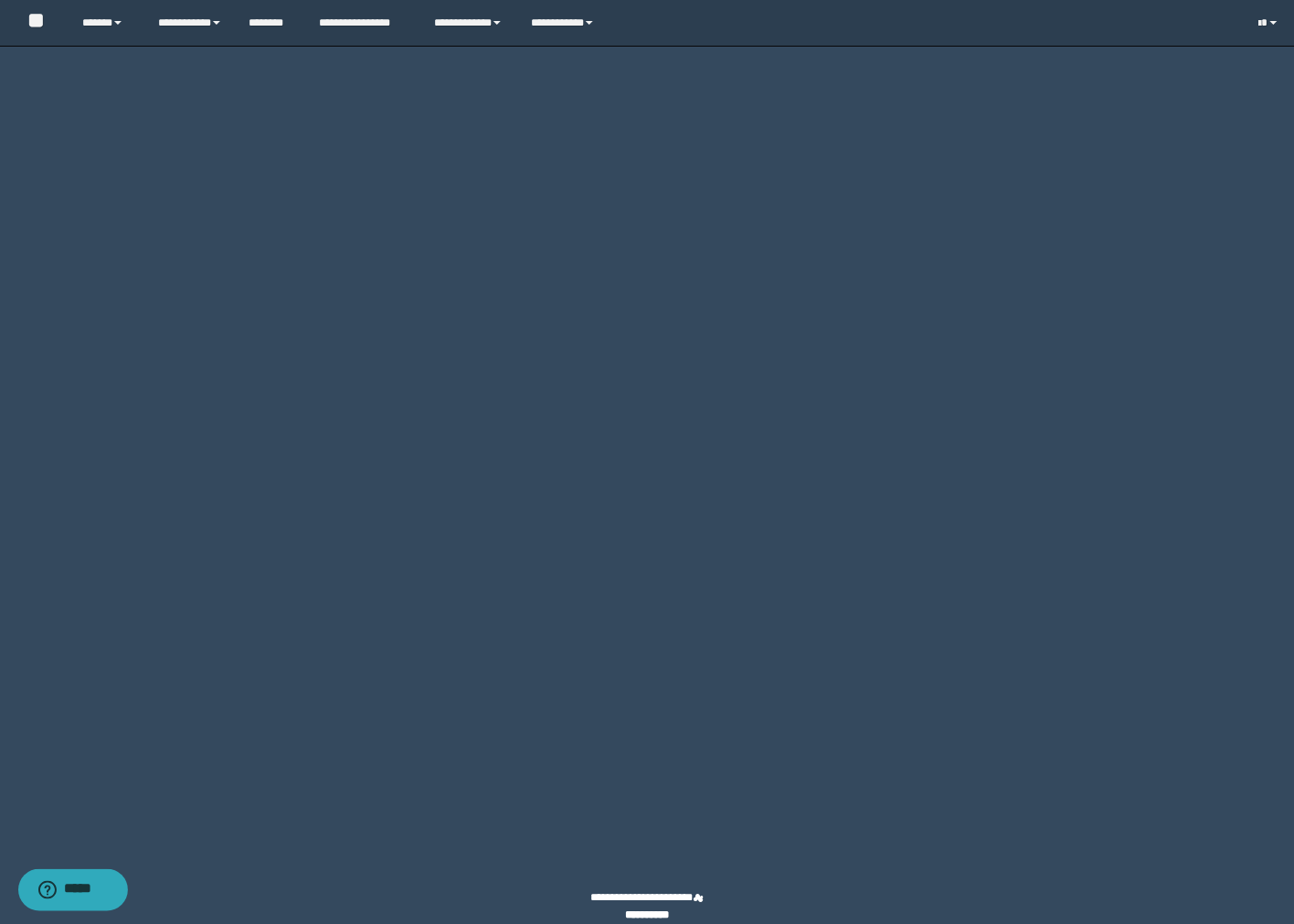 click on "********" at bounding box center [1215, -42] 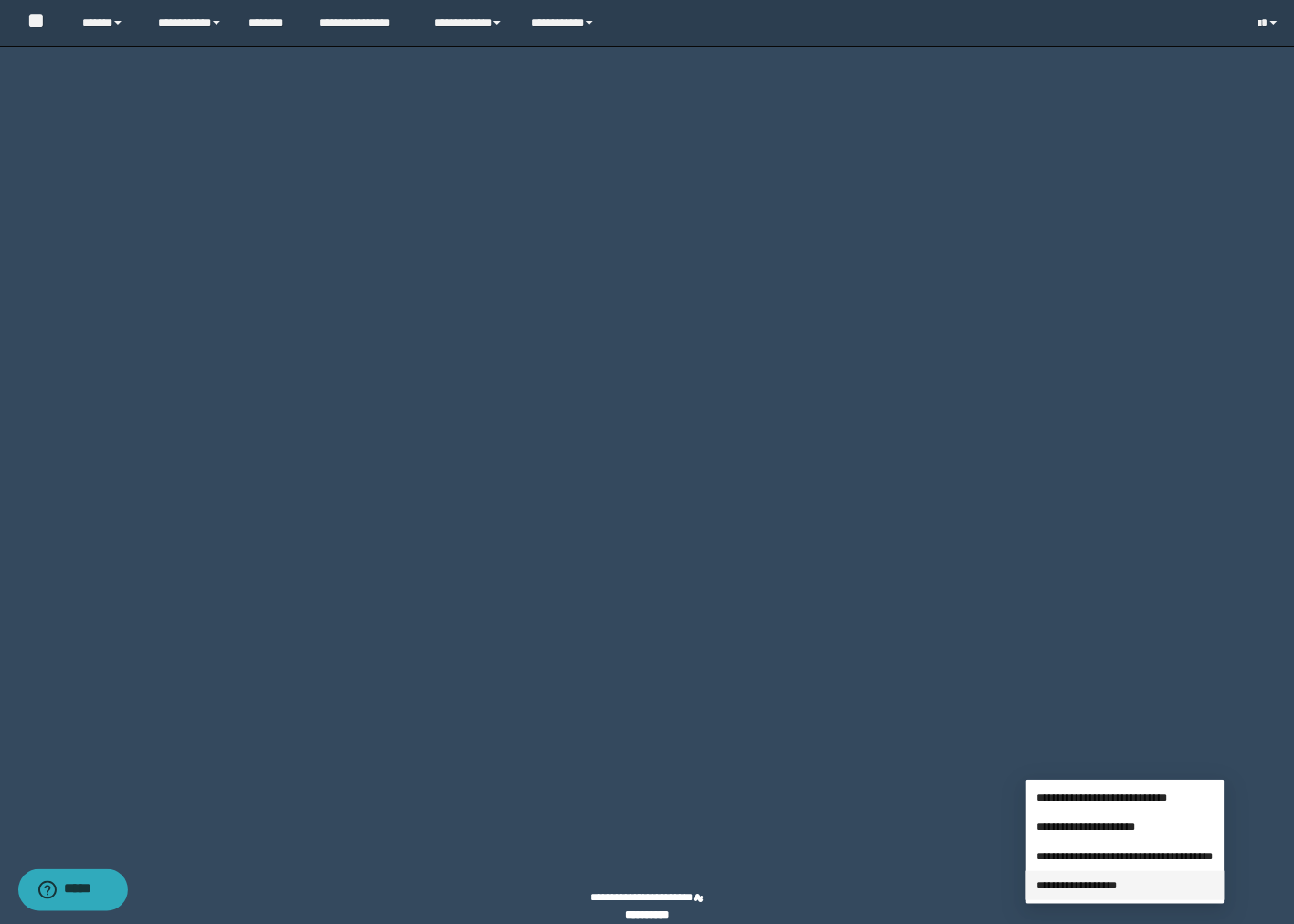 click on "**********" at bounding box center [1077, 886] 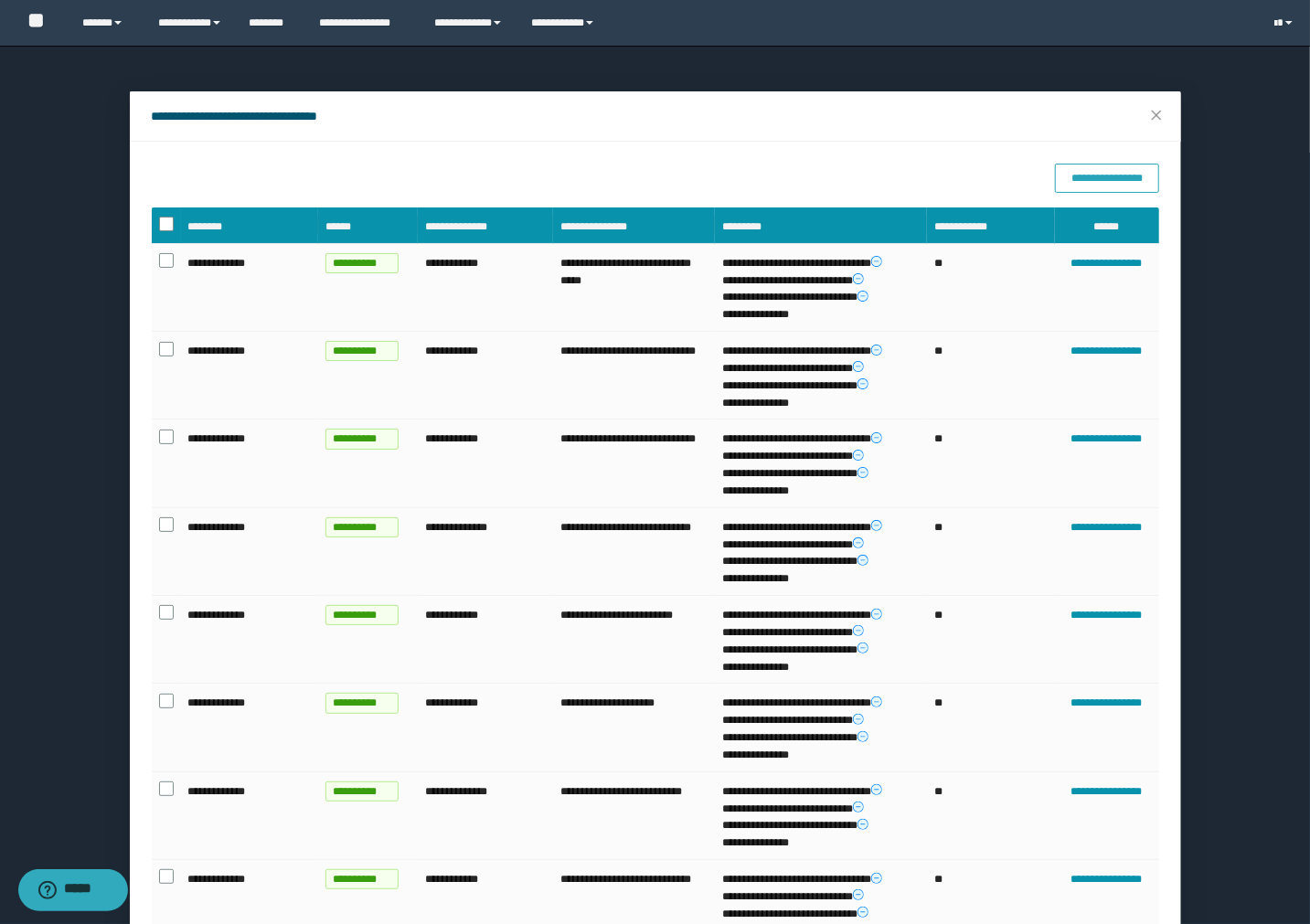 click on "**********" at bounding box center (1106, 178) 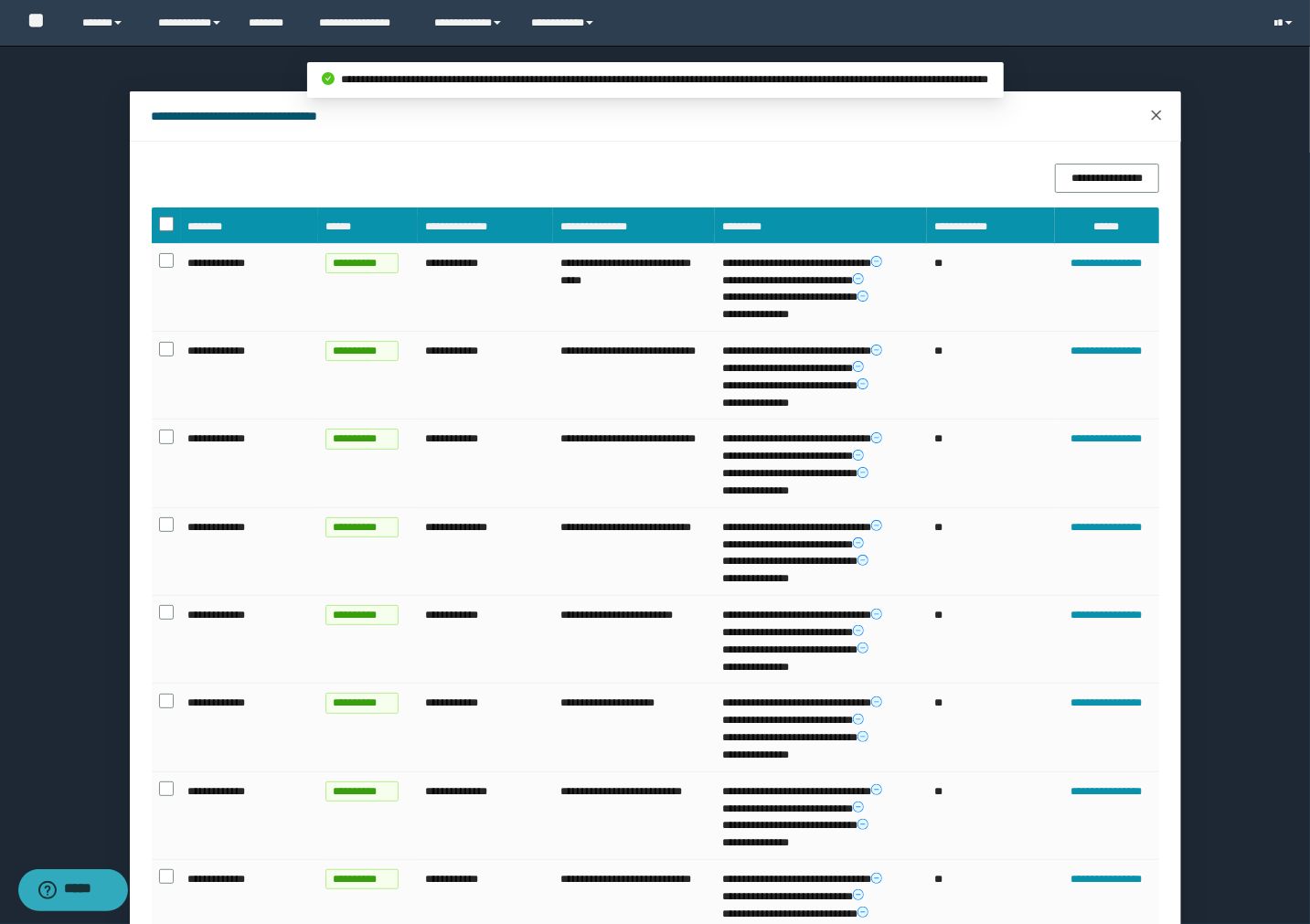 click 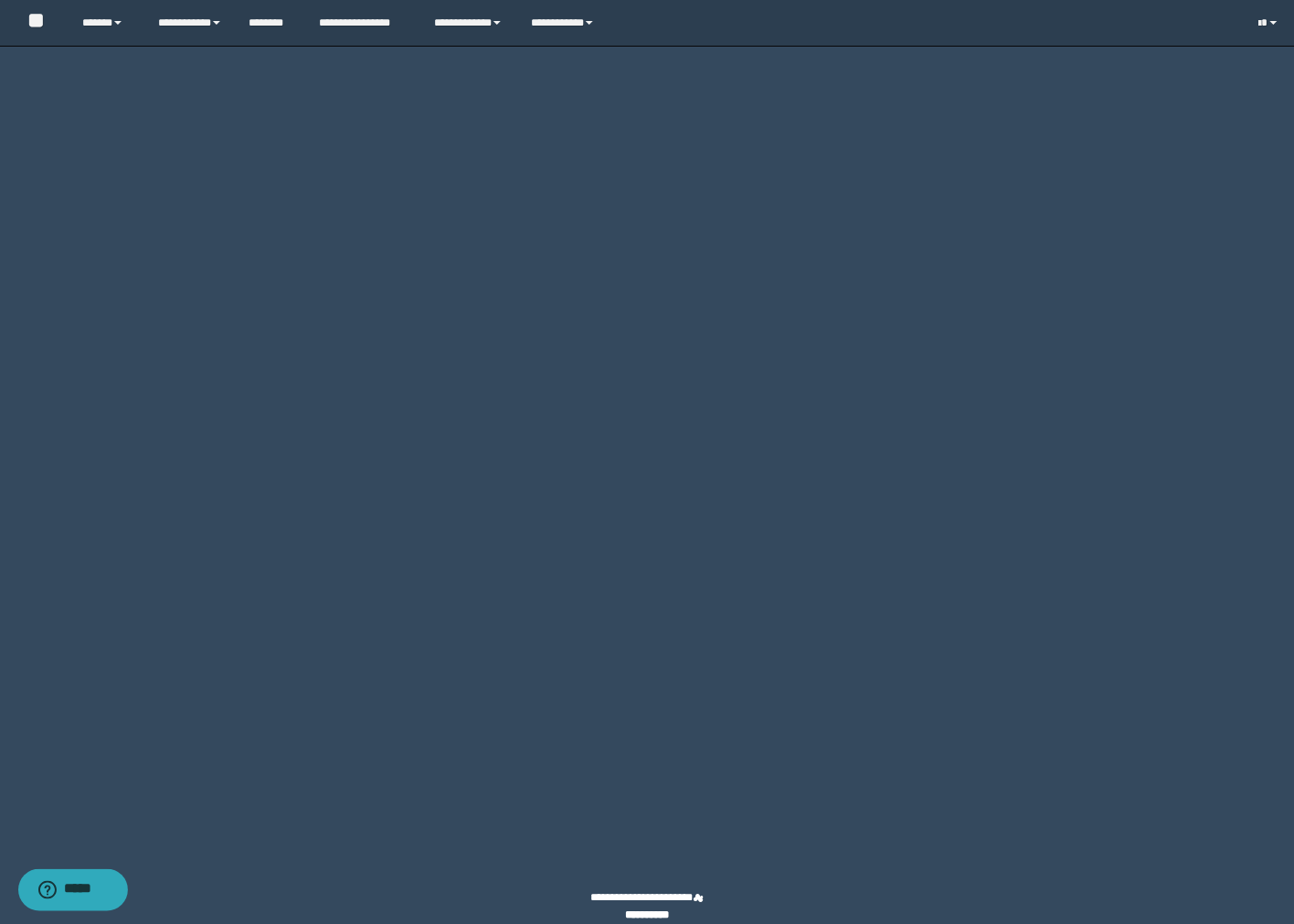 click on "********" at bounding box center [1214, -43] 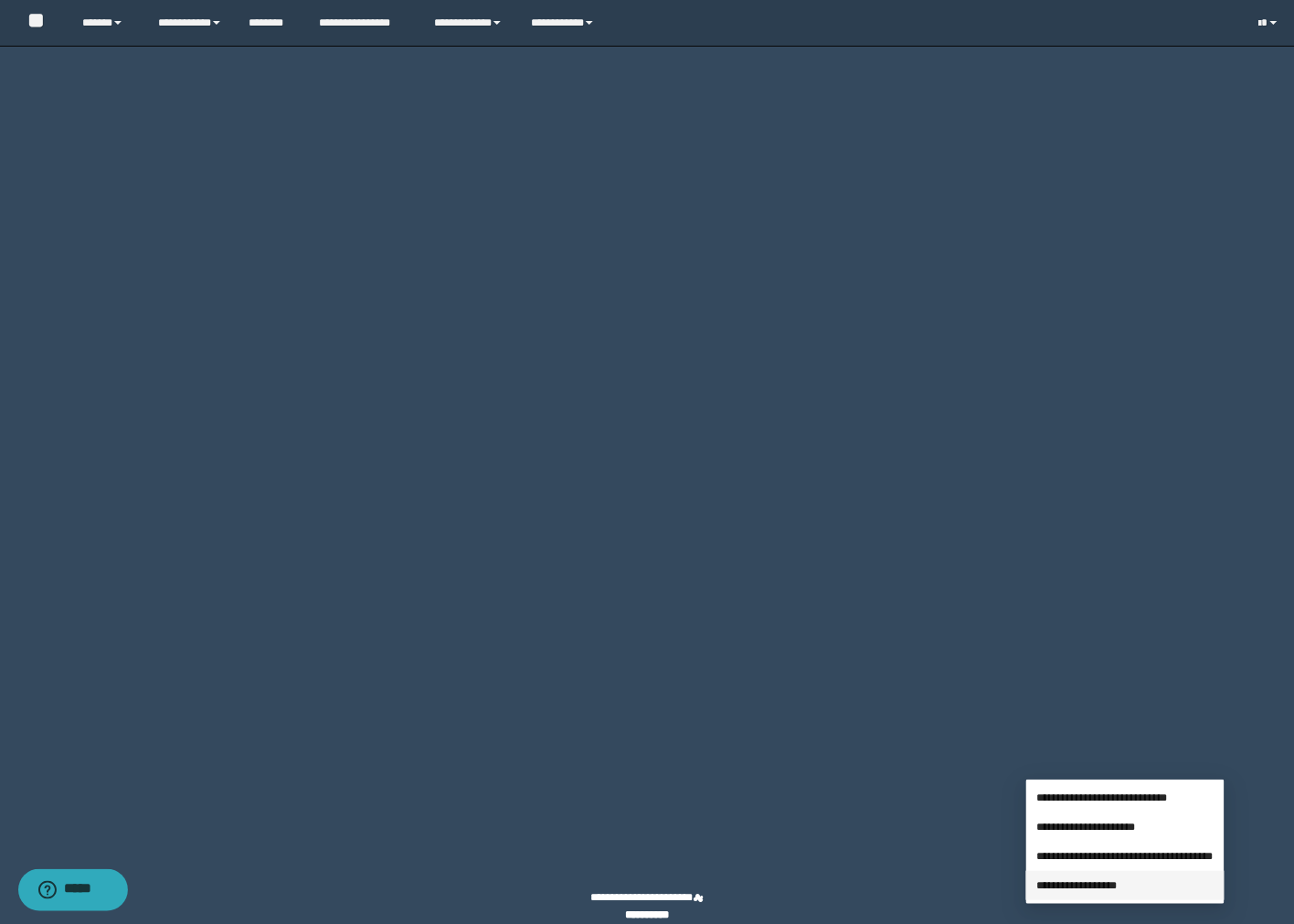 click on "**********" at bounding box center (1077, 886) 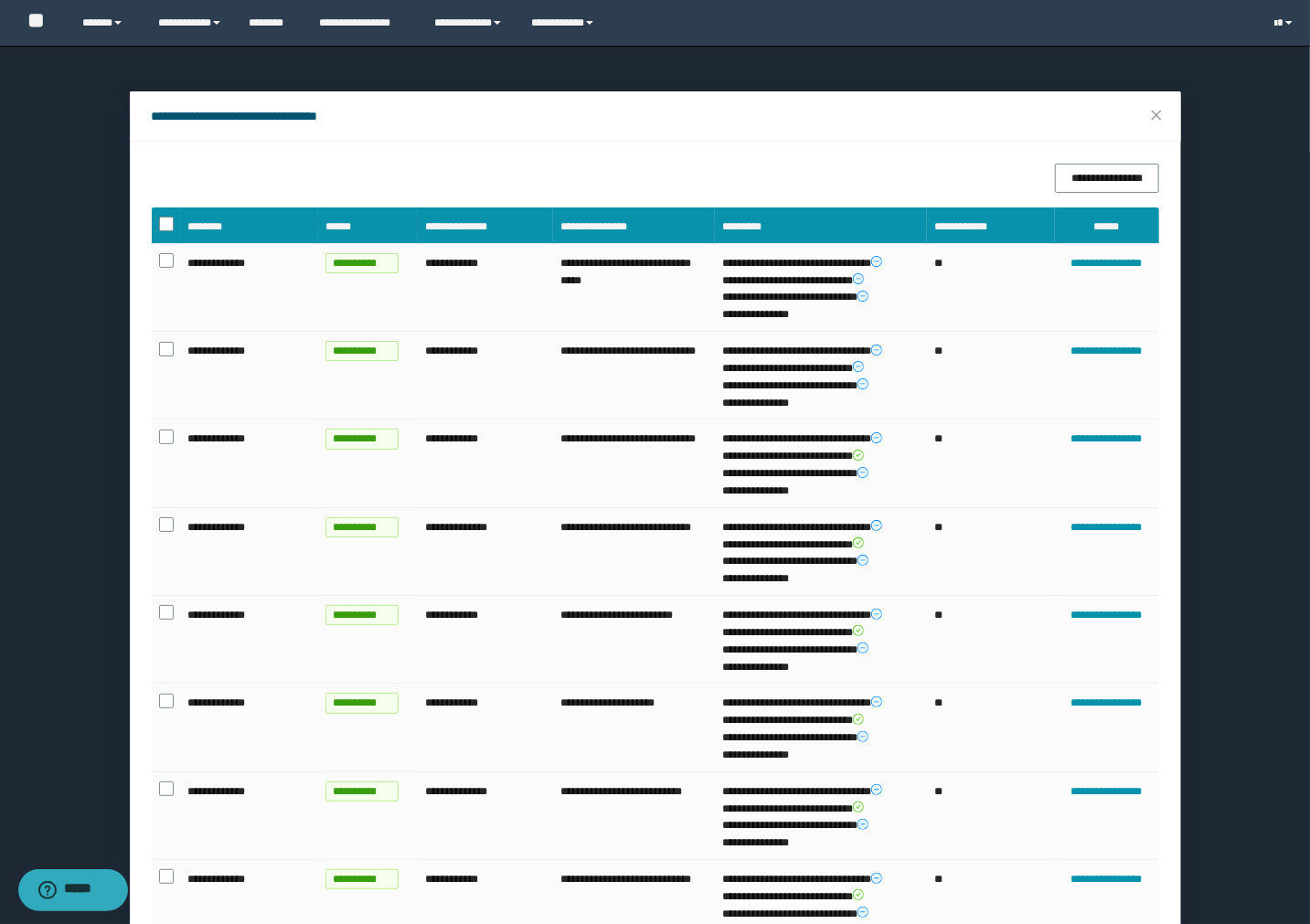drag, startPoint x: 774, startPoint y: 212, endPoint x: 784, endPoint y: 207, distance: 11.18034 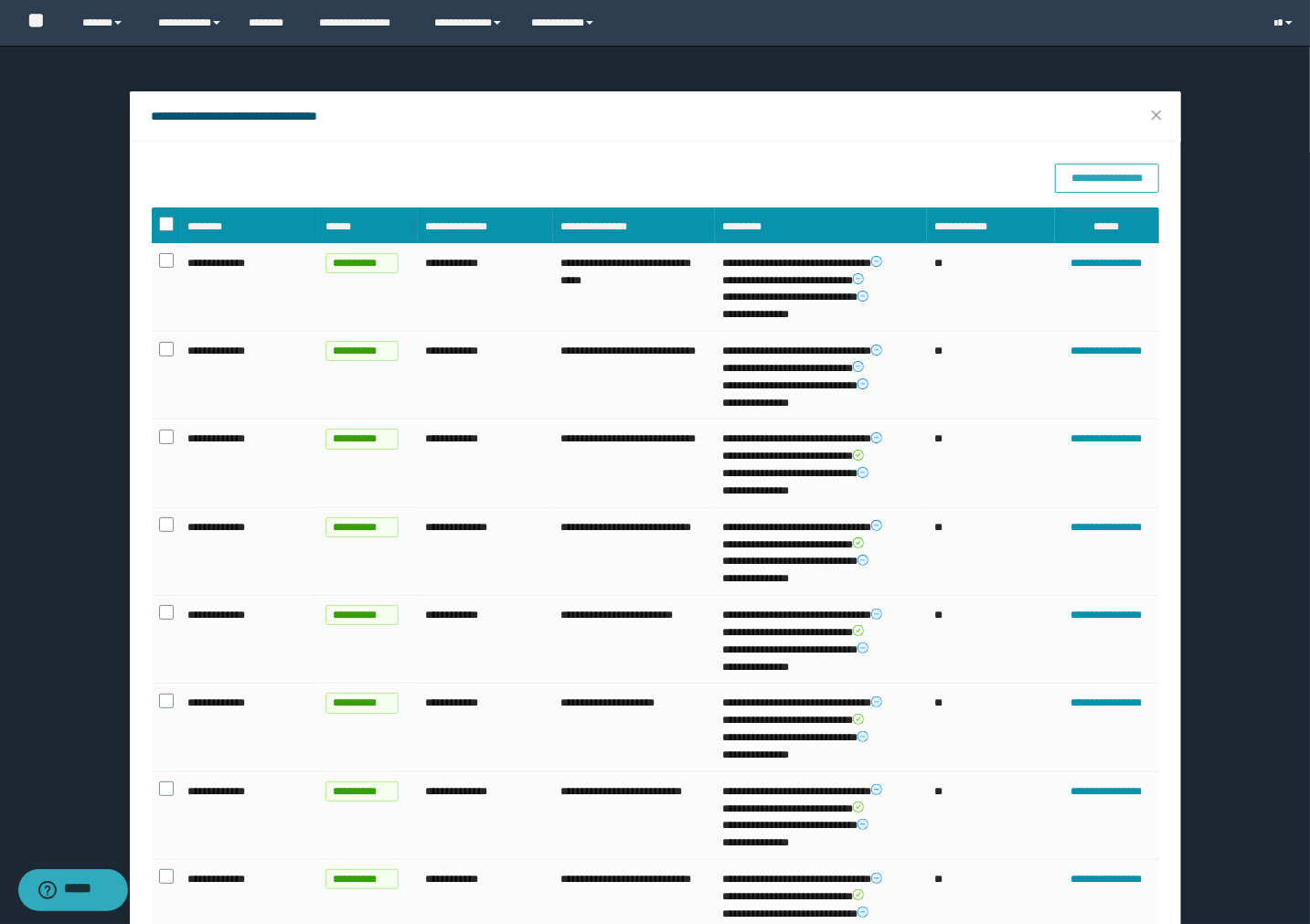 click on "**********" at bounding box center (1106, 178) 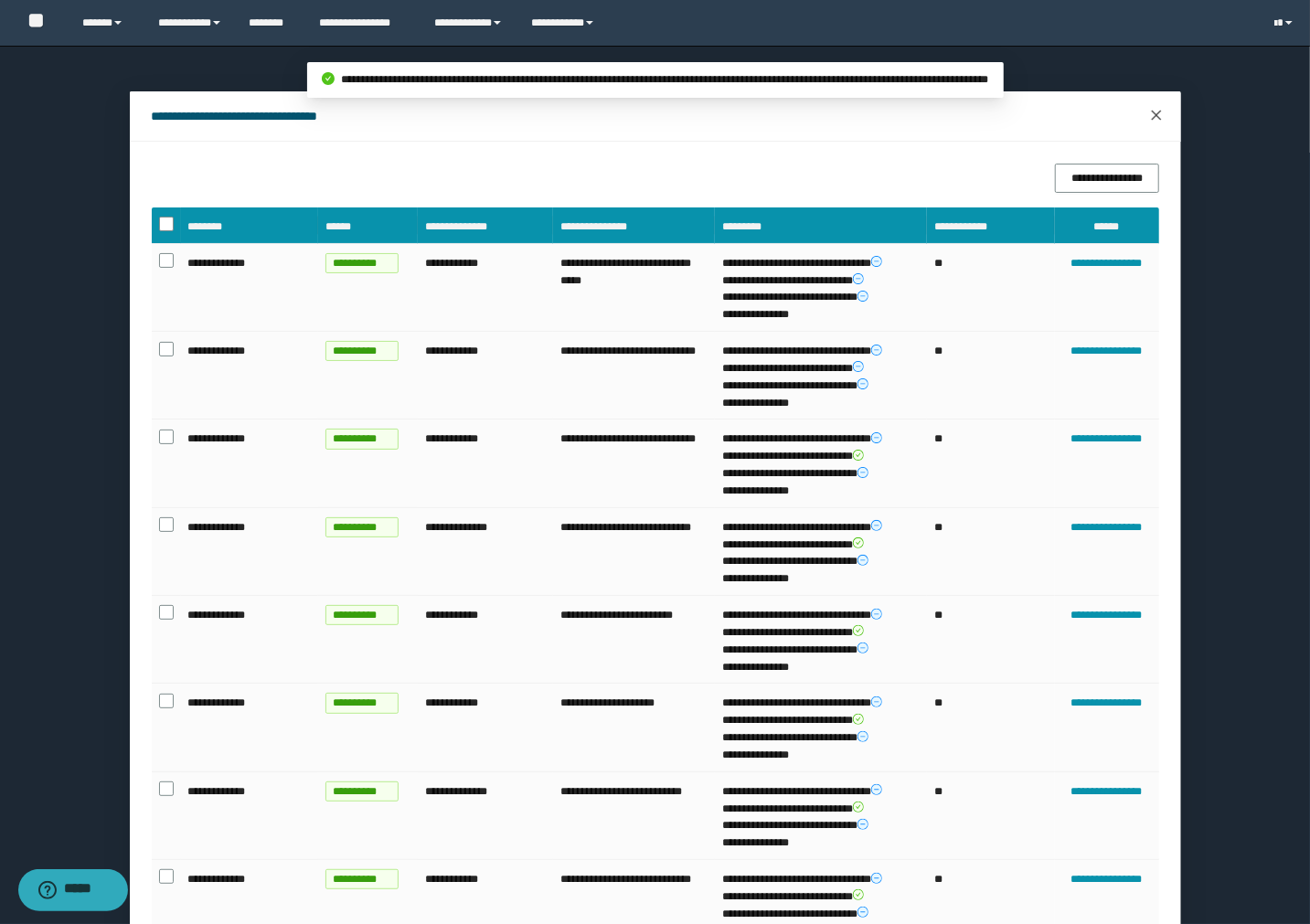 click at bounding box center (1156, 116) 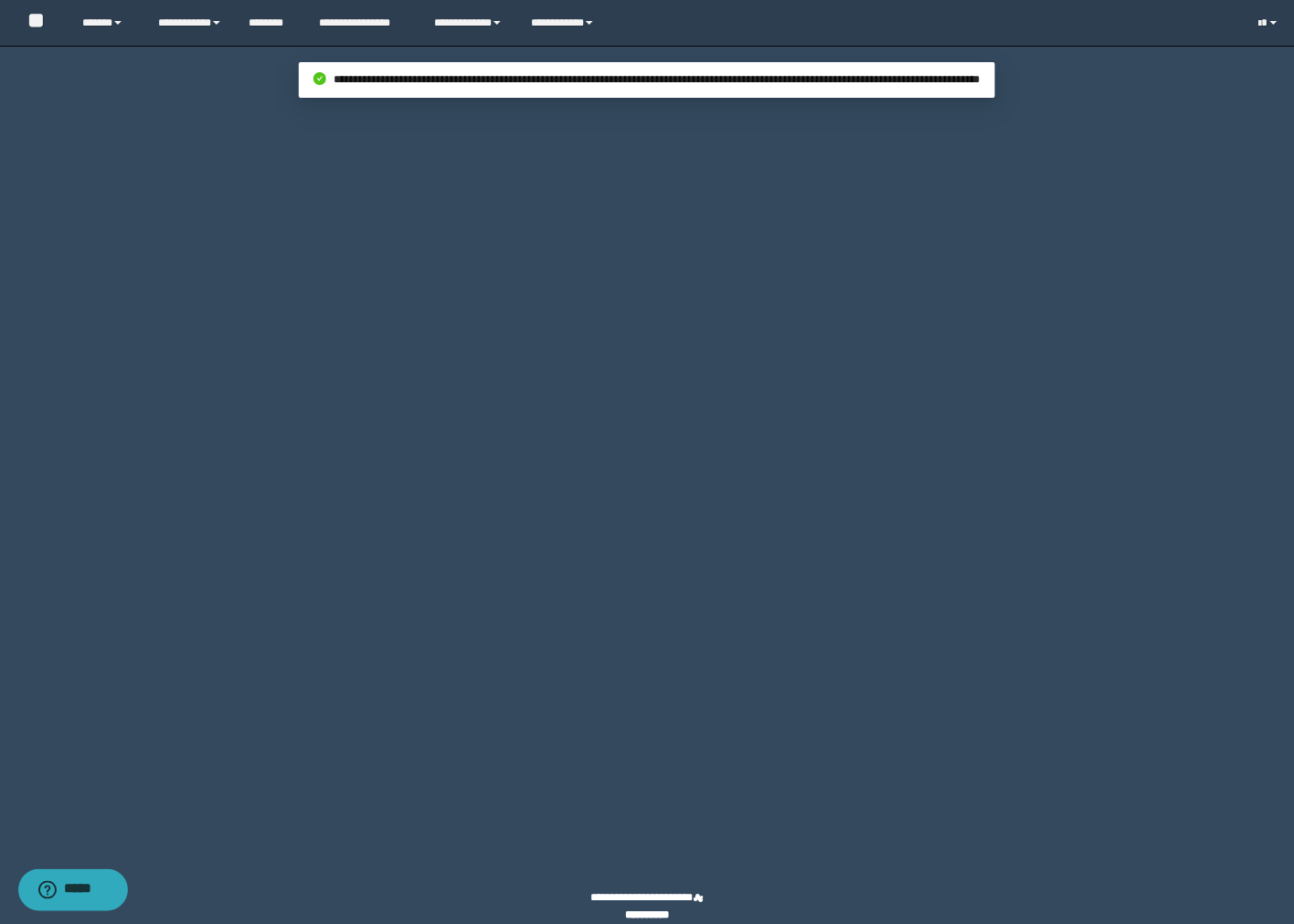 click on "********" at bounding box center (1214, -43) 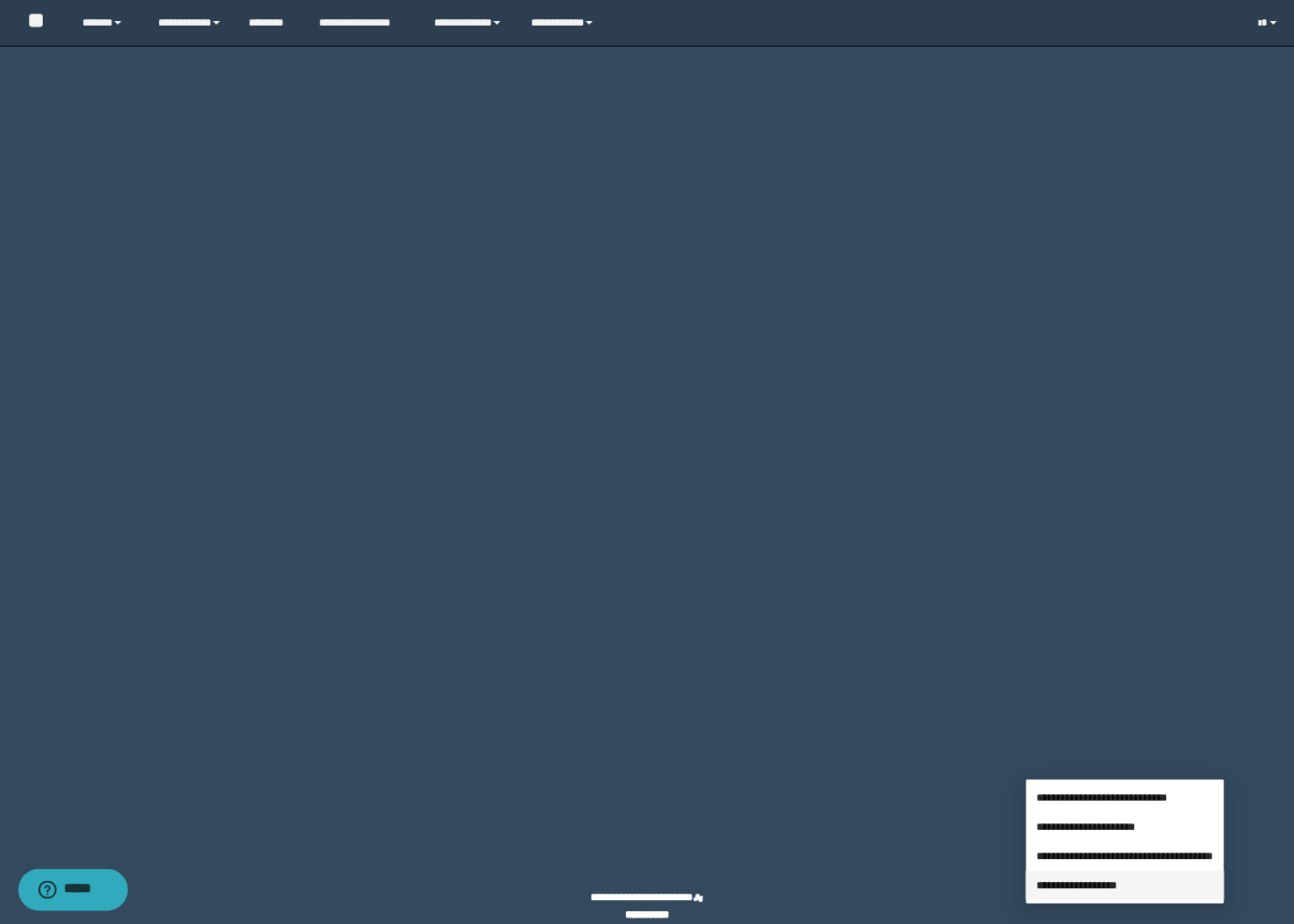 click on "**********" at bounding box center [1077, 886] 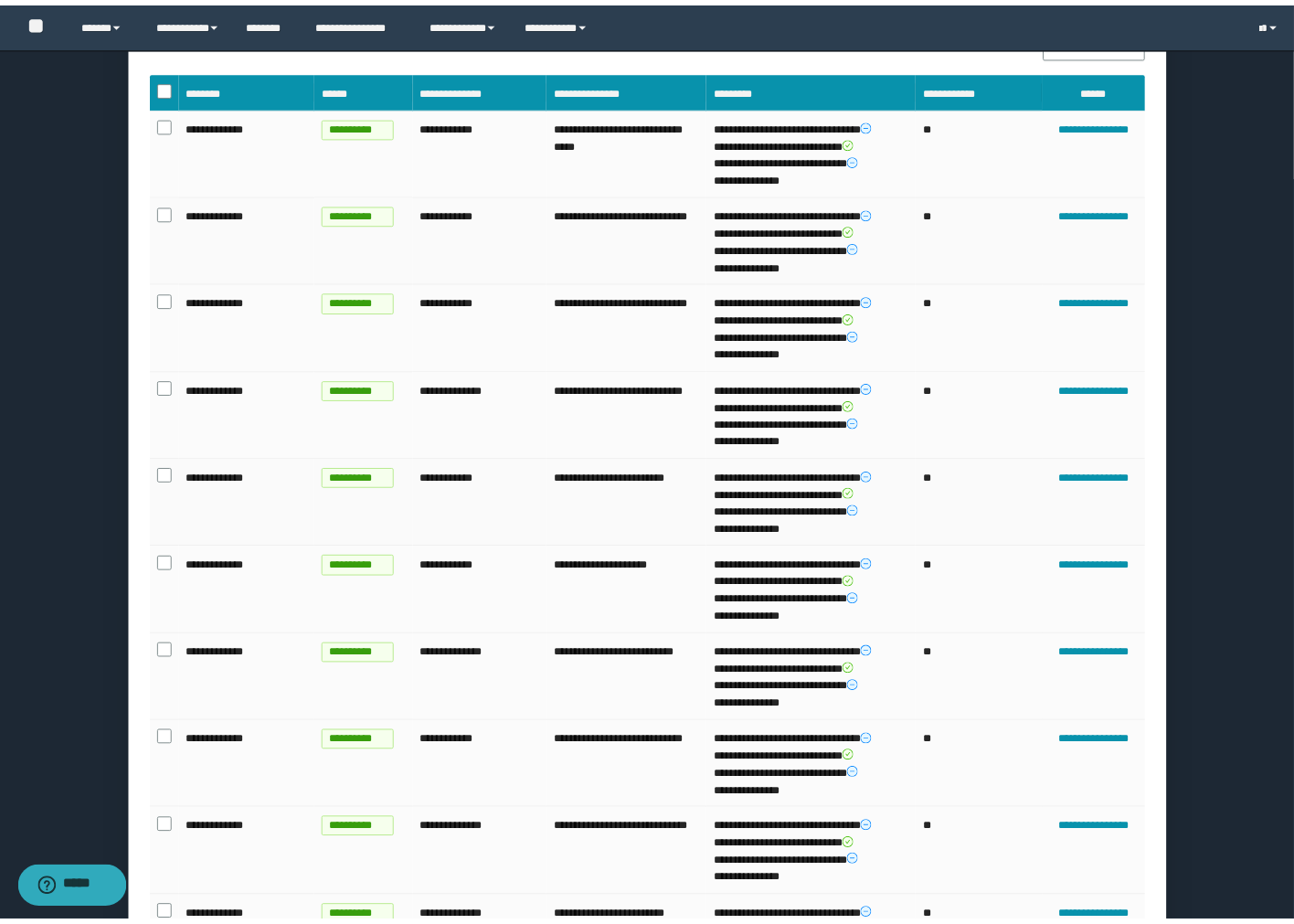 scroll, scrollTop: 0, scrollLeft: 0, axis: both 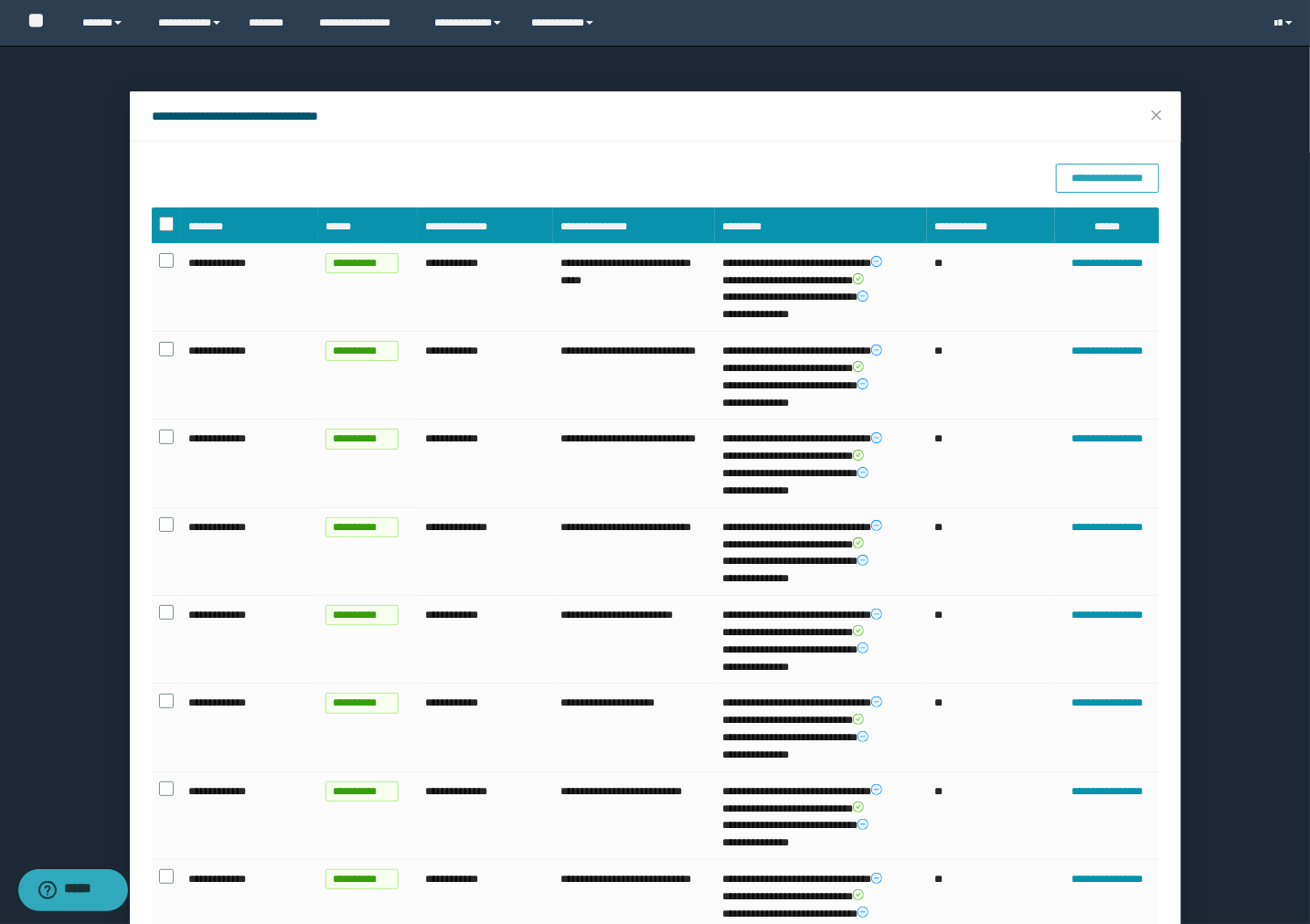 click on "**********" at bounding box center (1107, 178) 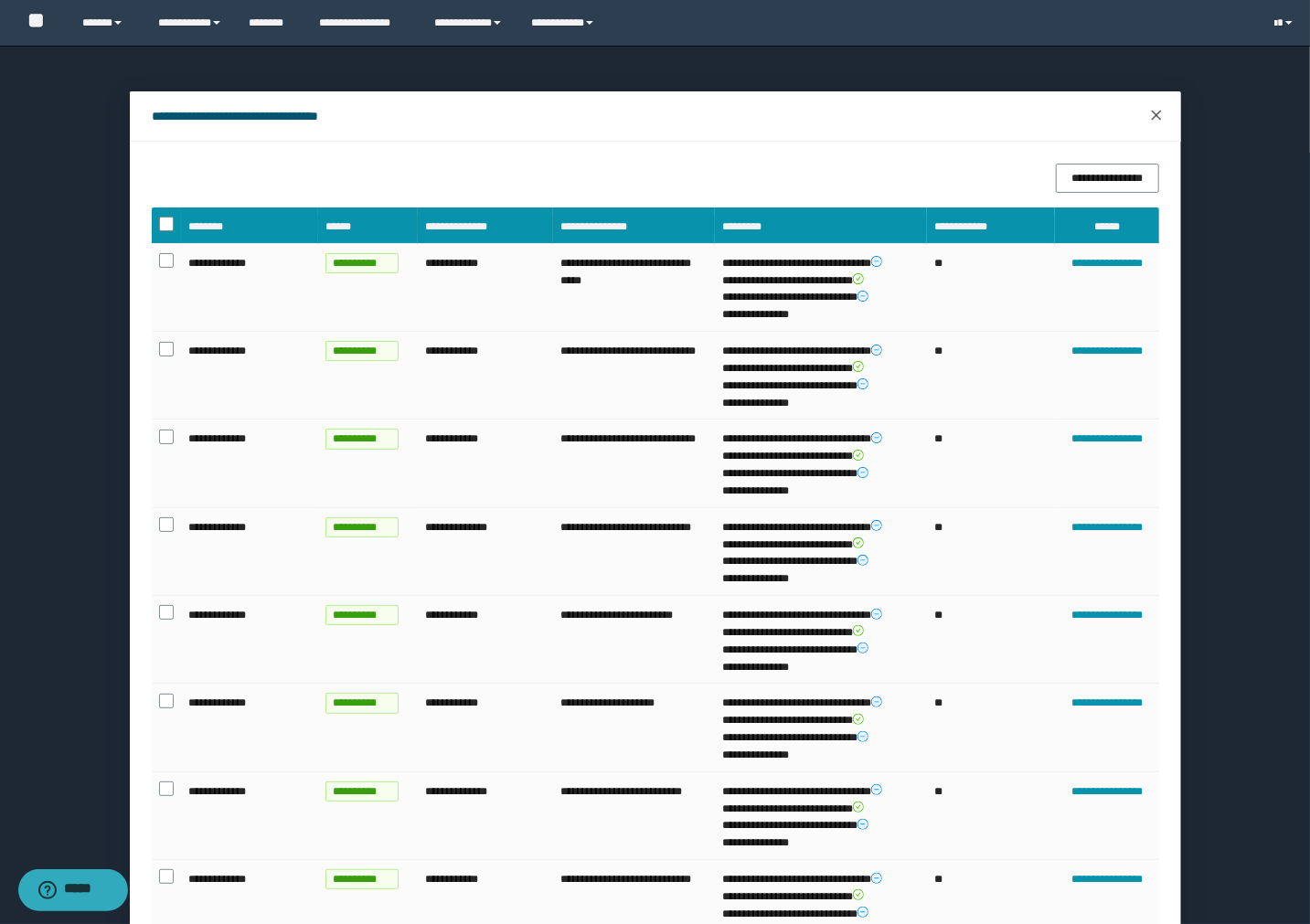 click at bounding box center [1156, 116] 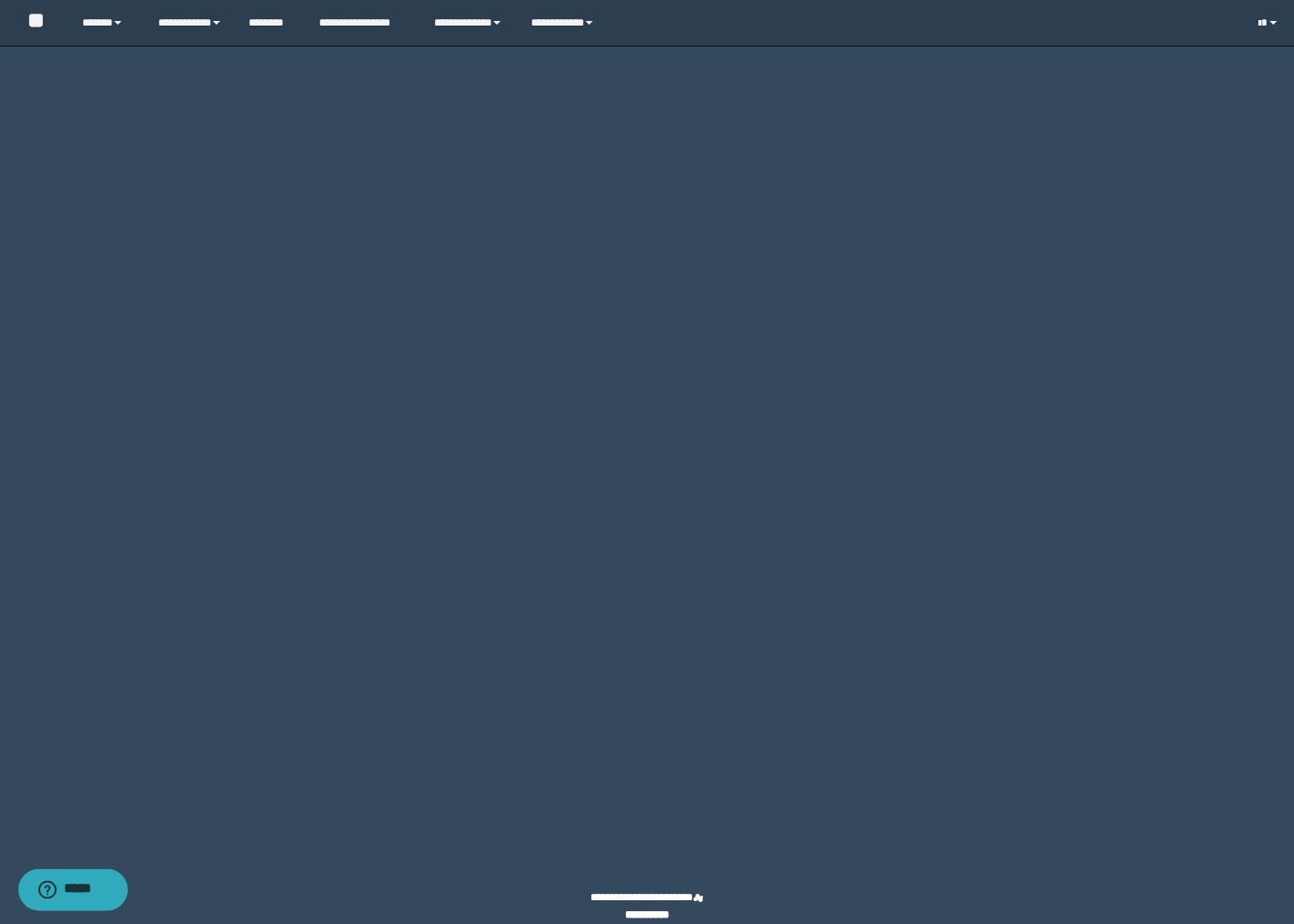 click on "********" at bounding box center (1214, -43) 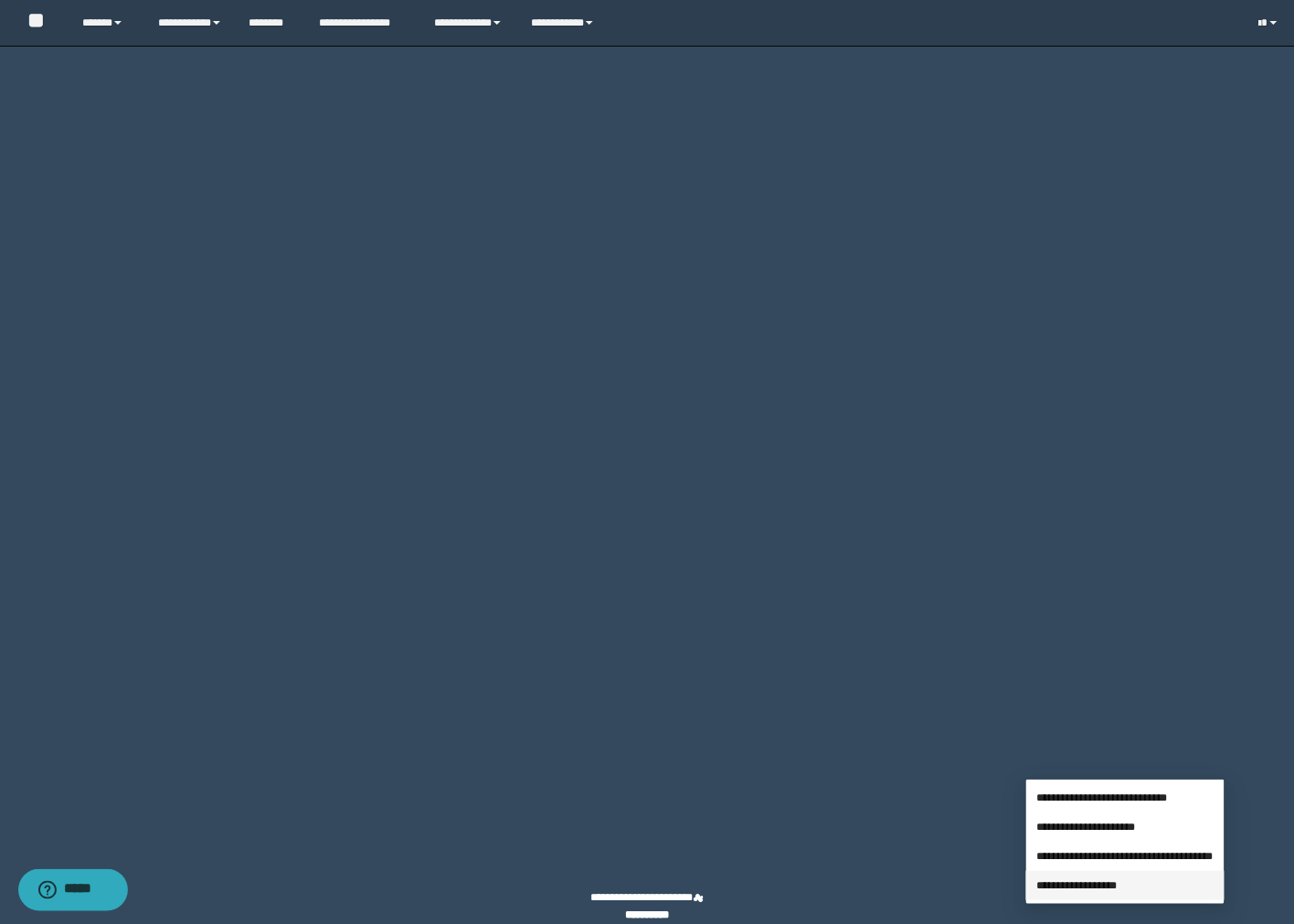 click on "**********" at bounding box center [1077, 886] 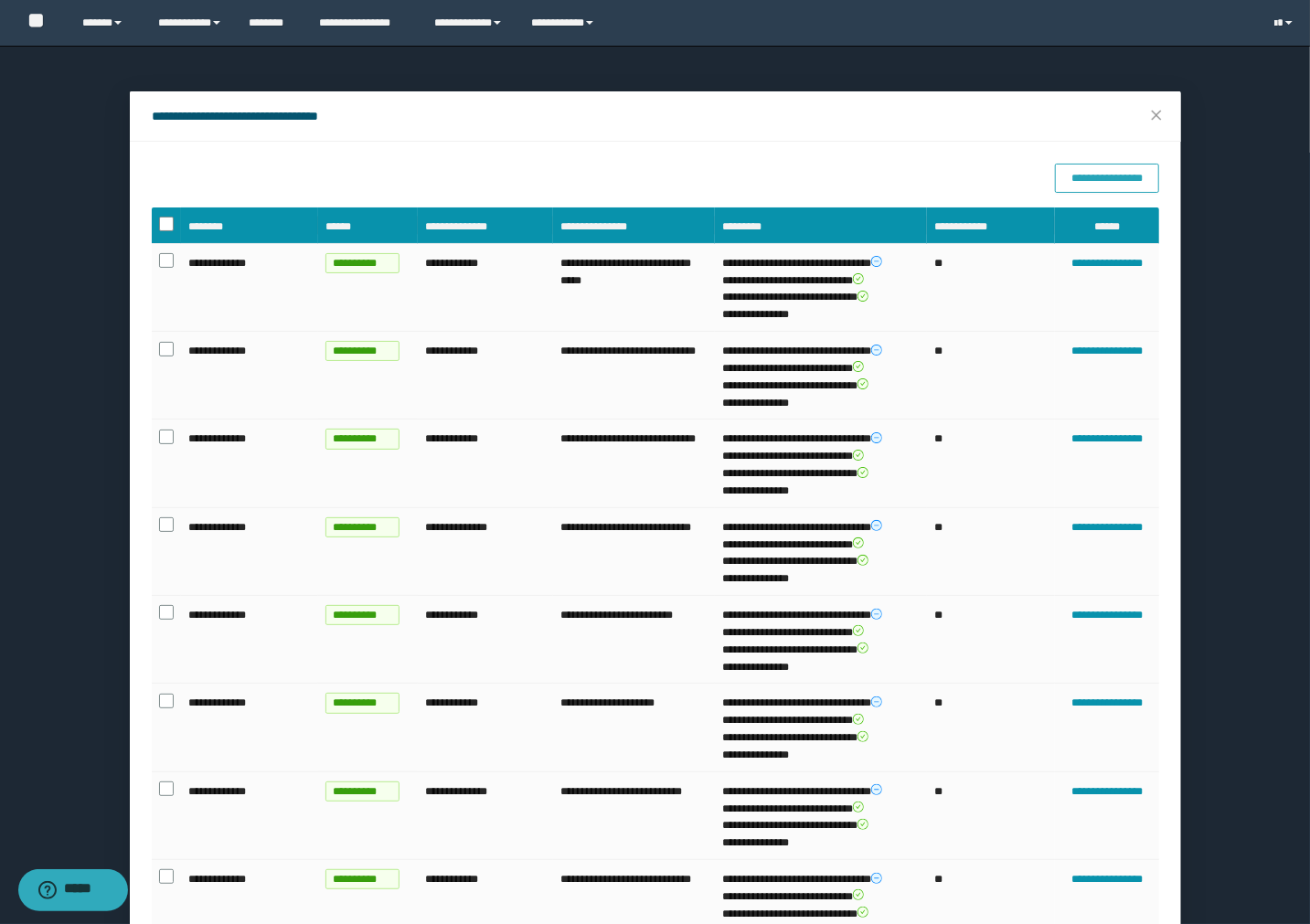 click on "**********" at bounding box center (1106, 178) 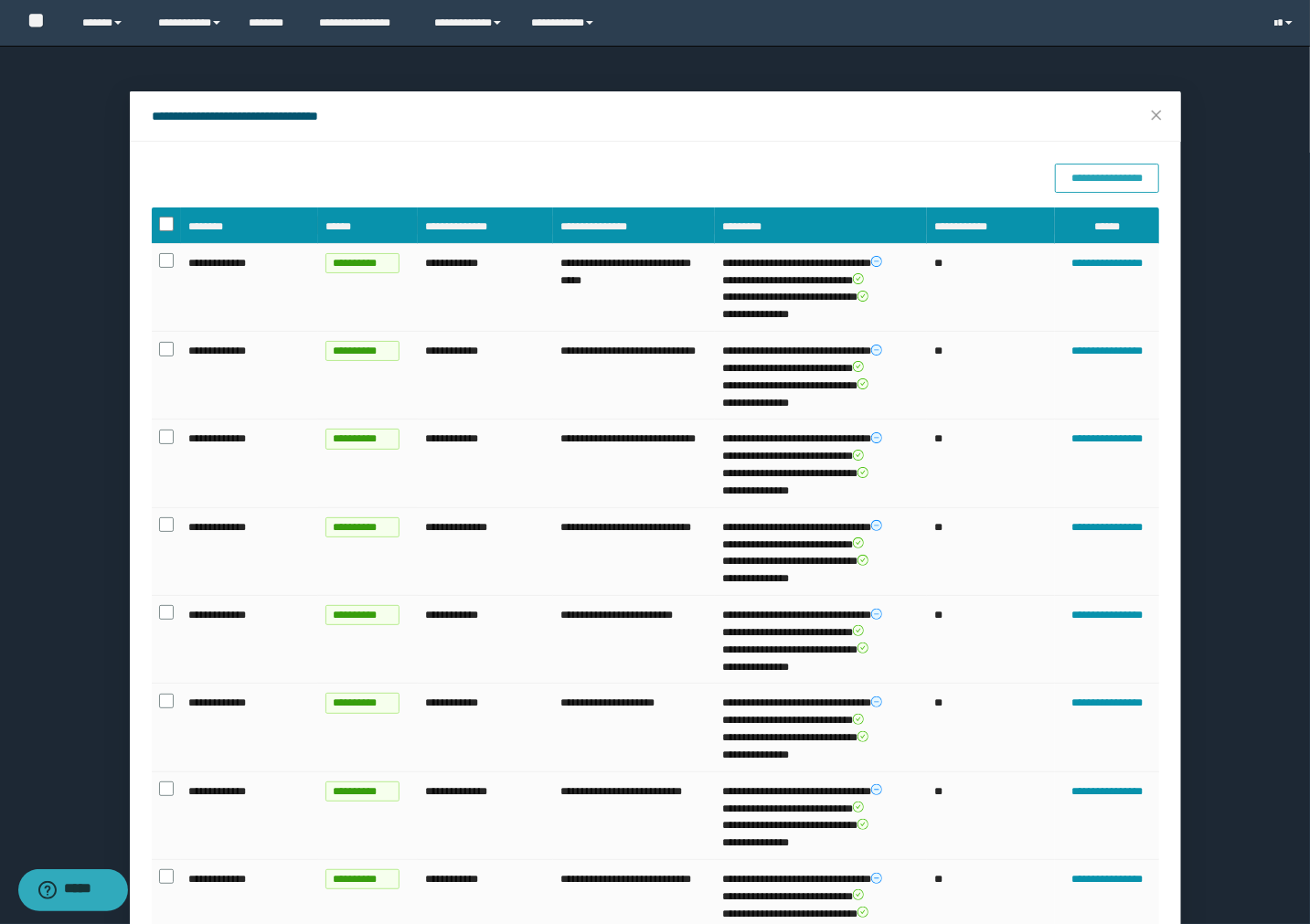 click on "**********" at bounding box center (1106, 178) 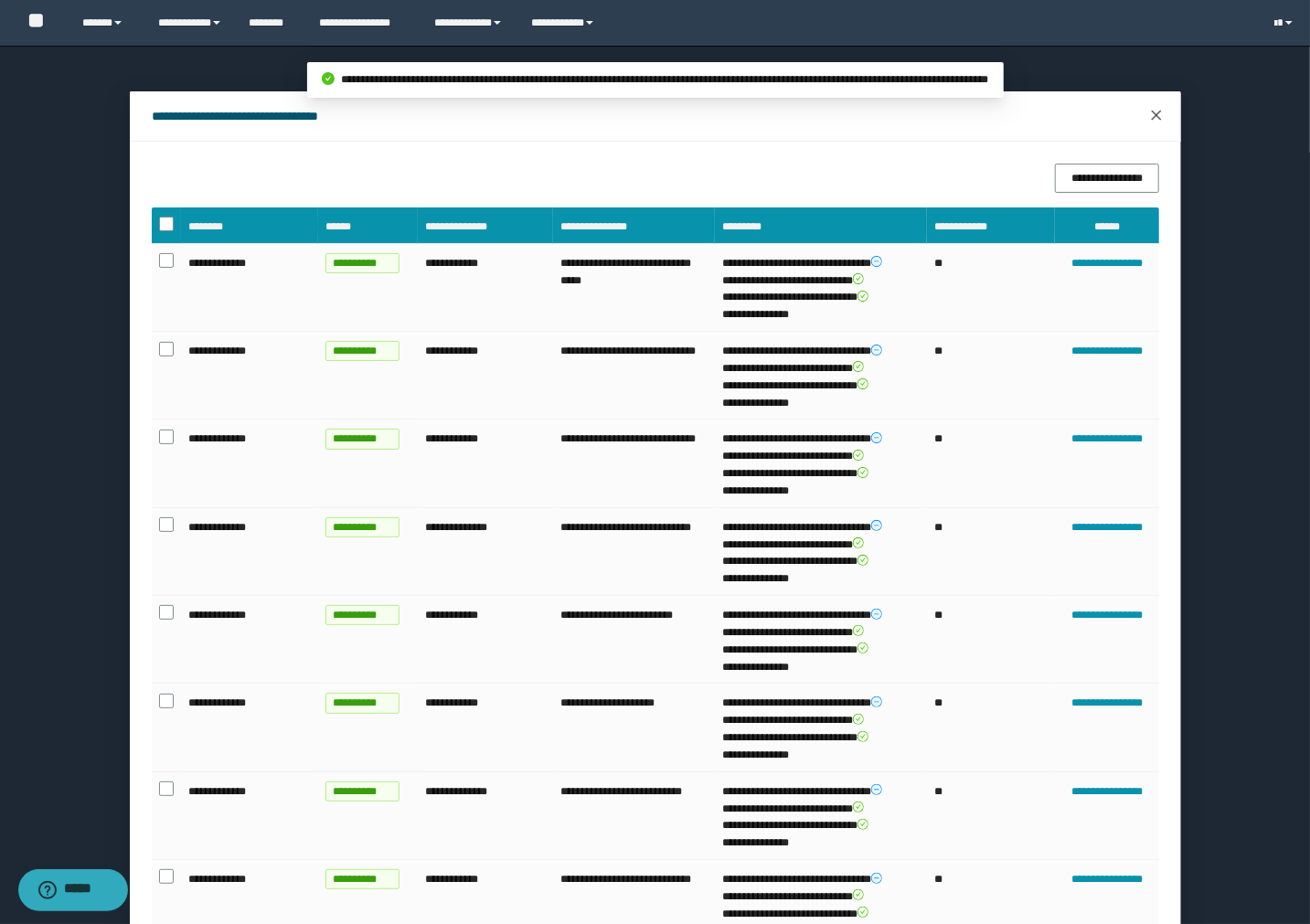 drag, startPoint x: 1148, startPoint y: 117, endPoint x: 1173, endPoint y: 412, distance: 296.05743 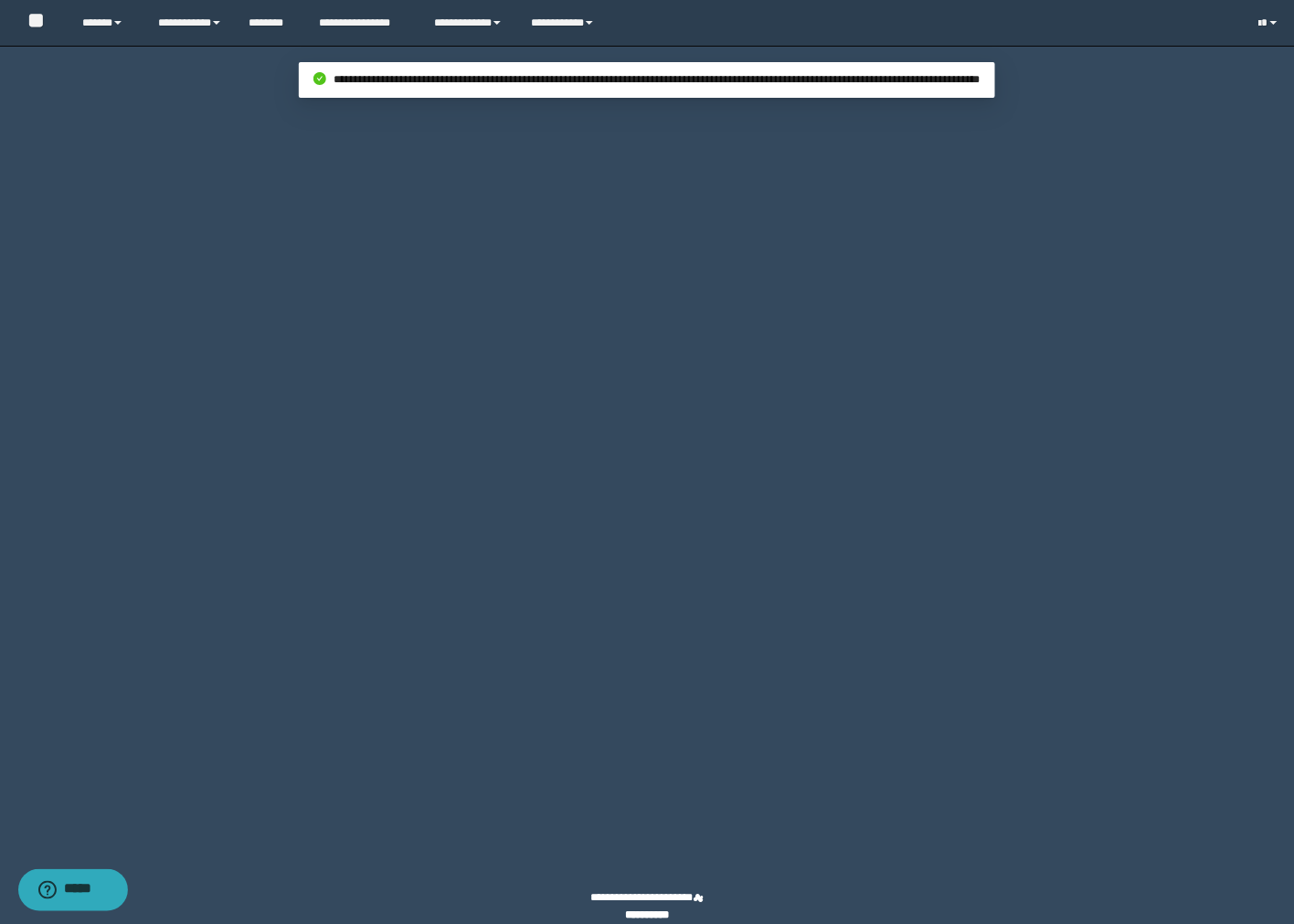 click on "********" at bounding box center (1214, -43) 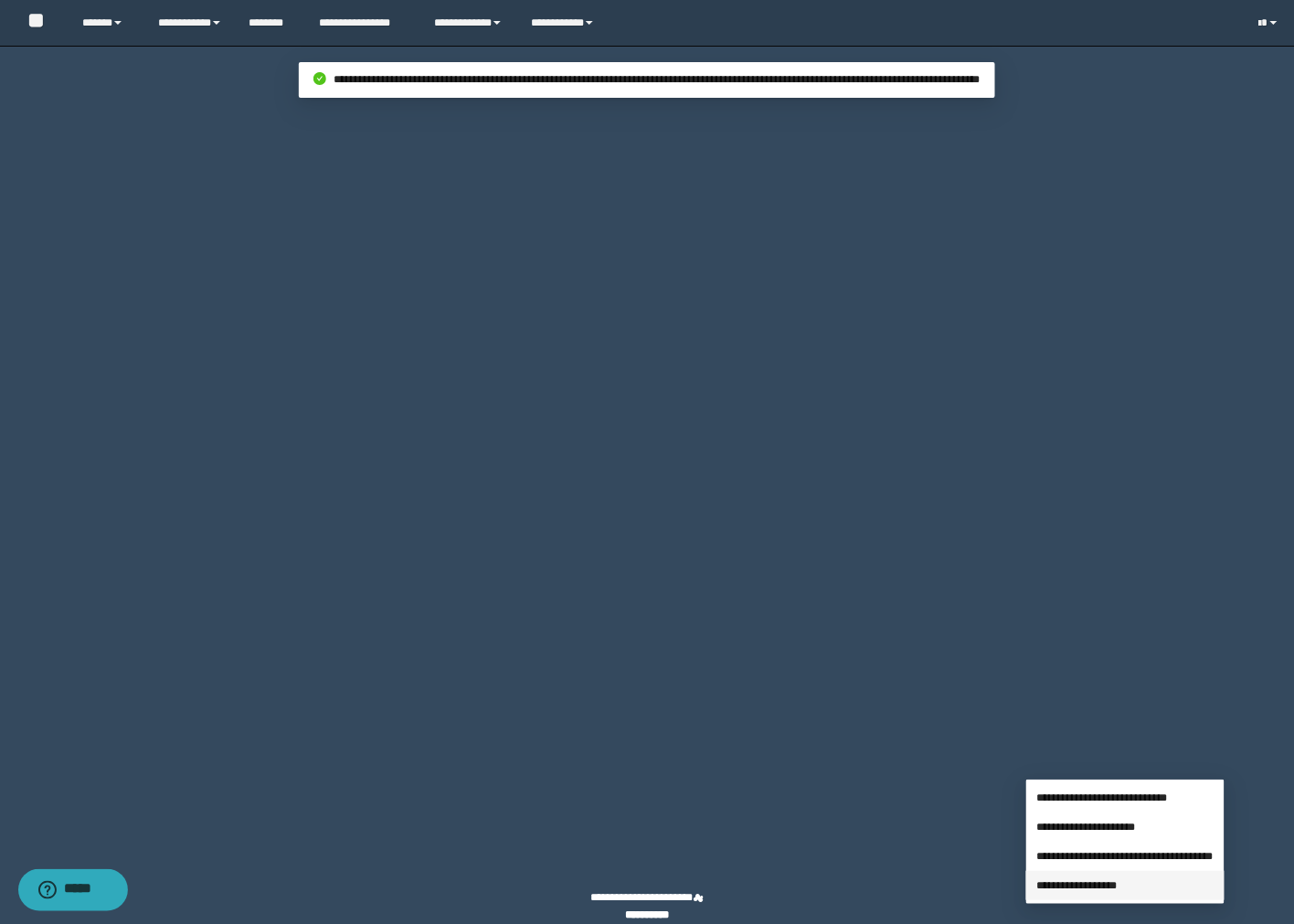 click on "**********" at bounding box center [1077, 886] 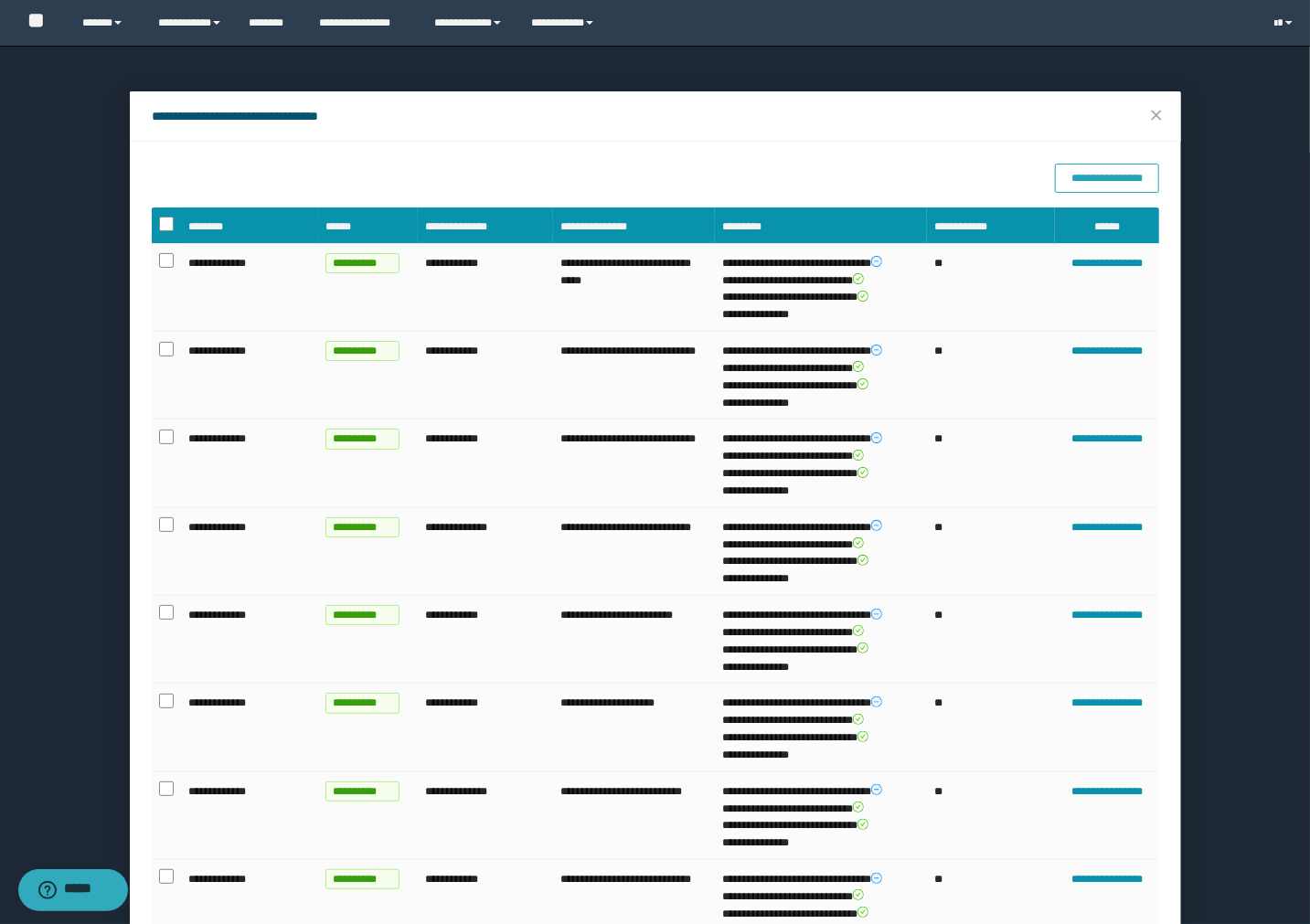 click on "**********" at bounding box center (1106, 178) 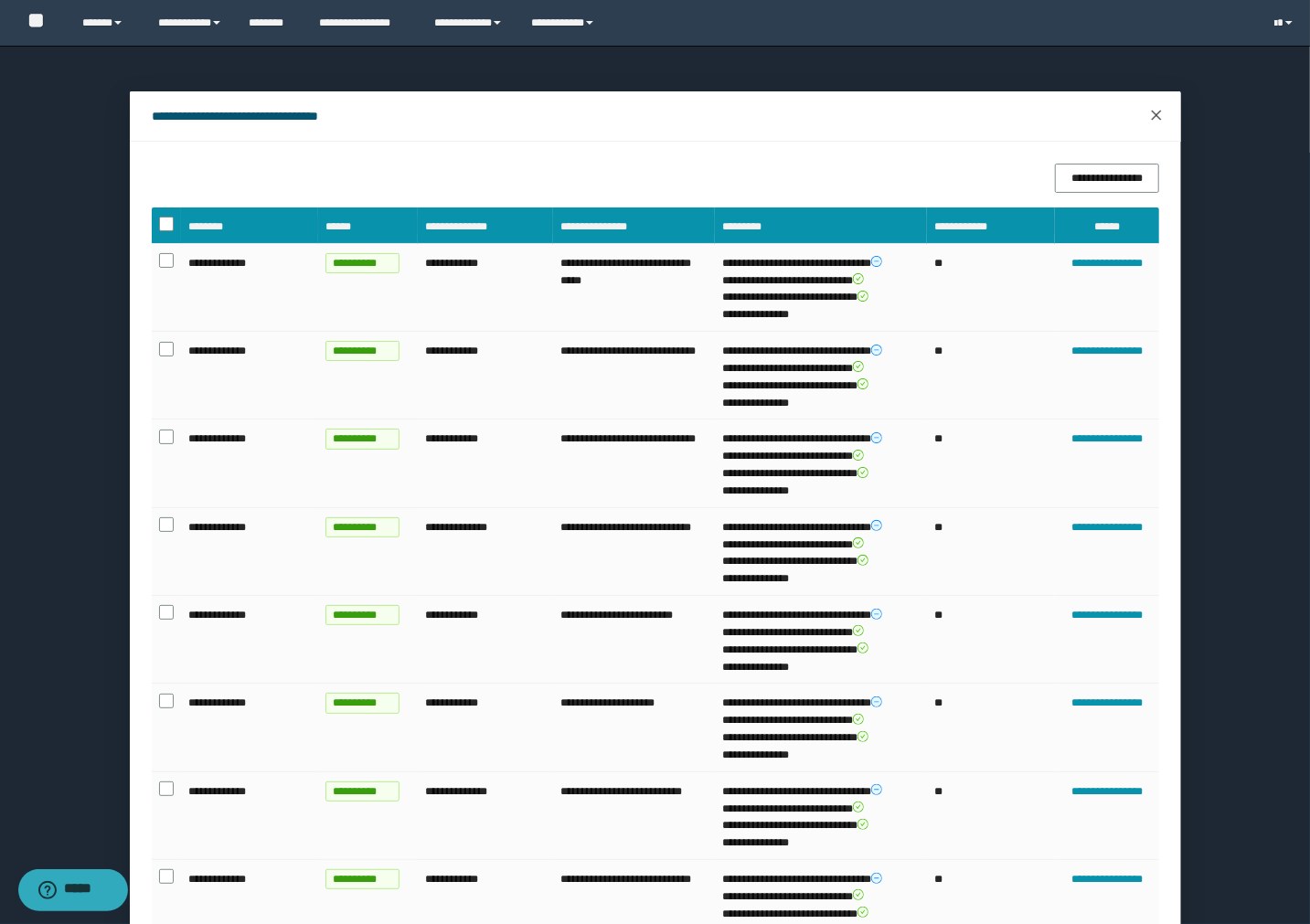 click at bounding box center (1156, 116) 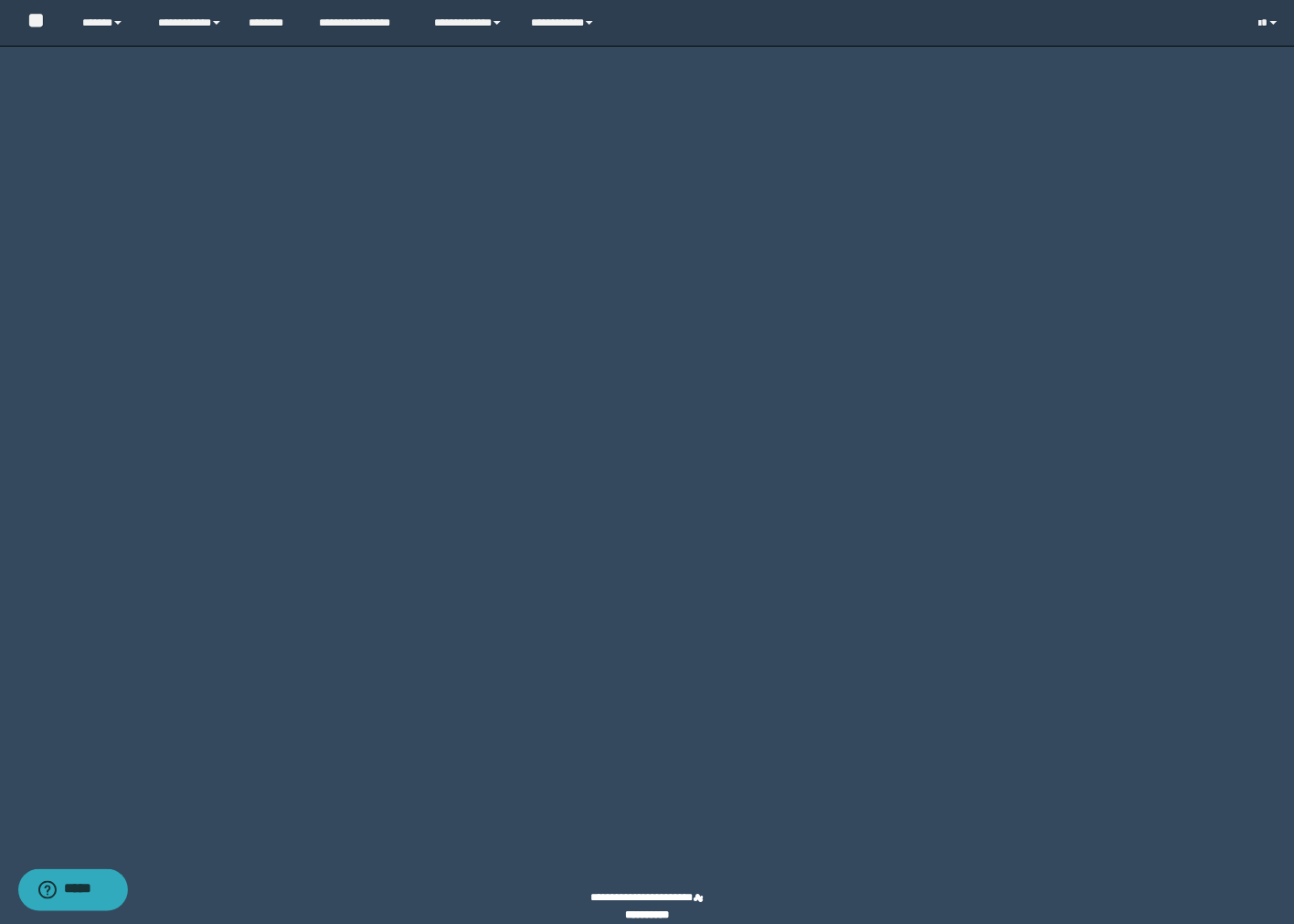 click on "********" at bounding box center [1214, -43] 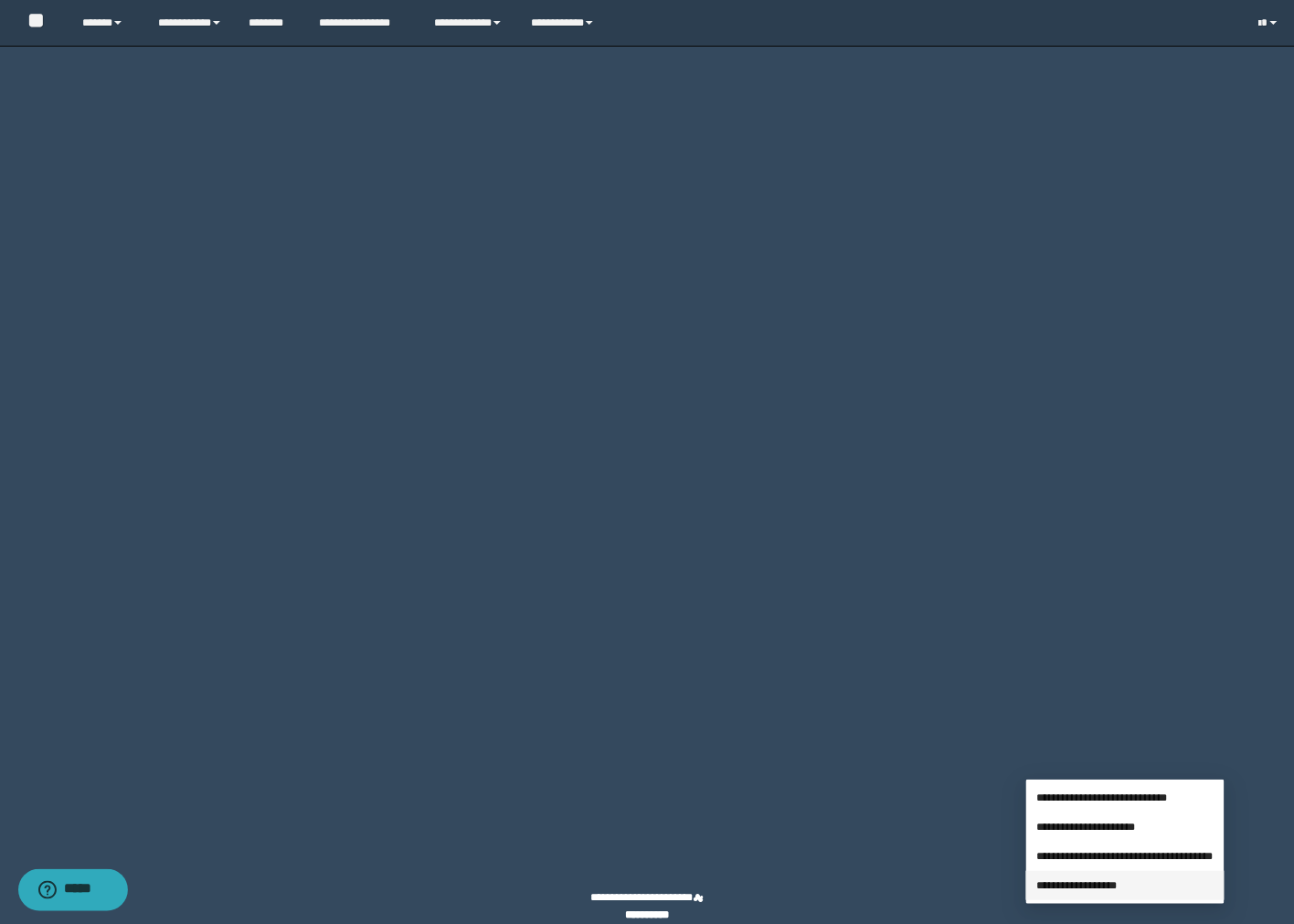 click on "**********" at bounding box center (1077, 886) 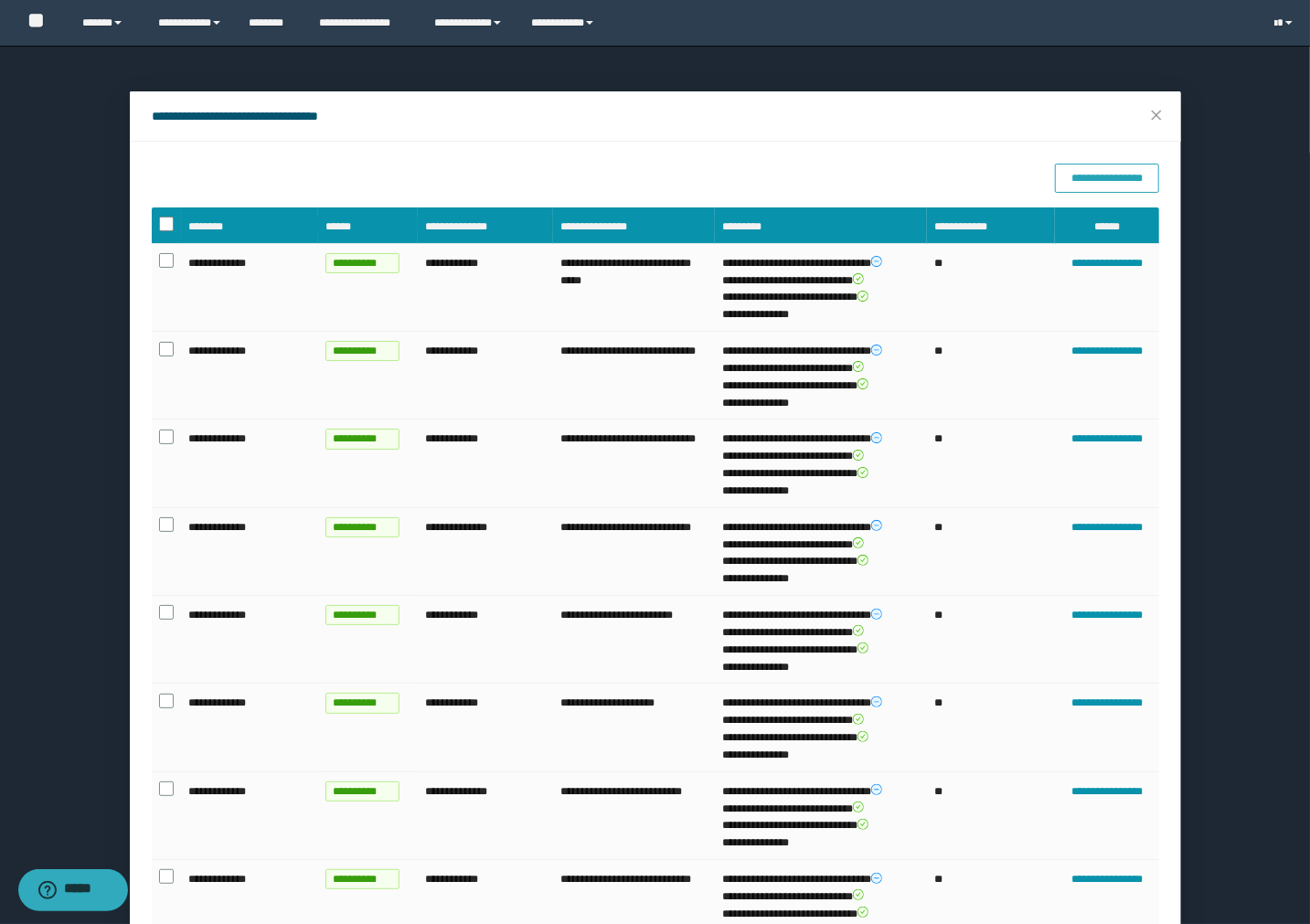 click on "**********" at bounding box center [1106, 178] 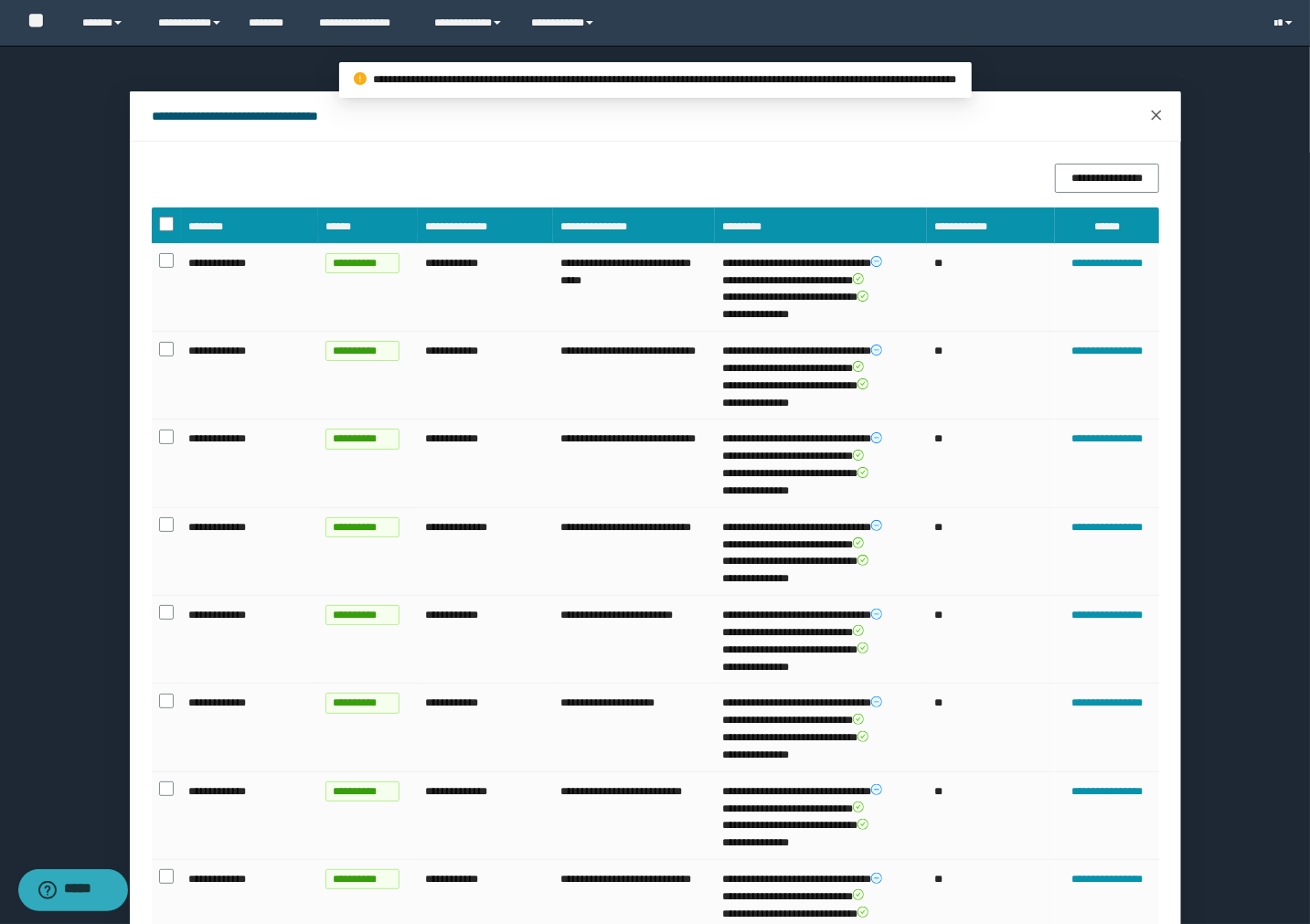click at bounding box center (1156, 116) 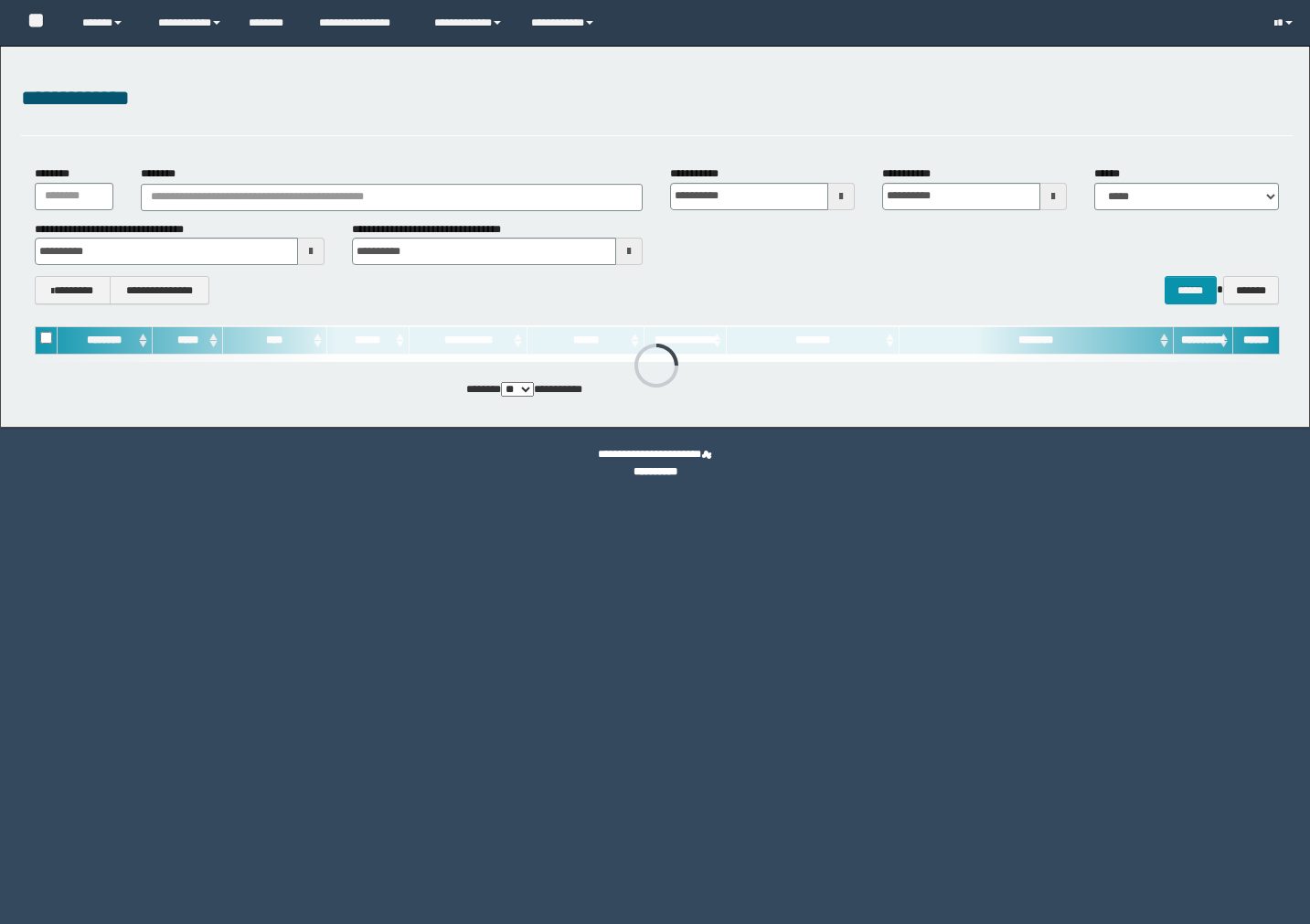 scroll, scrollTop: 0, scrollLeft: 0, axis: both 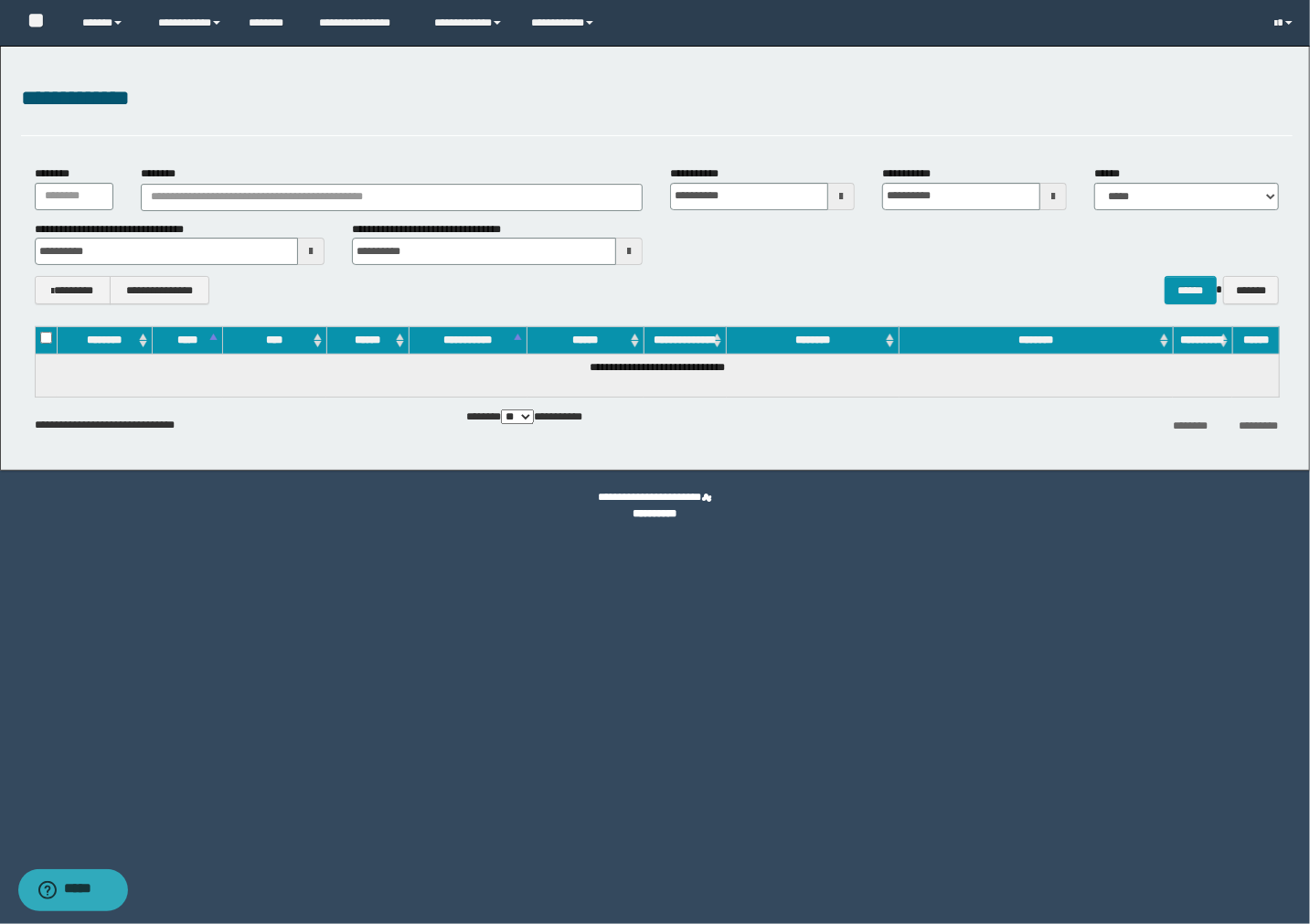 click on "**********" at bounding box center (655, 462) 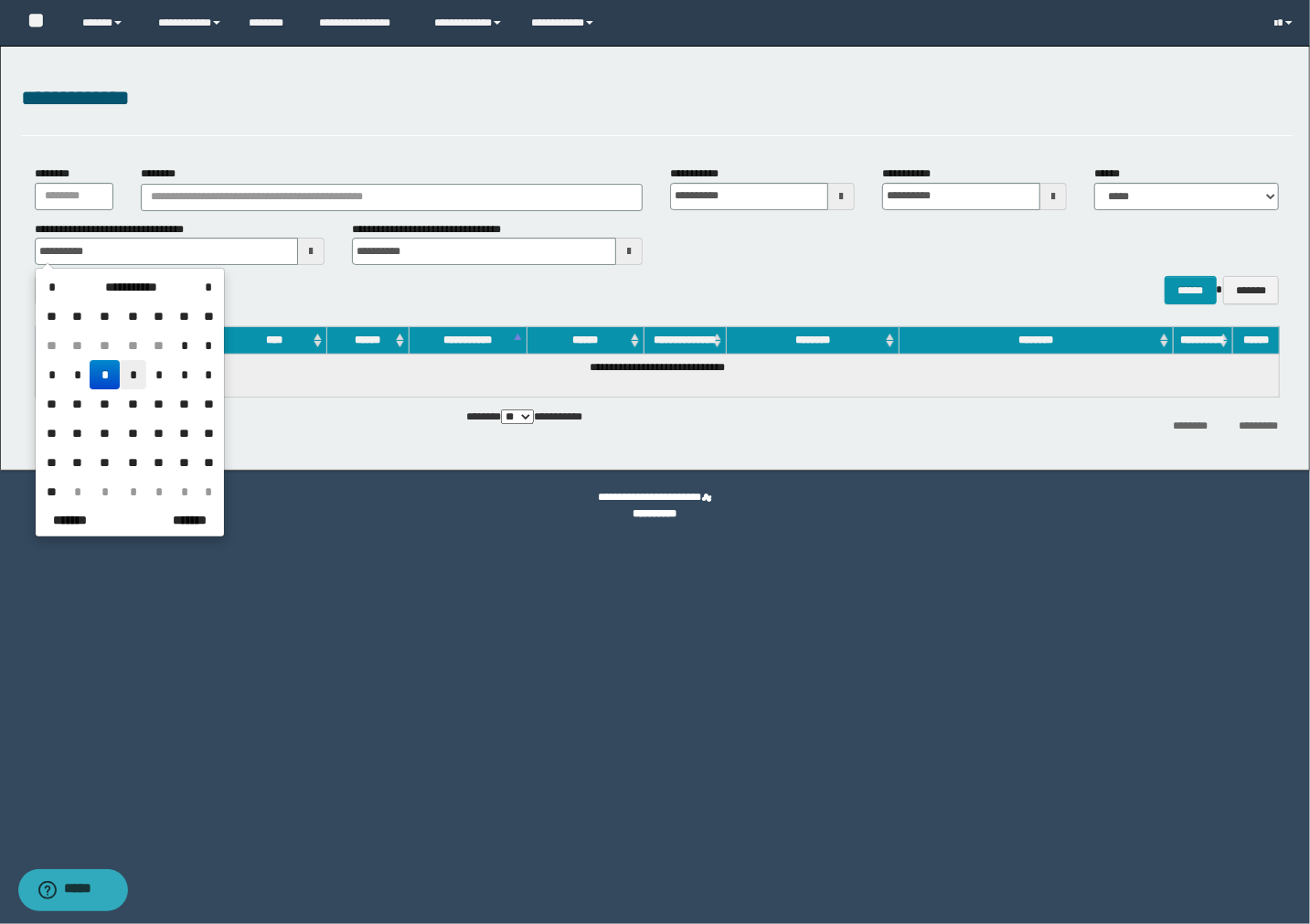 click on "*" at bounding box center (133, 375) 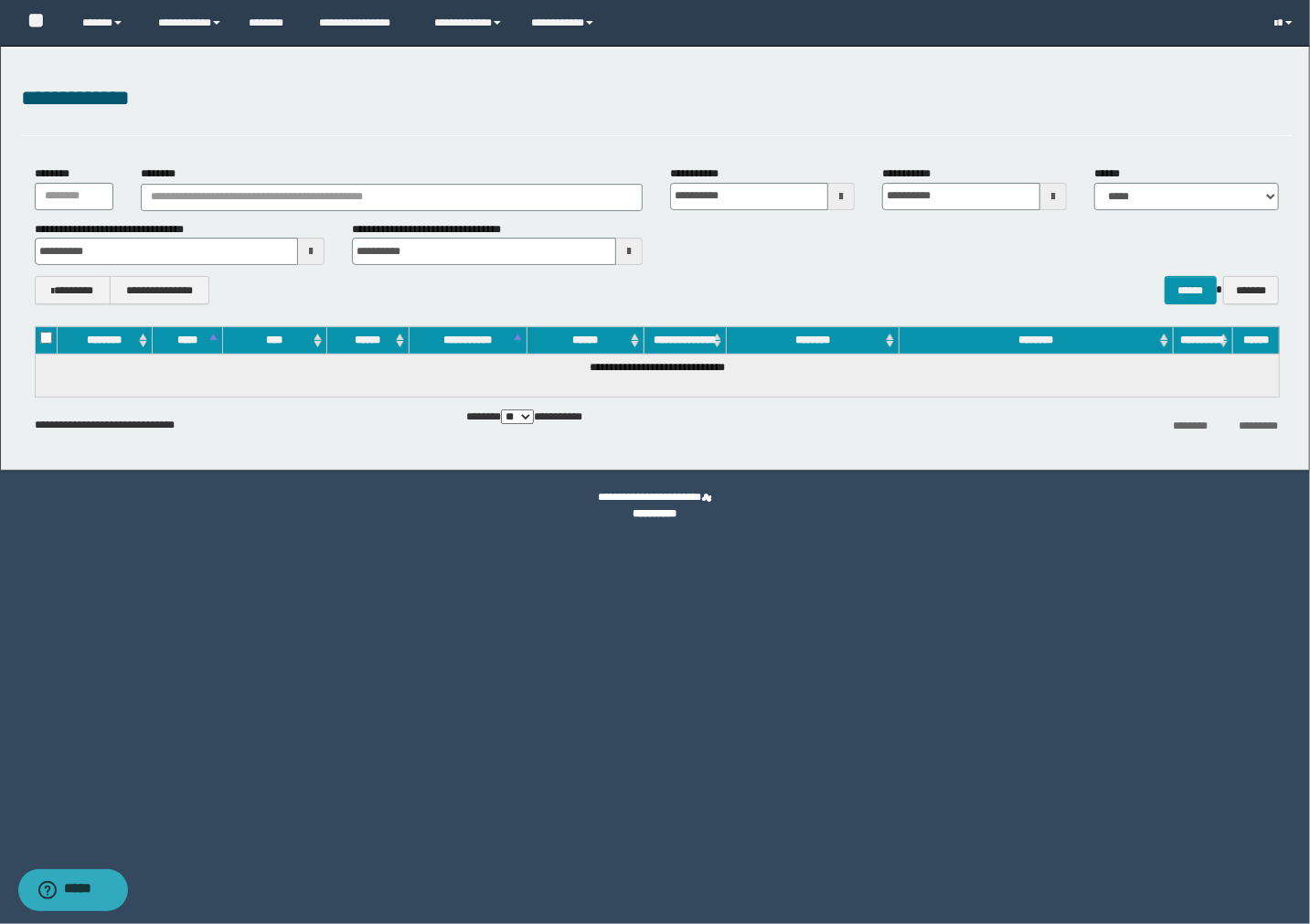 click at bounding box center [629, 251] 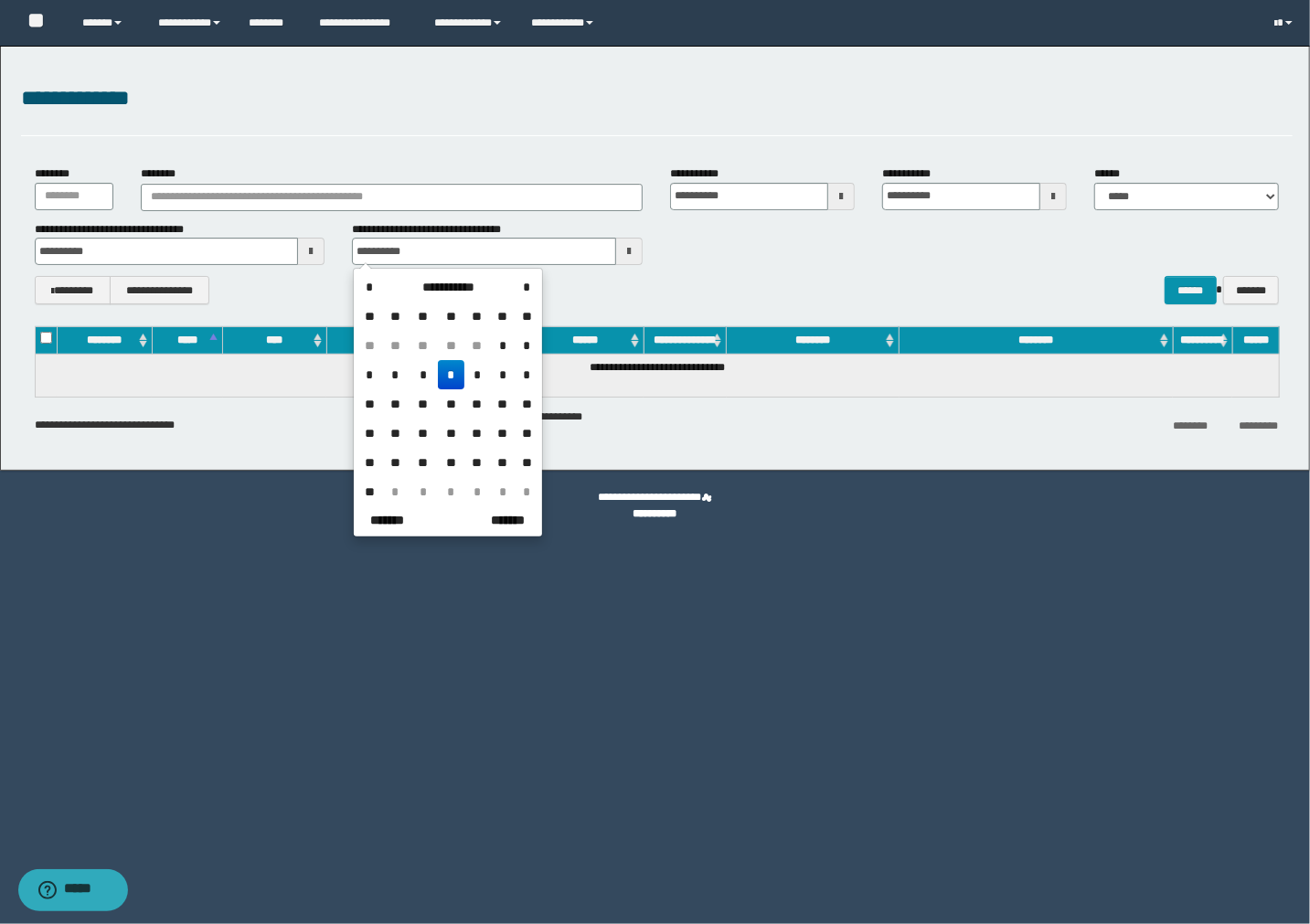 drag, startPoint x: 448, startPoint y: 377, endPoint x: 634, endPoint y: 330, distance: 191.84629 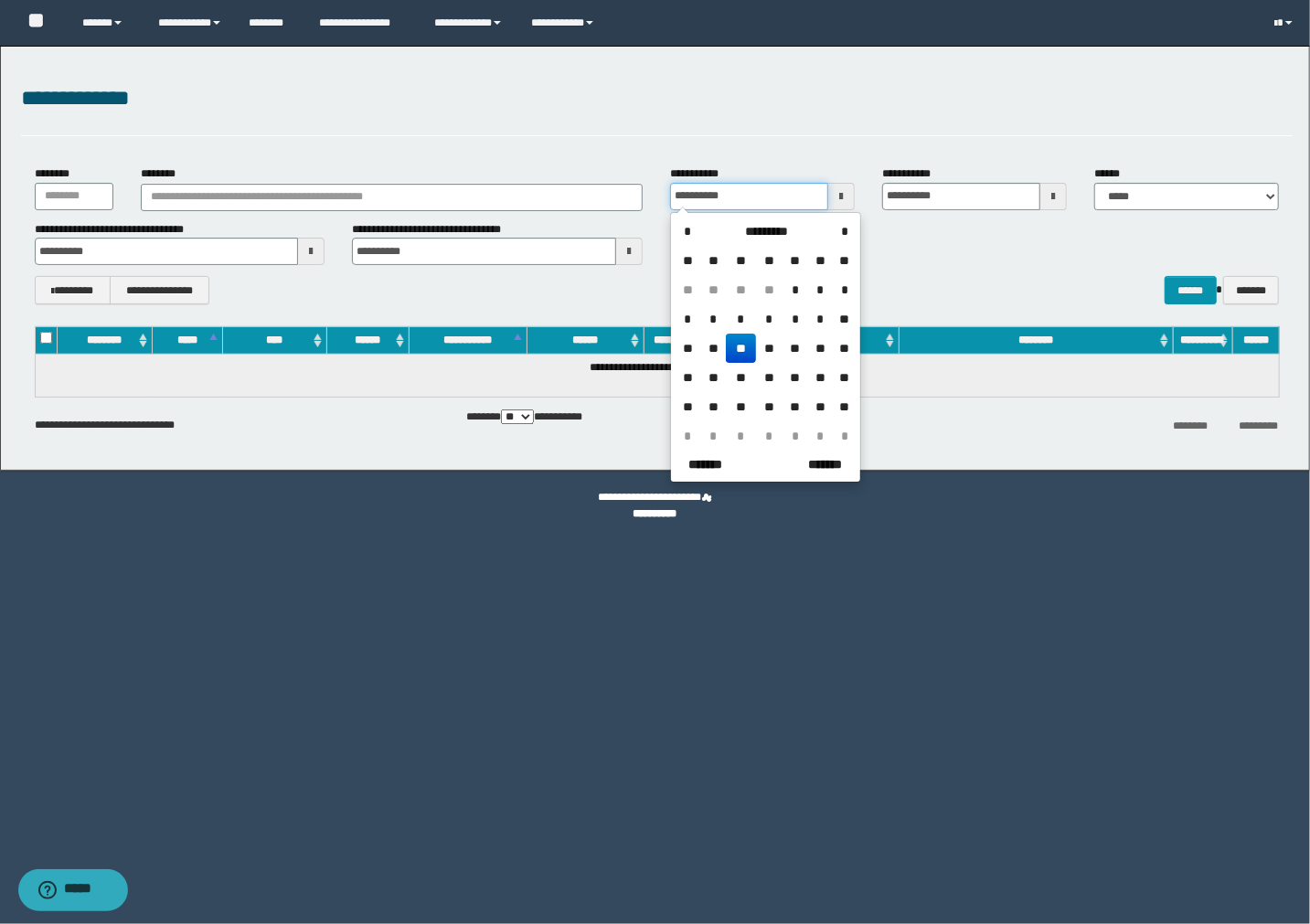 drag, startPoint x: 812, startPoint y: 203, endPoint x: 298, endPoint y: 180, distance: 514.5143 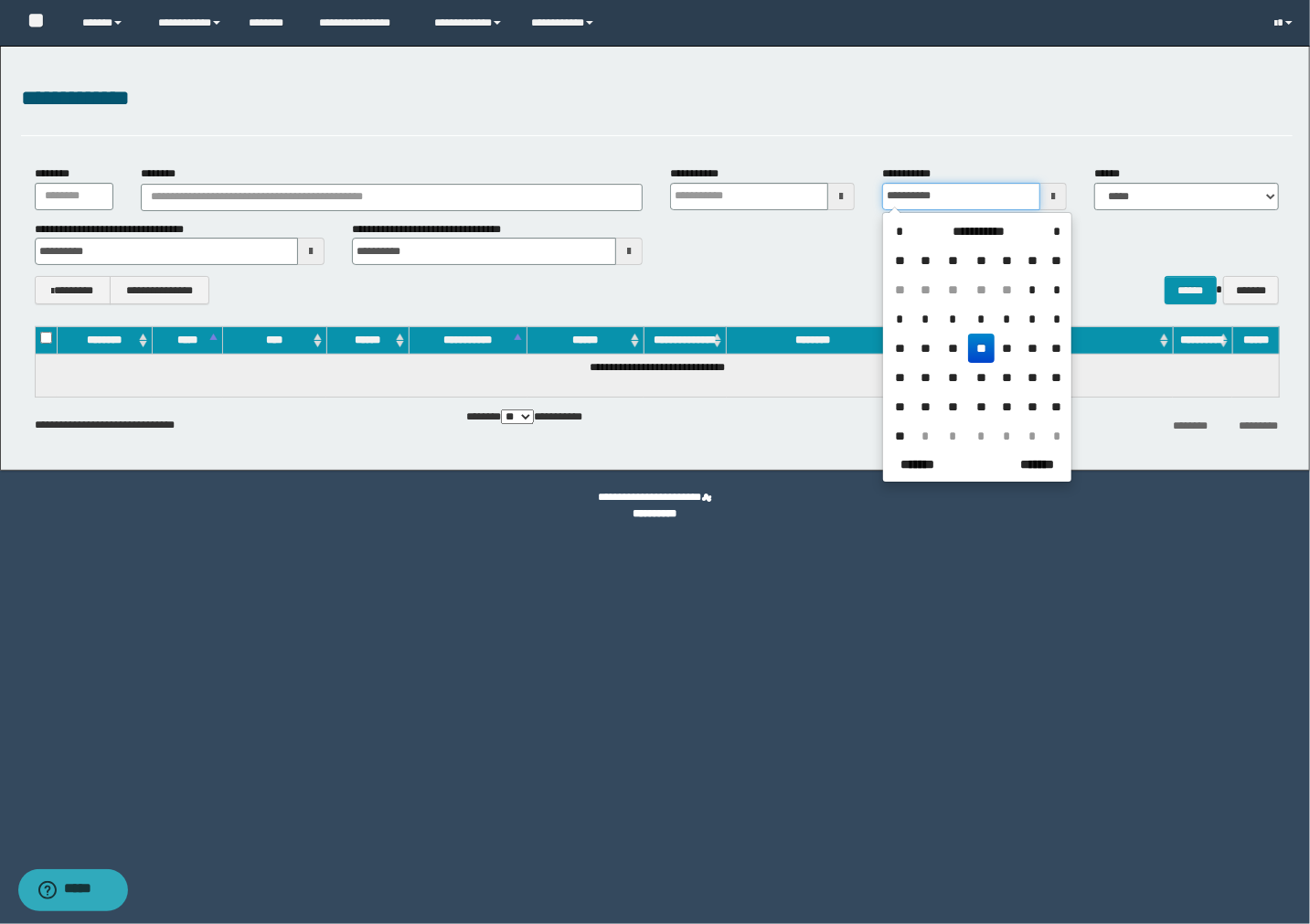 drag, startPoint x: 945, startPoint y: 192, endPoint x: 835, endPoint y: 184, distance: 110.29053 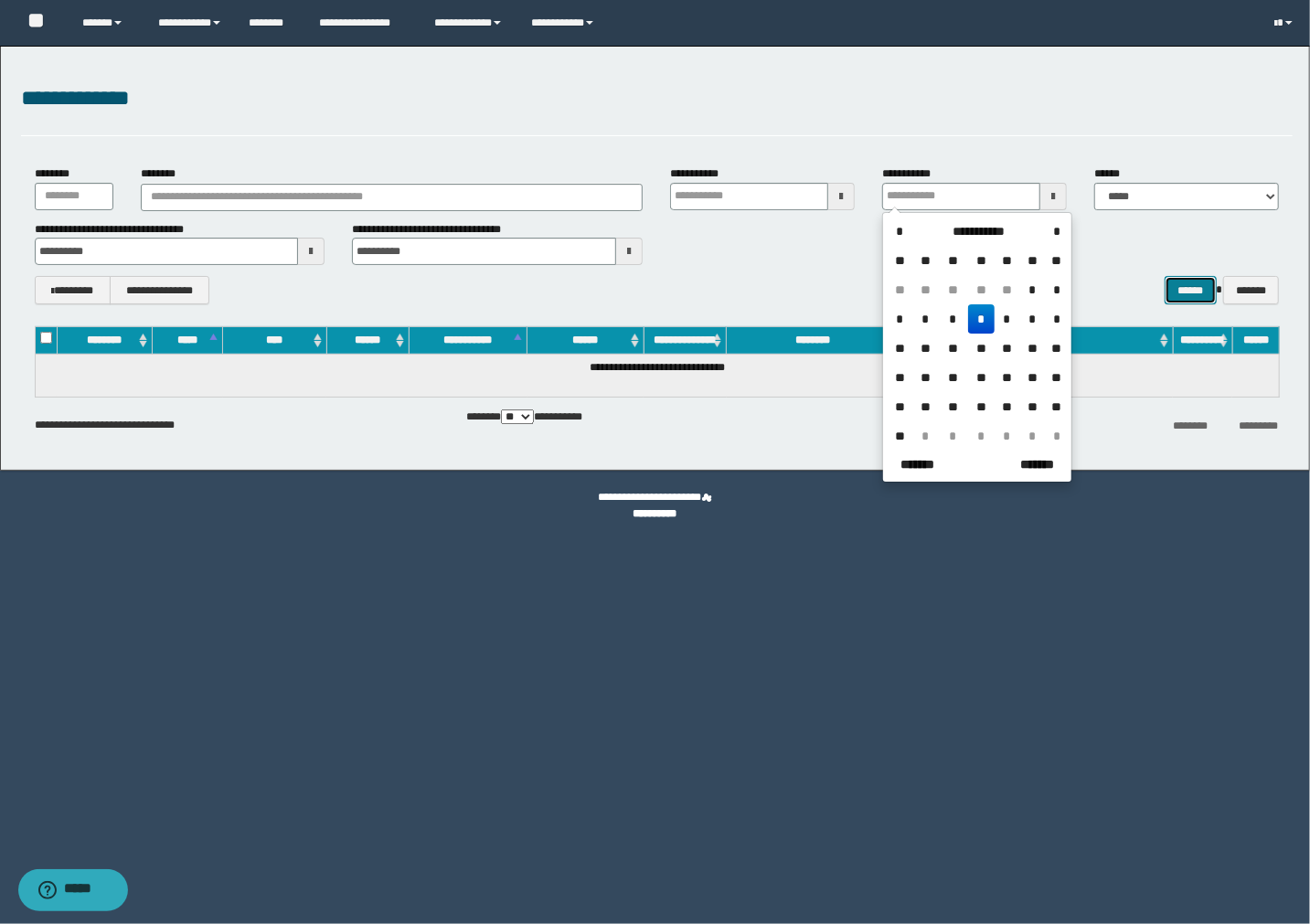 click on "******" at bounding box center [1190, 290] 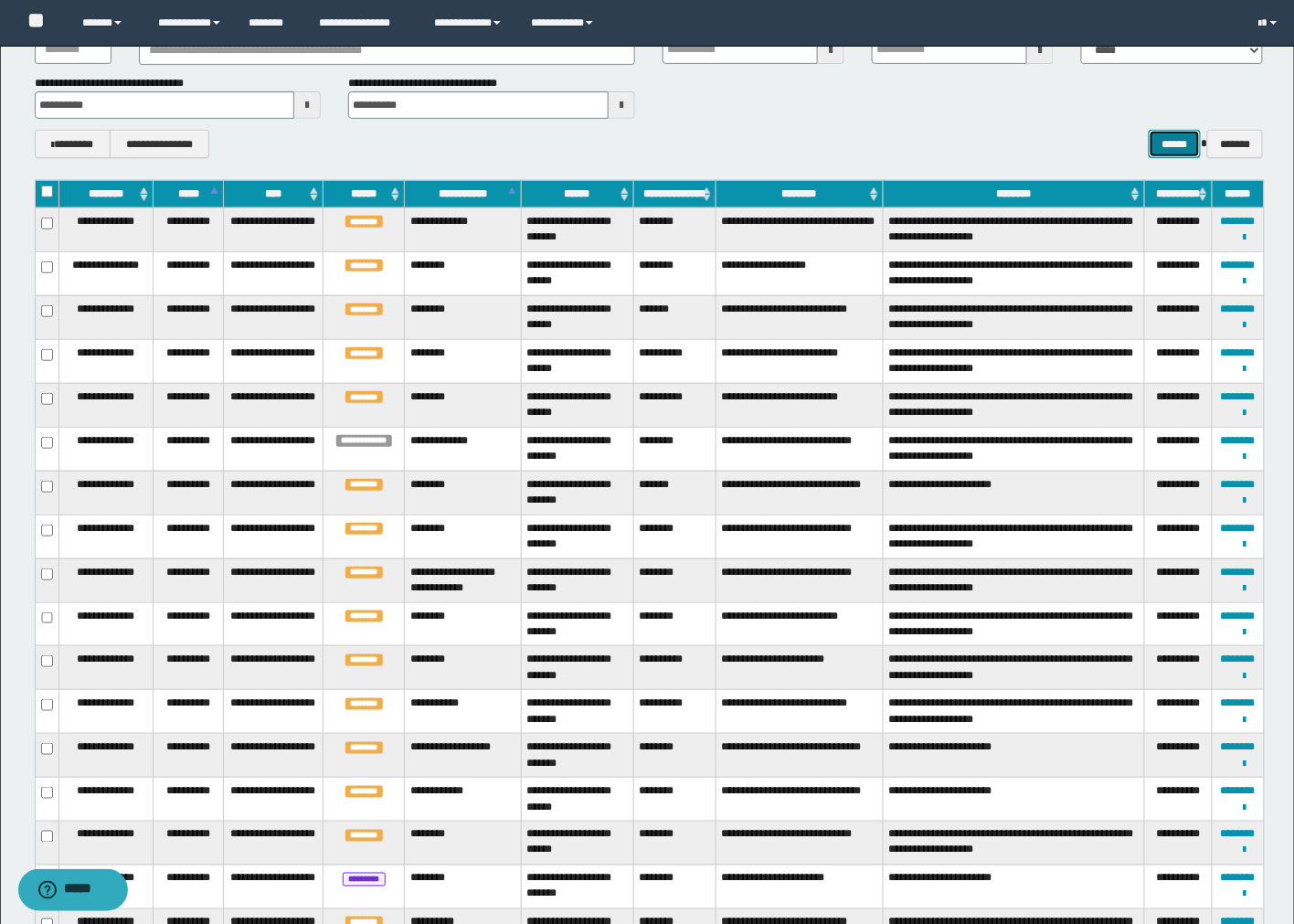 scroll, scrollTop: 0, scrollLeft: 0, axis: both 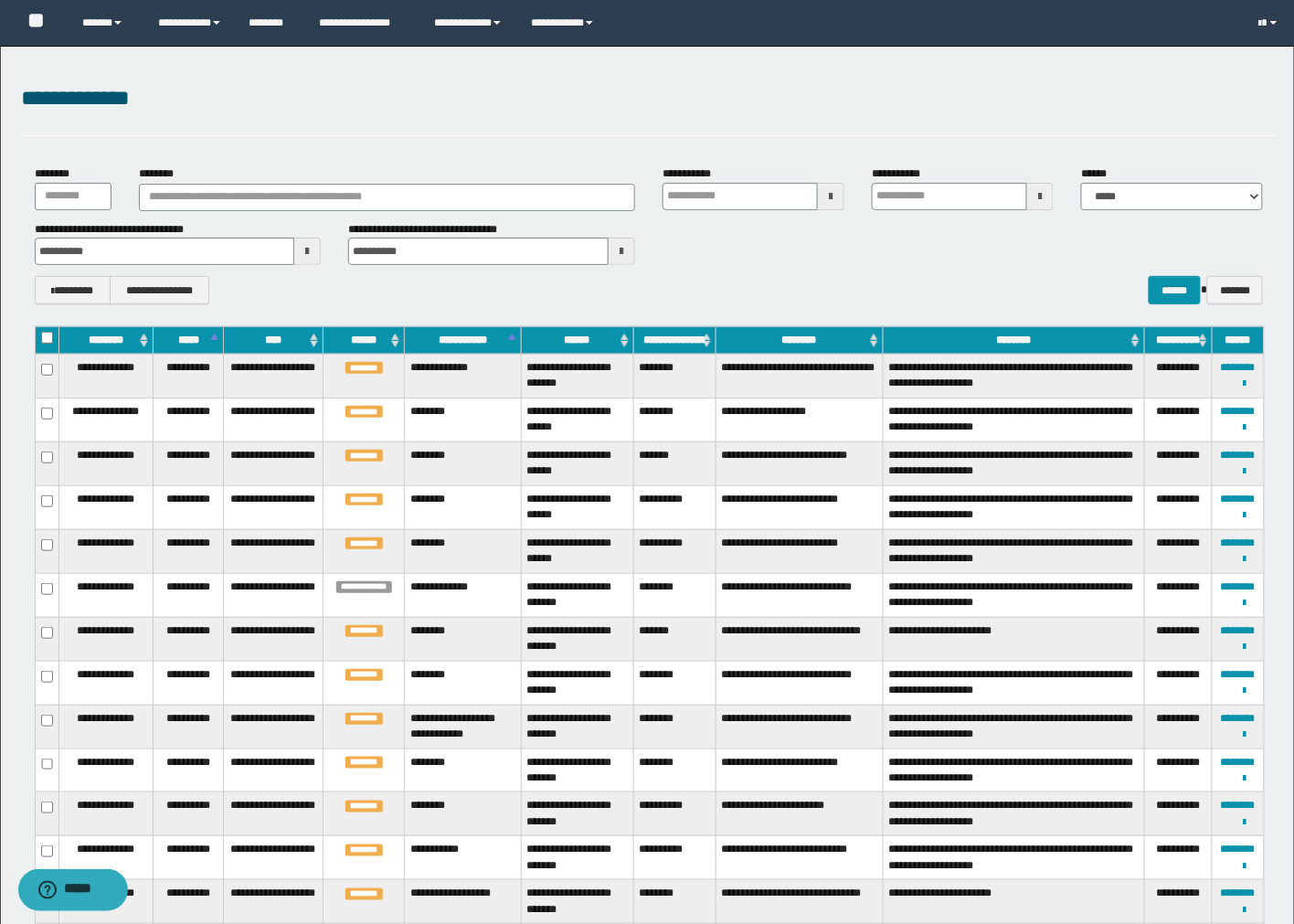 click on "**********" at bounding box center (649, 243) 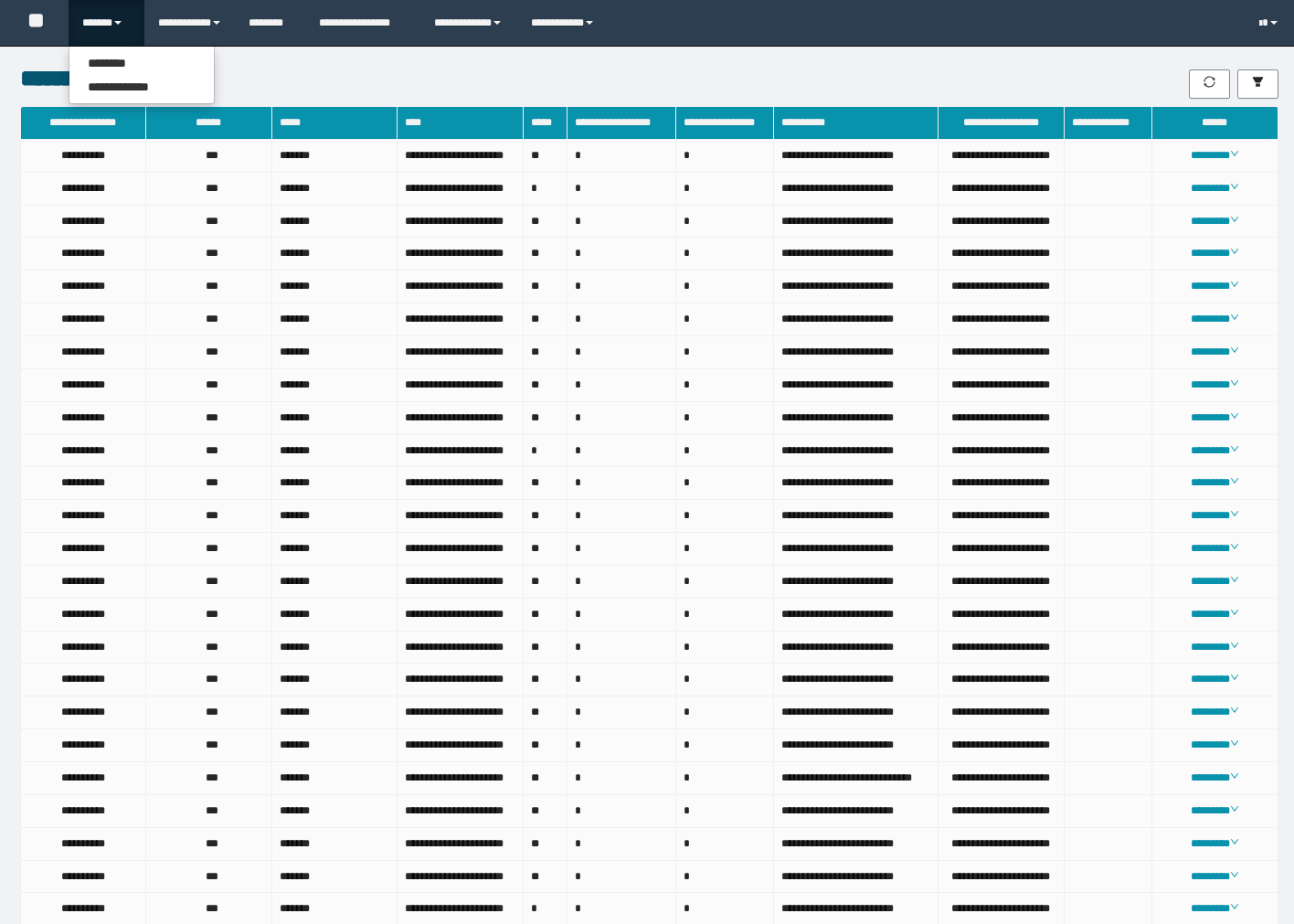 scroll, scrollTop: 1705, scrollLeft: 0, axis: vertical 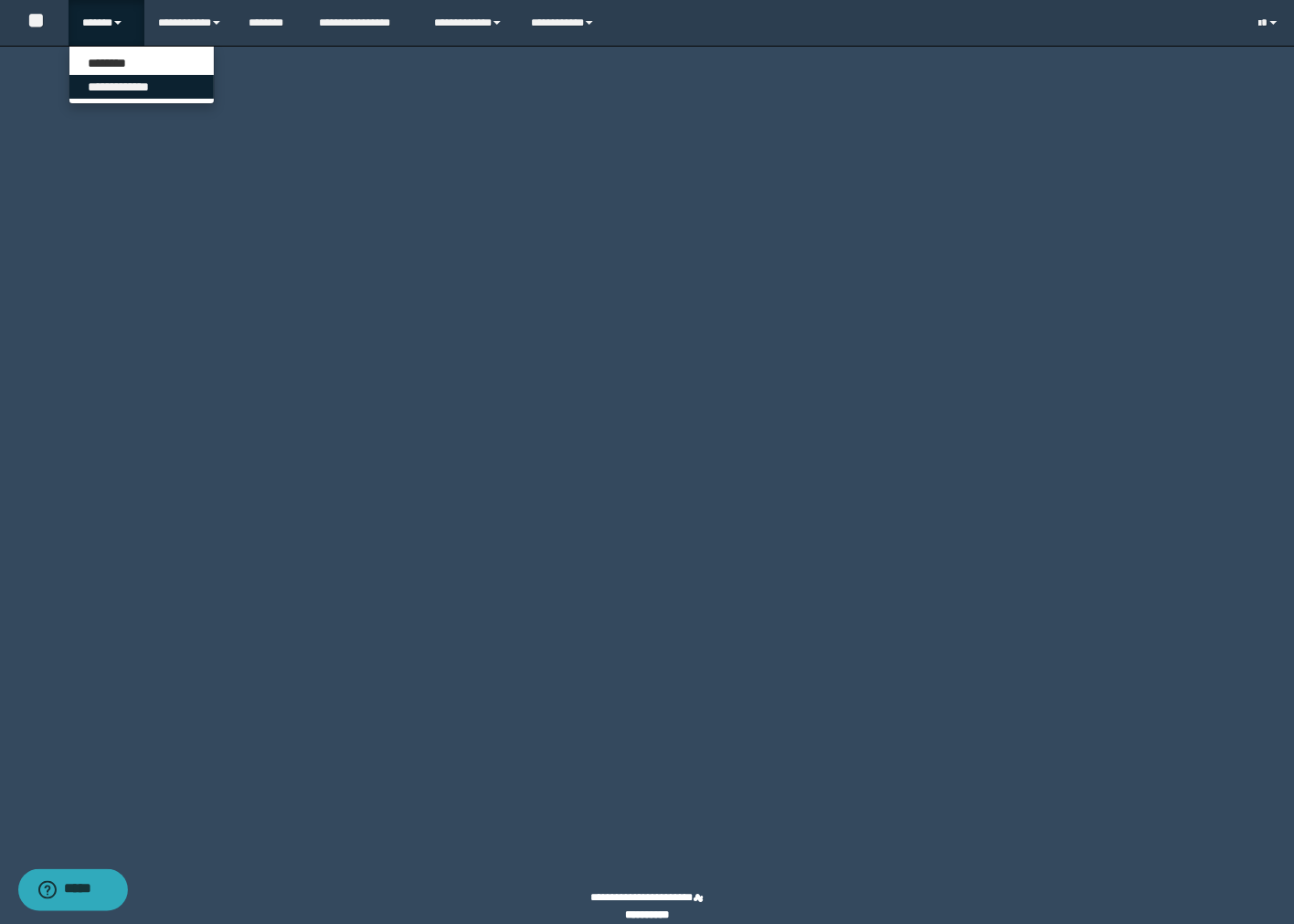 click on "**********" at bounding box center [142, 87] 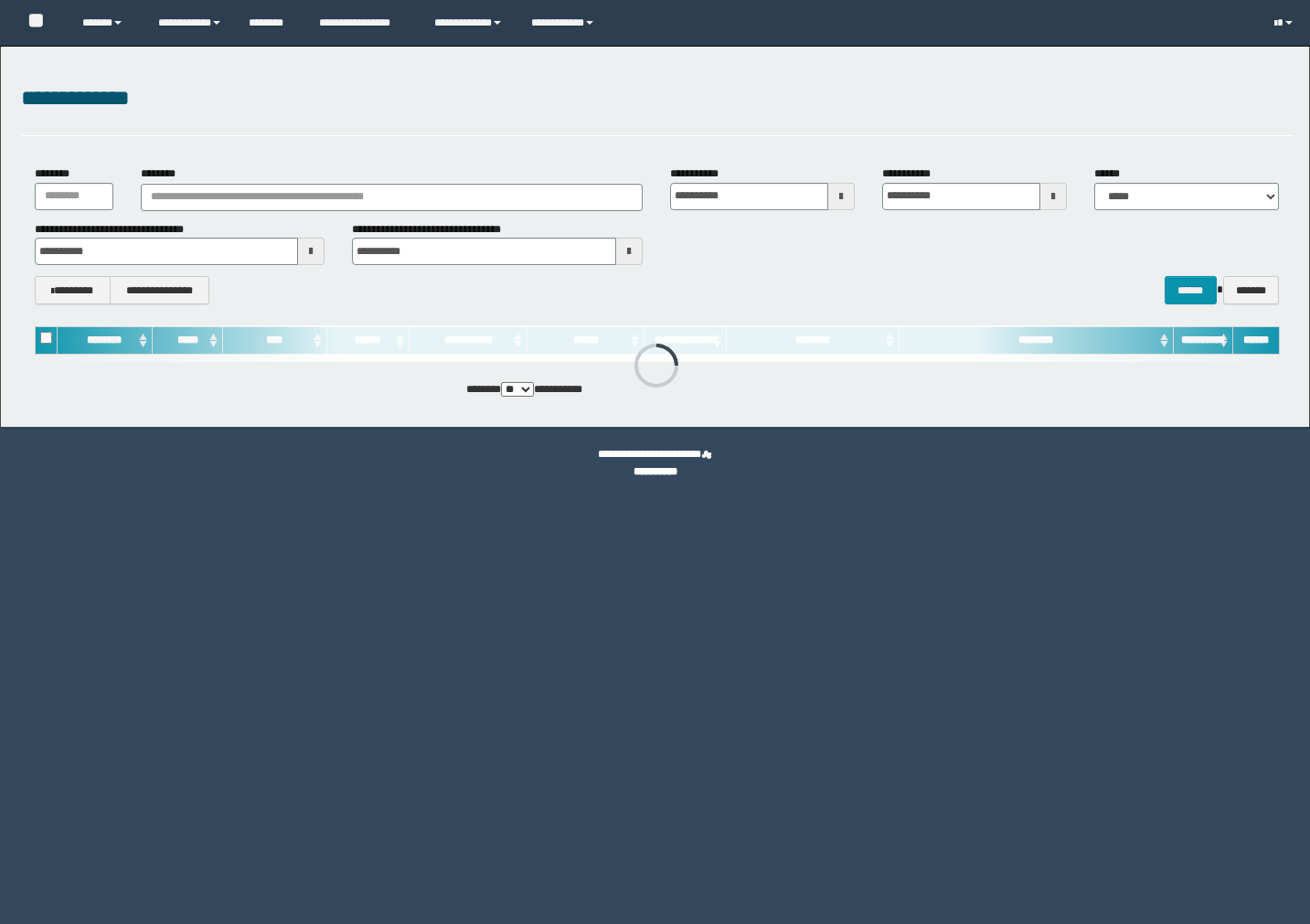 scroll, scrollTop: 0, scrollLeft: 0, axis: both 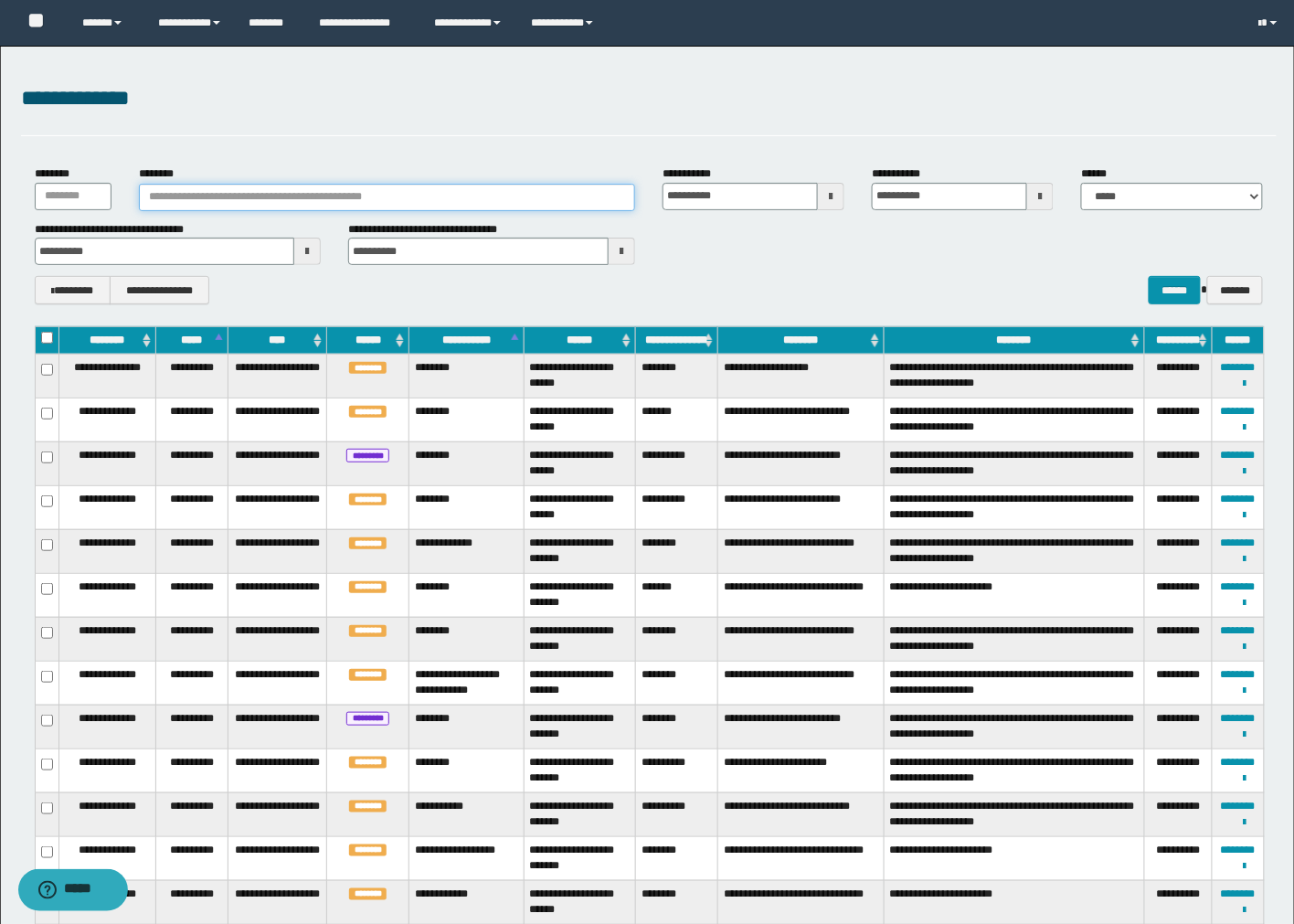 click on "********" at bounding box center (387, 197) 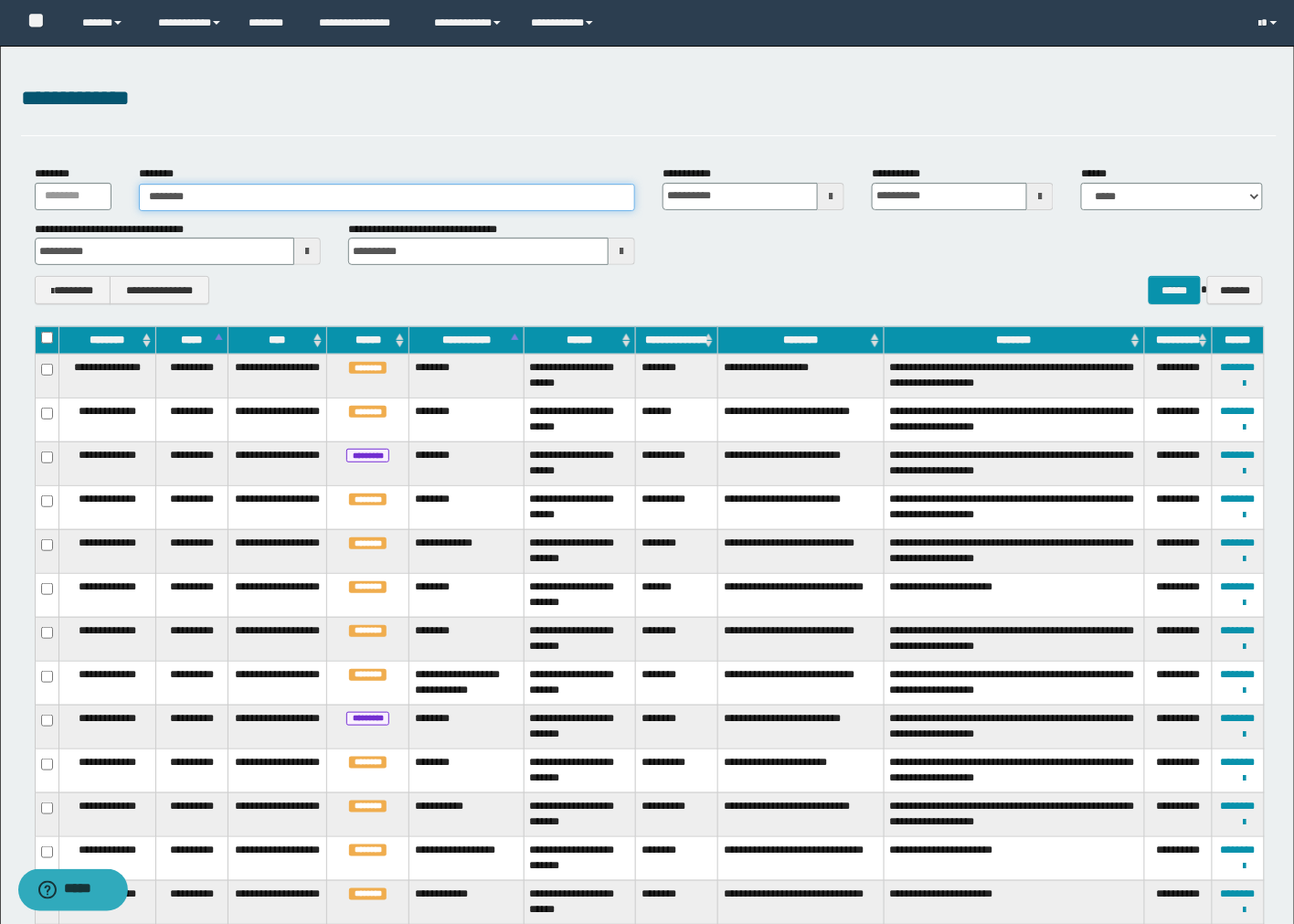 type on "********" 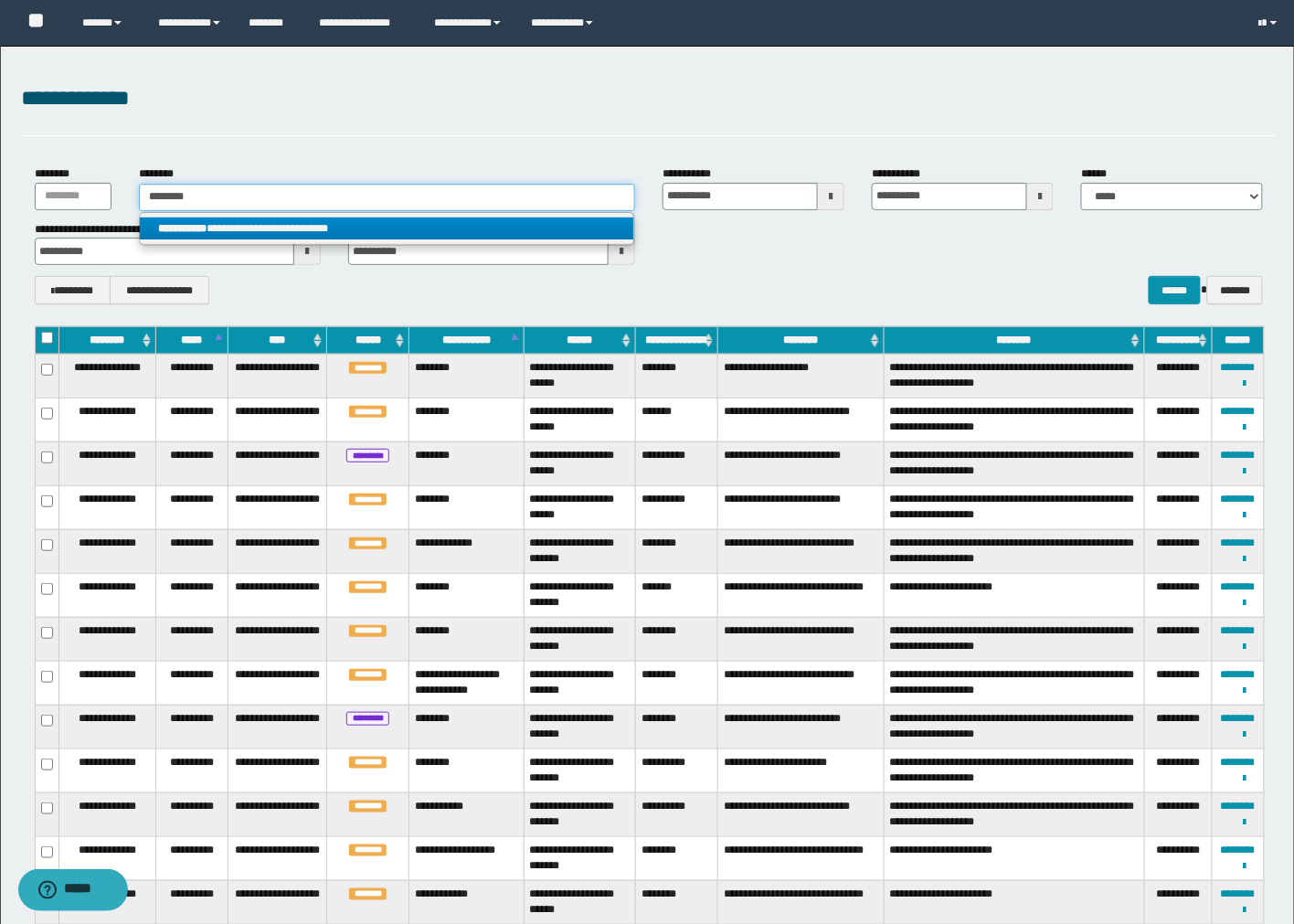 type on "********" 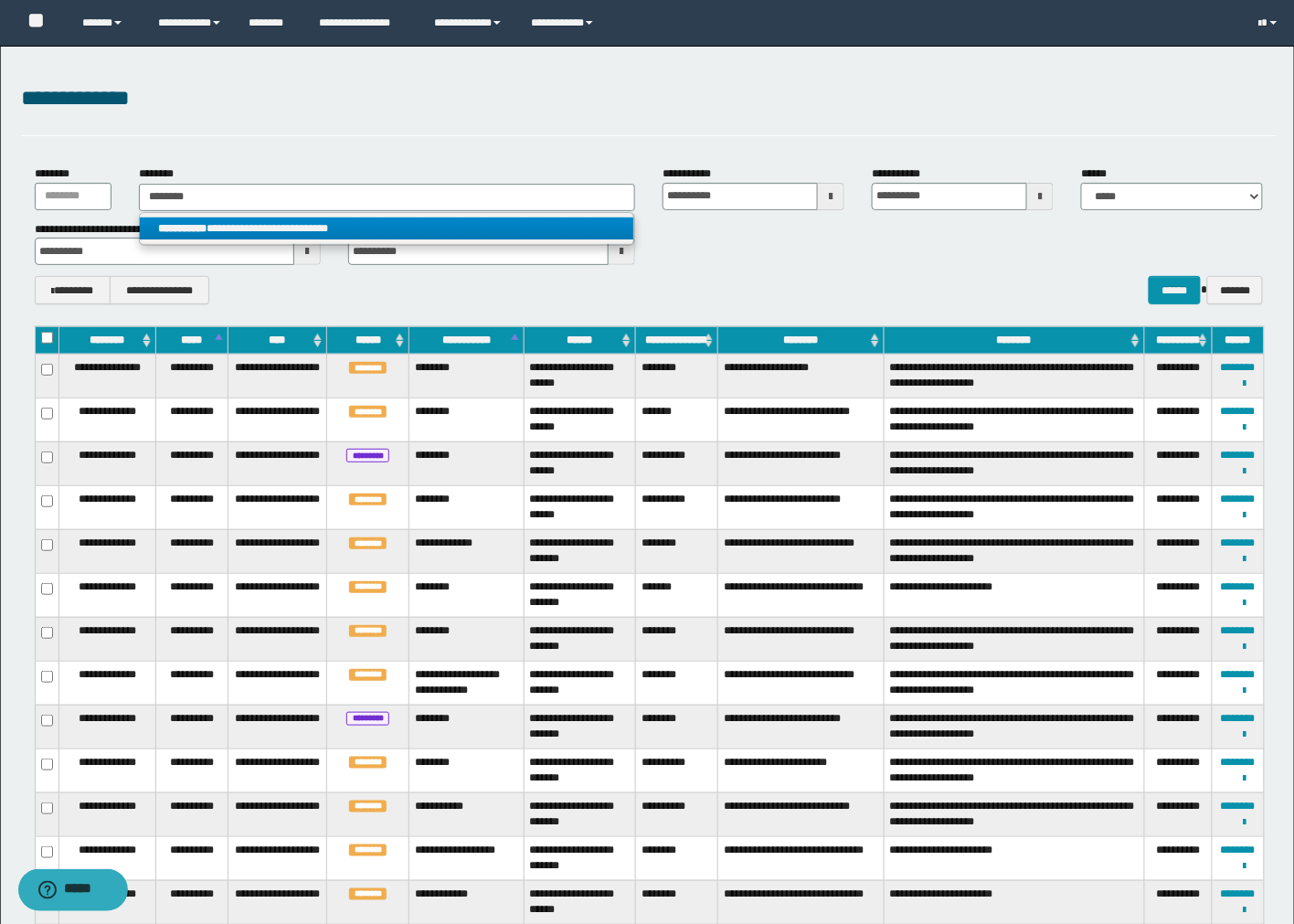 click on "**********" at bounding box center [387, 228] 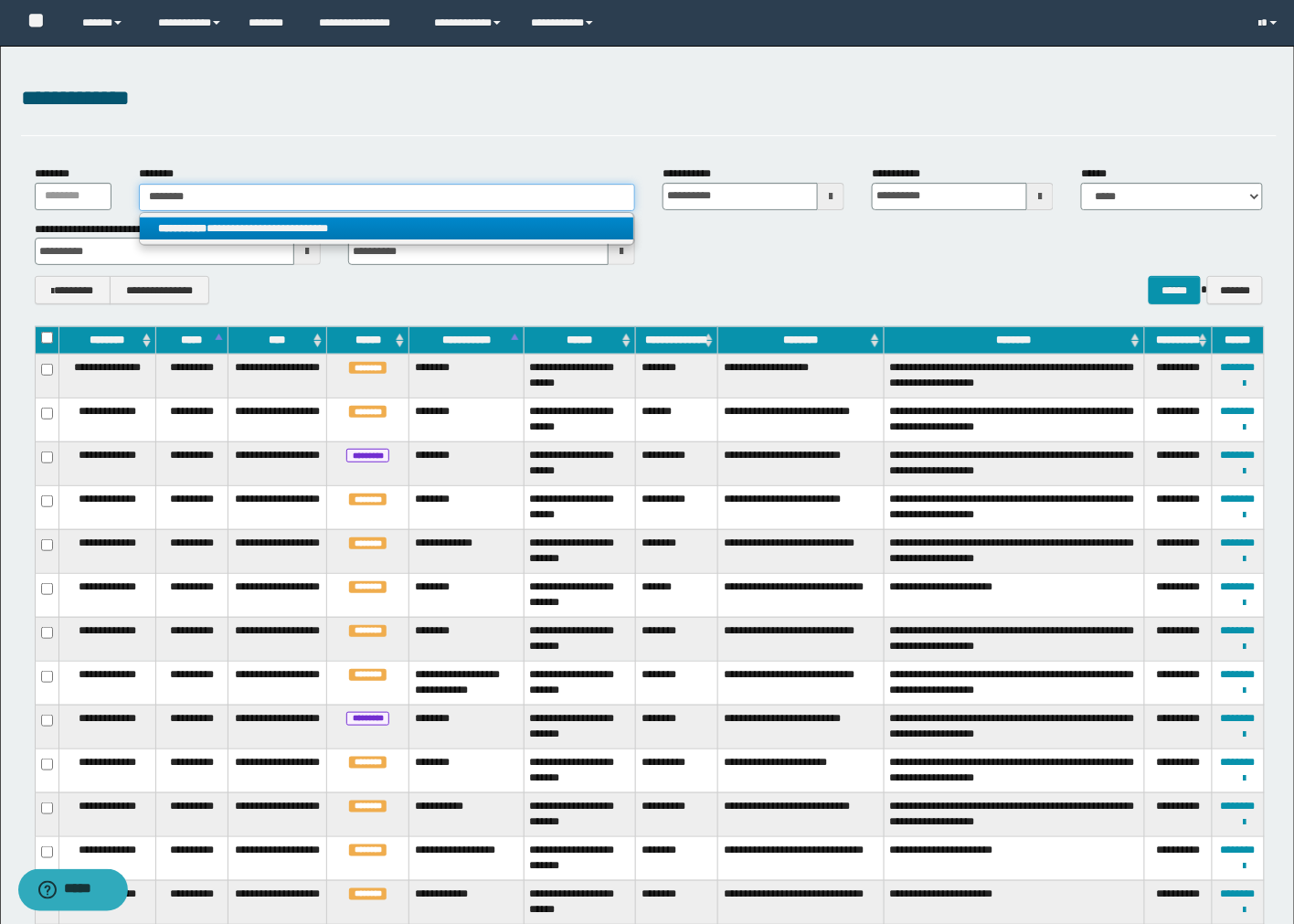 type 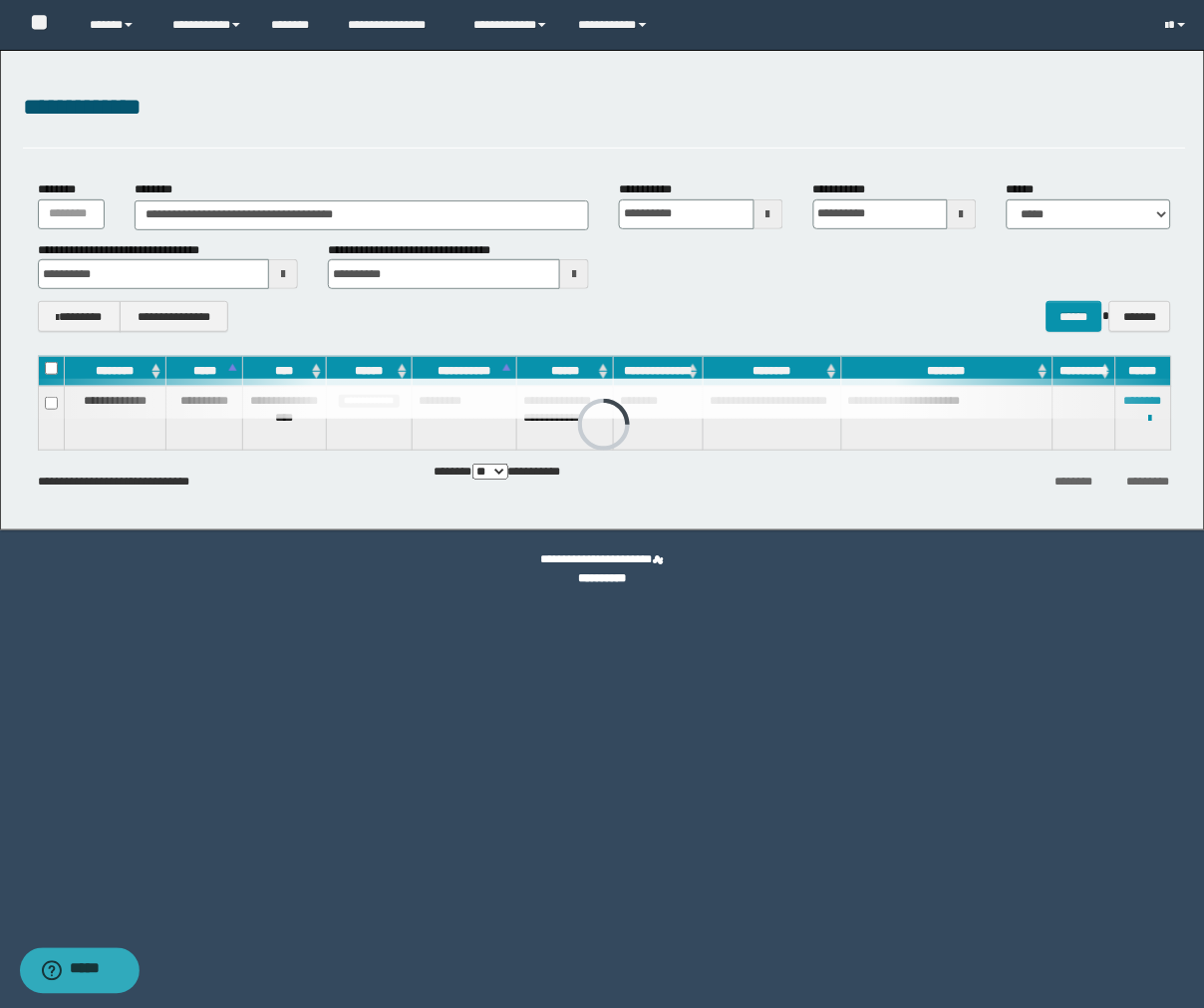 click on "**********" at bounding box center (602, 578) 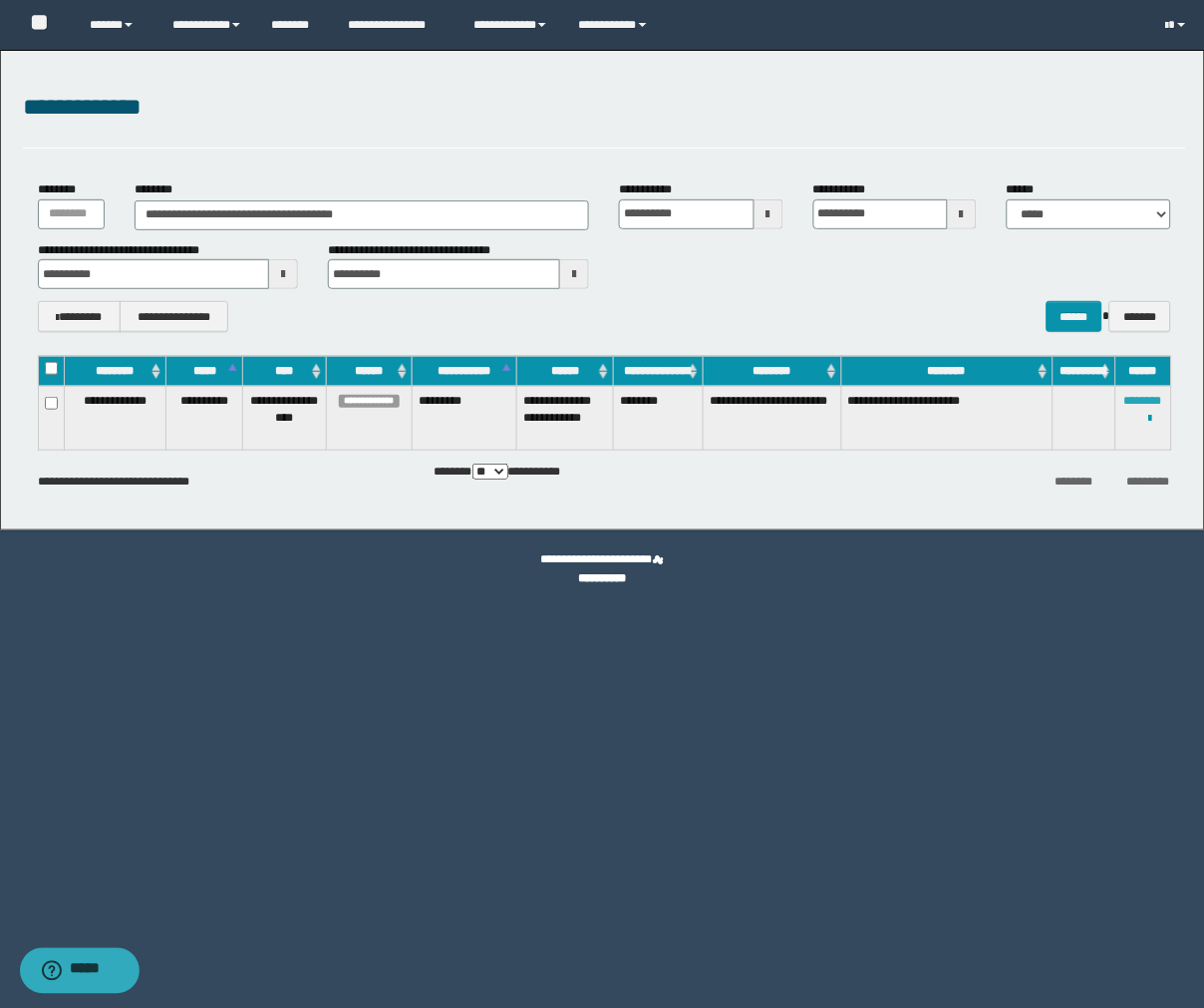 click on "********" at bounding box center (1143, 401) 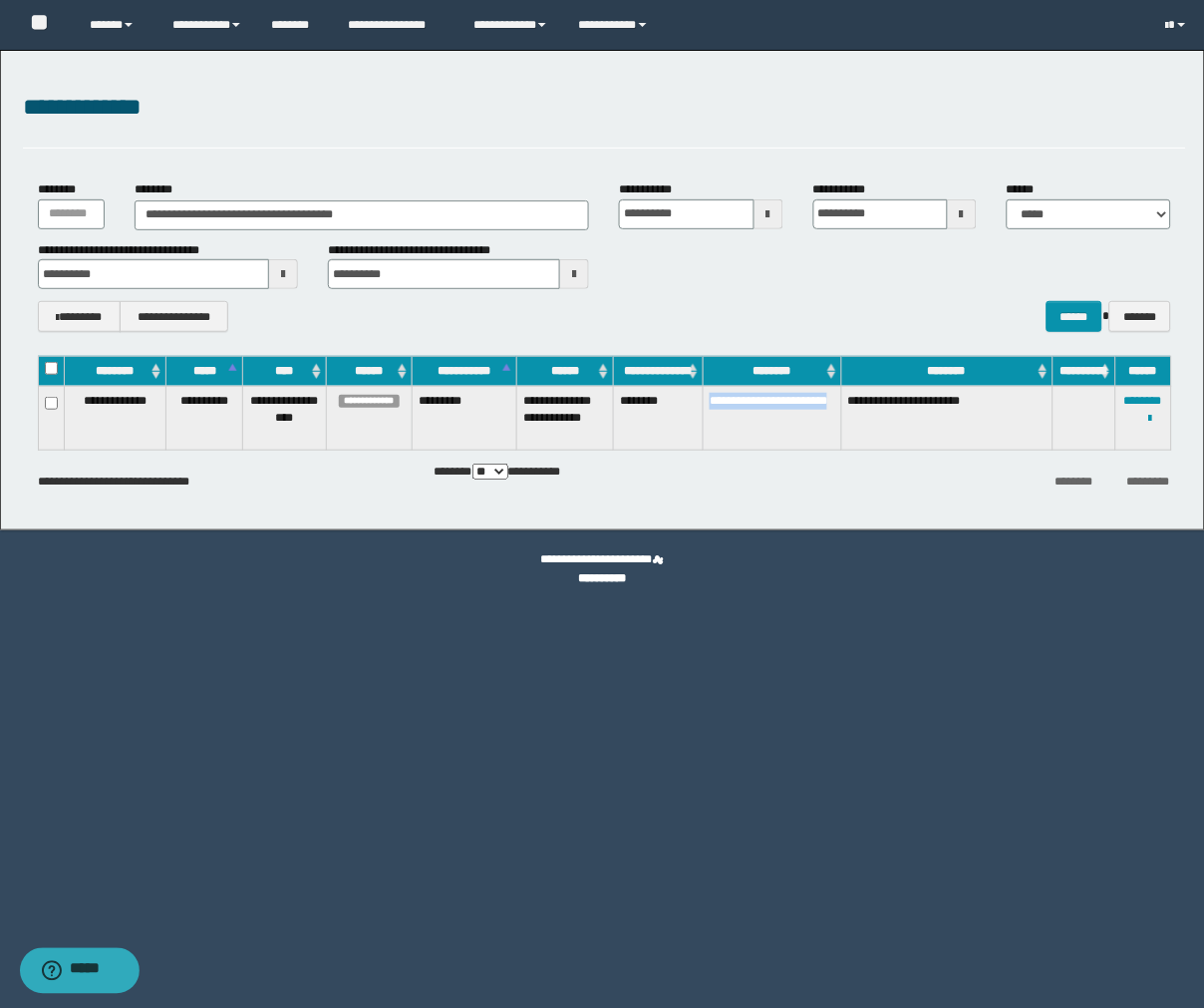 drag, startPoint x: 763, startPoint y: 446, endPoint x: 710, endPoint y: 419, distance: 59.481089 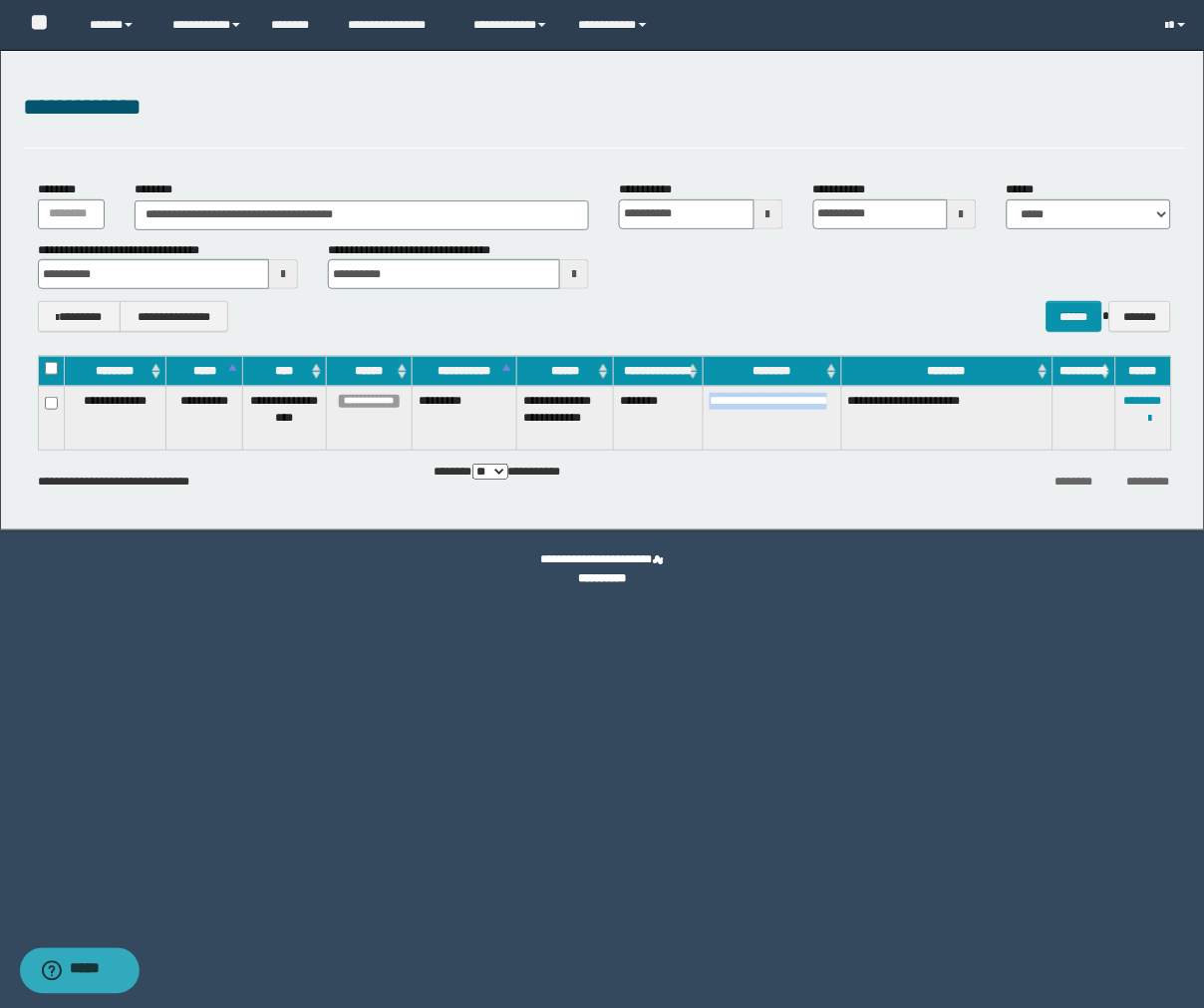 copy on "**********" 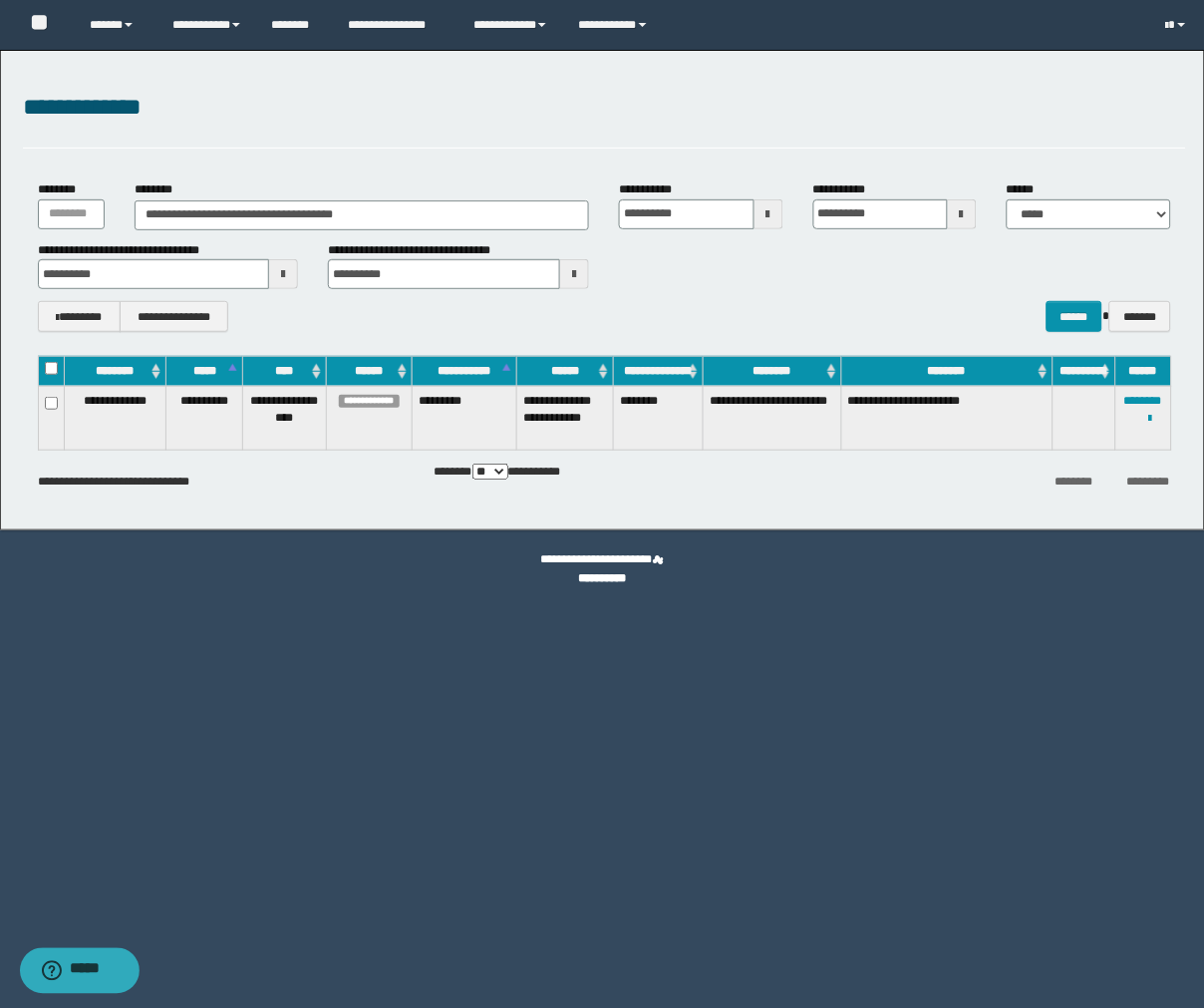 click on "**********" at bounding box center (602, 504) 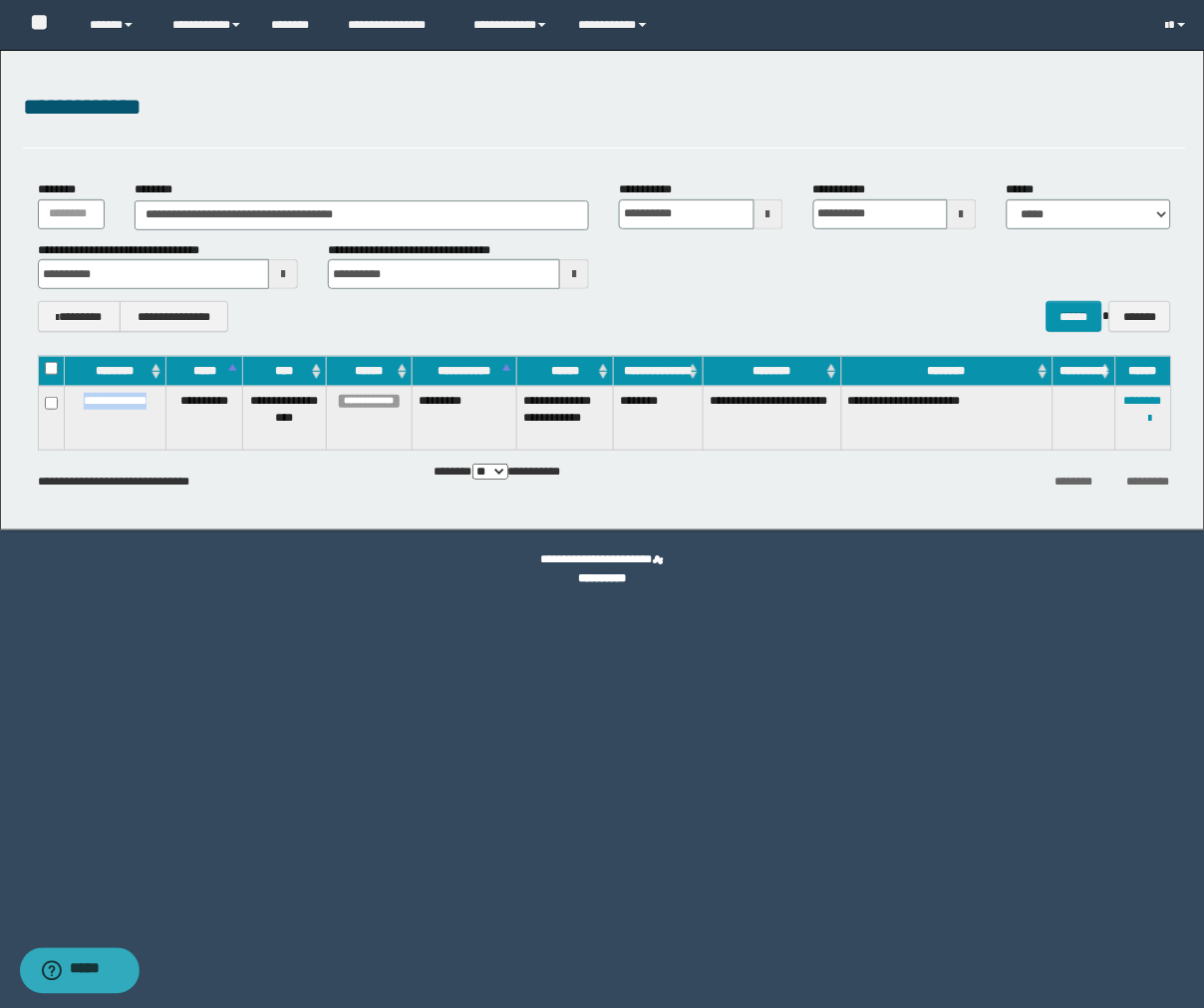 drag, startPoint x: 159, startPoint y: 417, endPoint x: 74, endPoint y: 423, distance: 85.211502 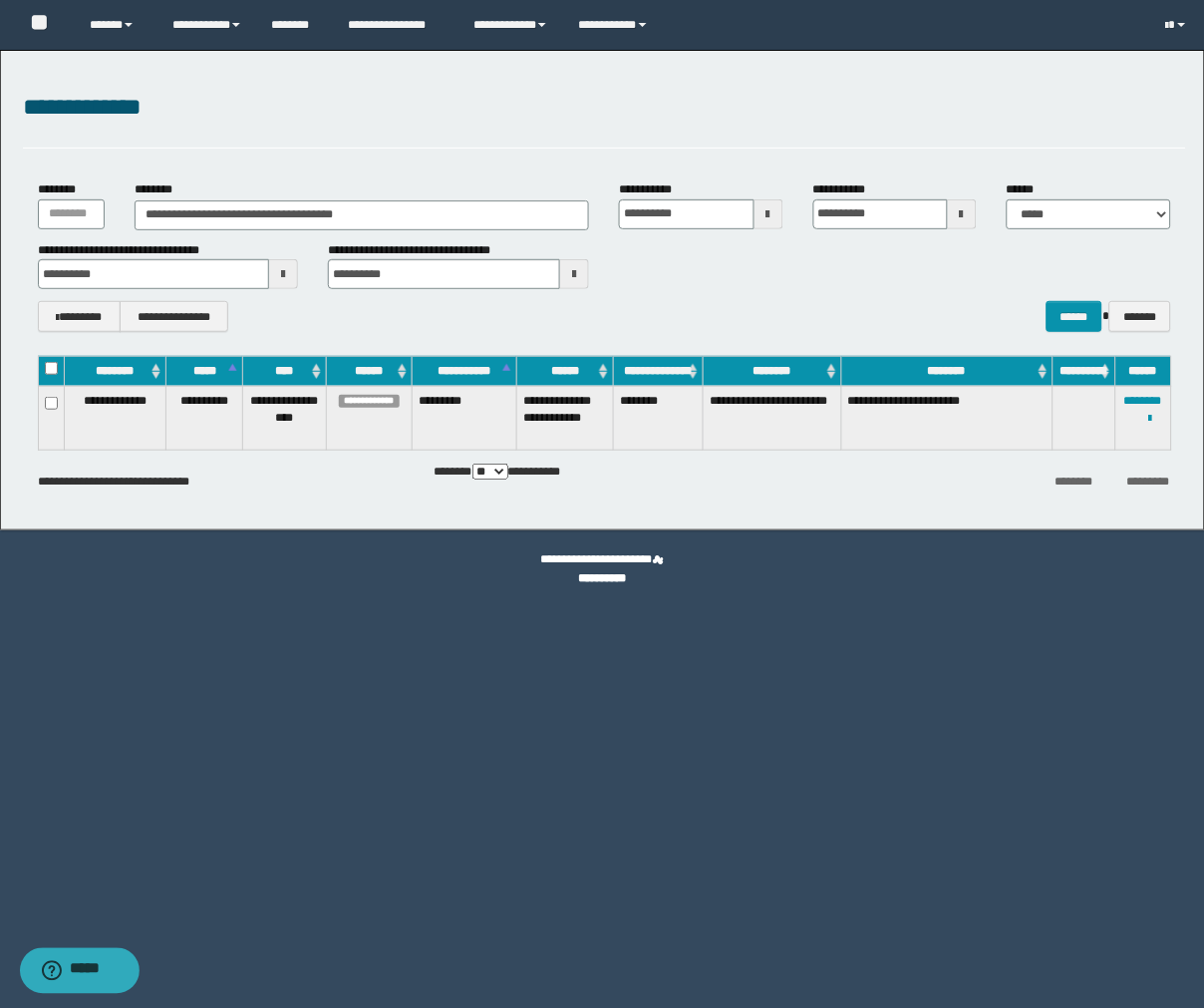 click on "**********" at bounding box center (602, 504) 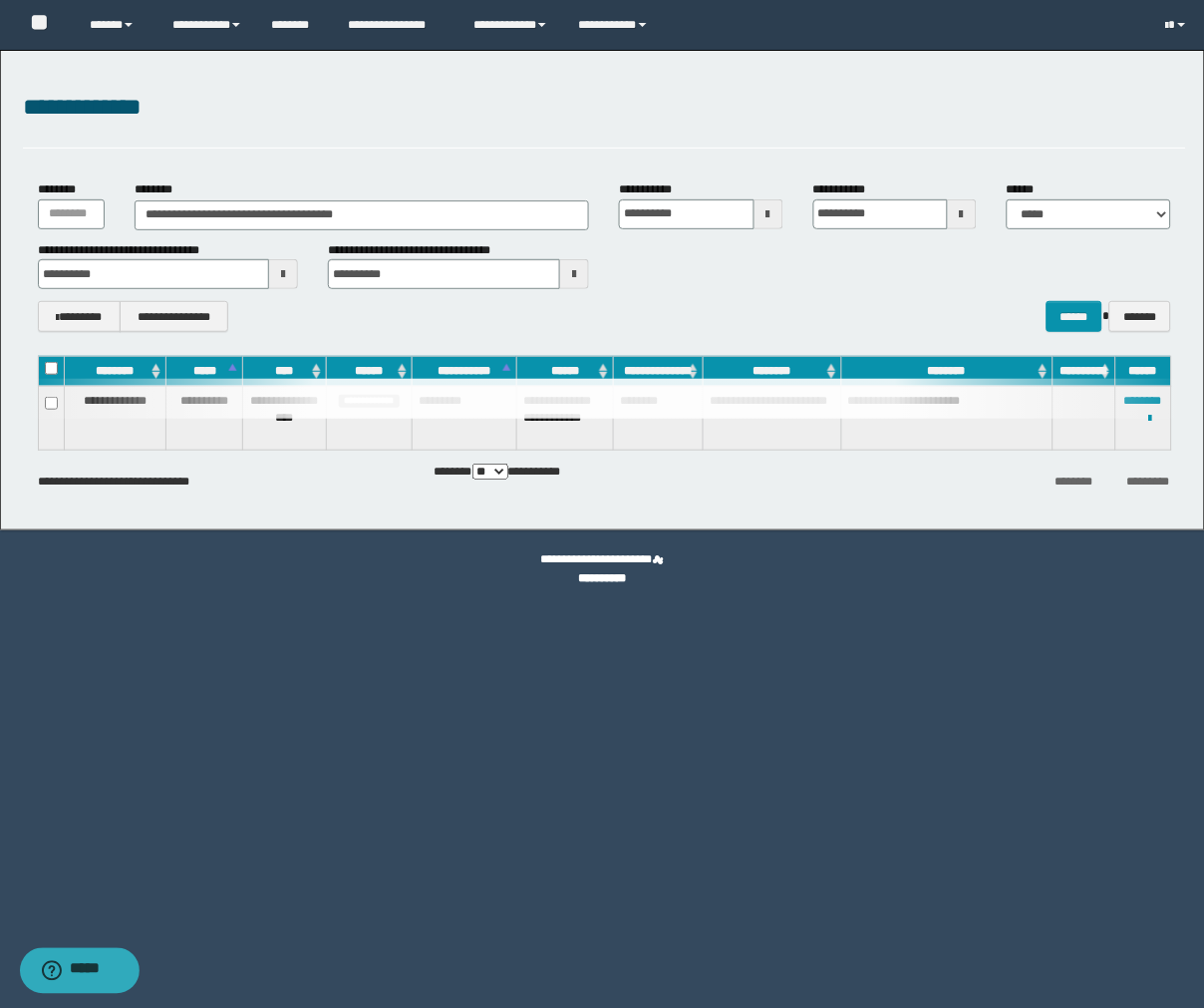 click on "**********" at bounding box center [602, 504] 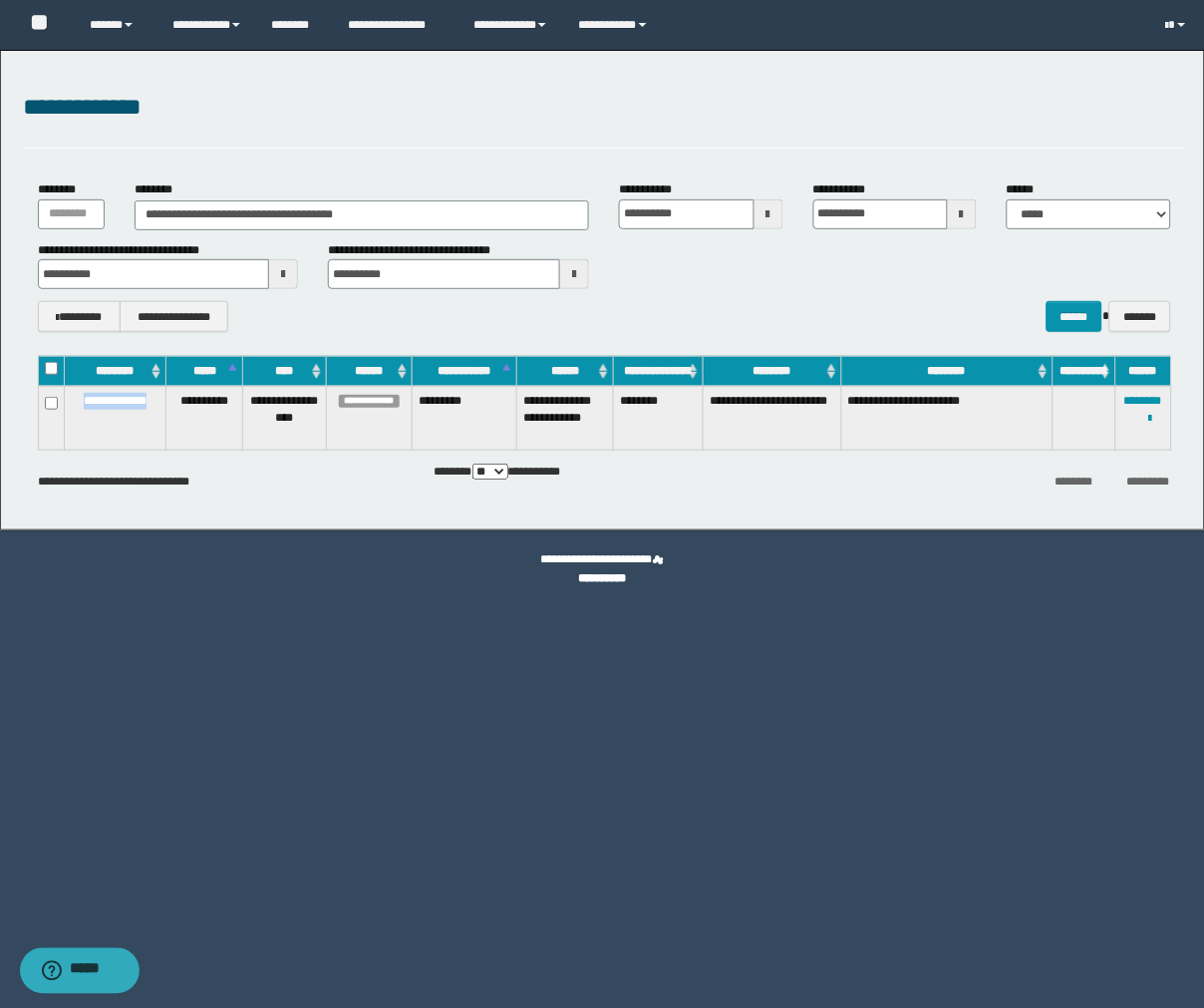 drag, startPoint x: 156, startPoint y: 416, endPoint x: 75, endPoint y: 417, distance: 81.006173 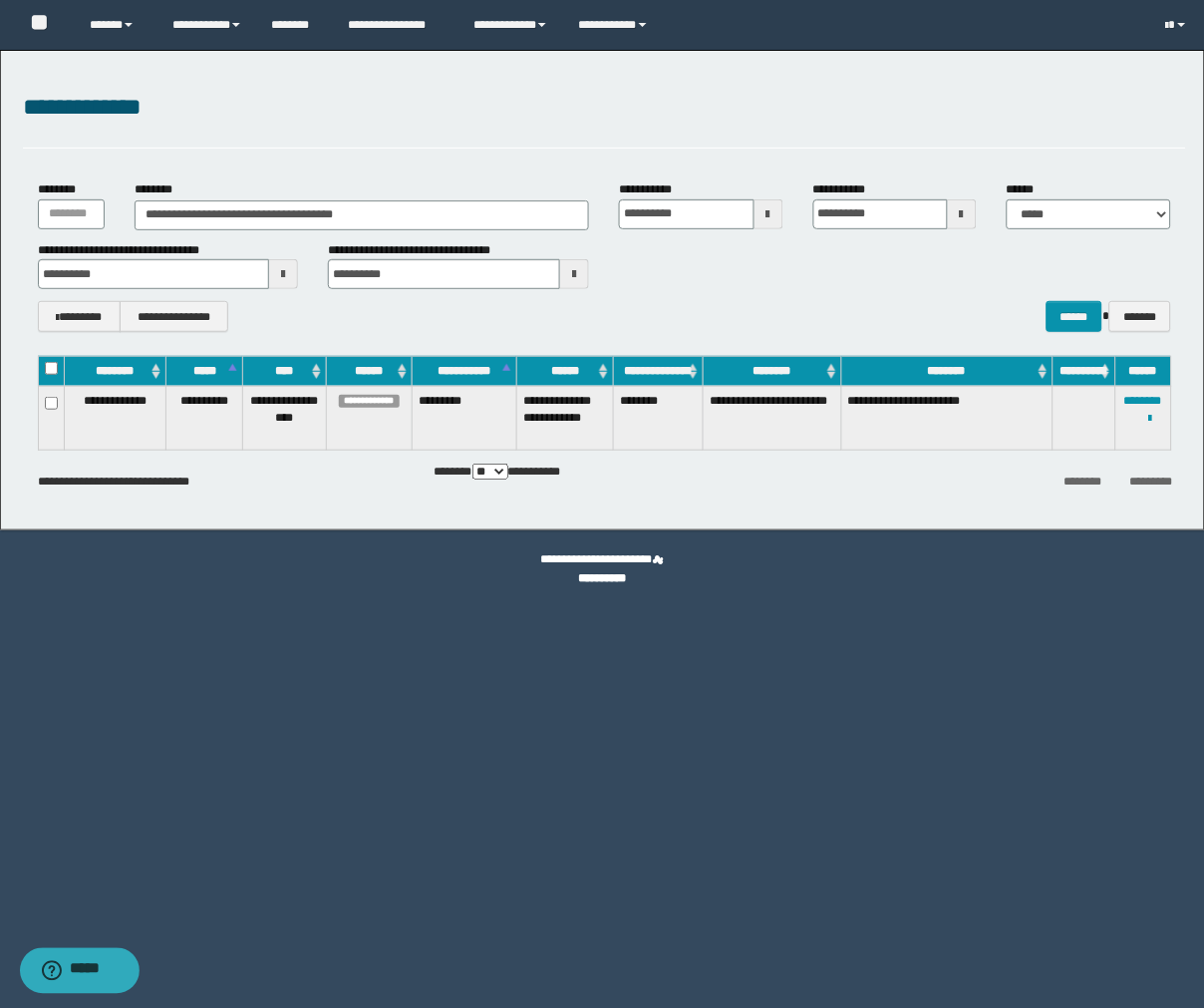 drag, startPoint x: 751, startPoint y: 442, endPoint x: 712, endPoint y: 426, distance: 42.154478 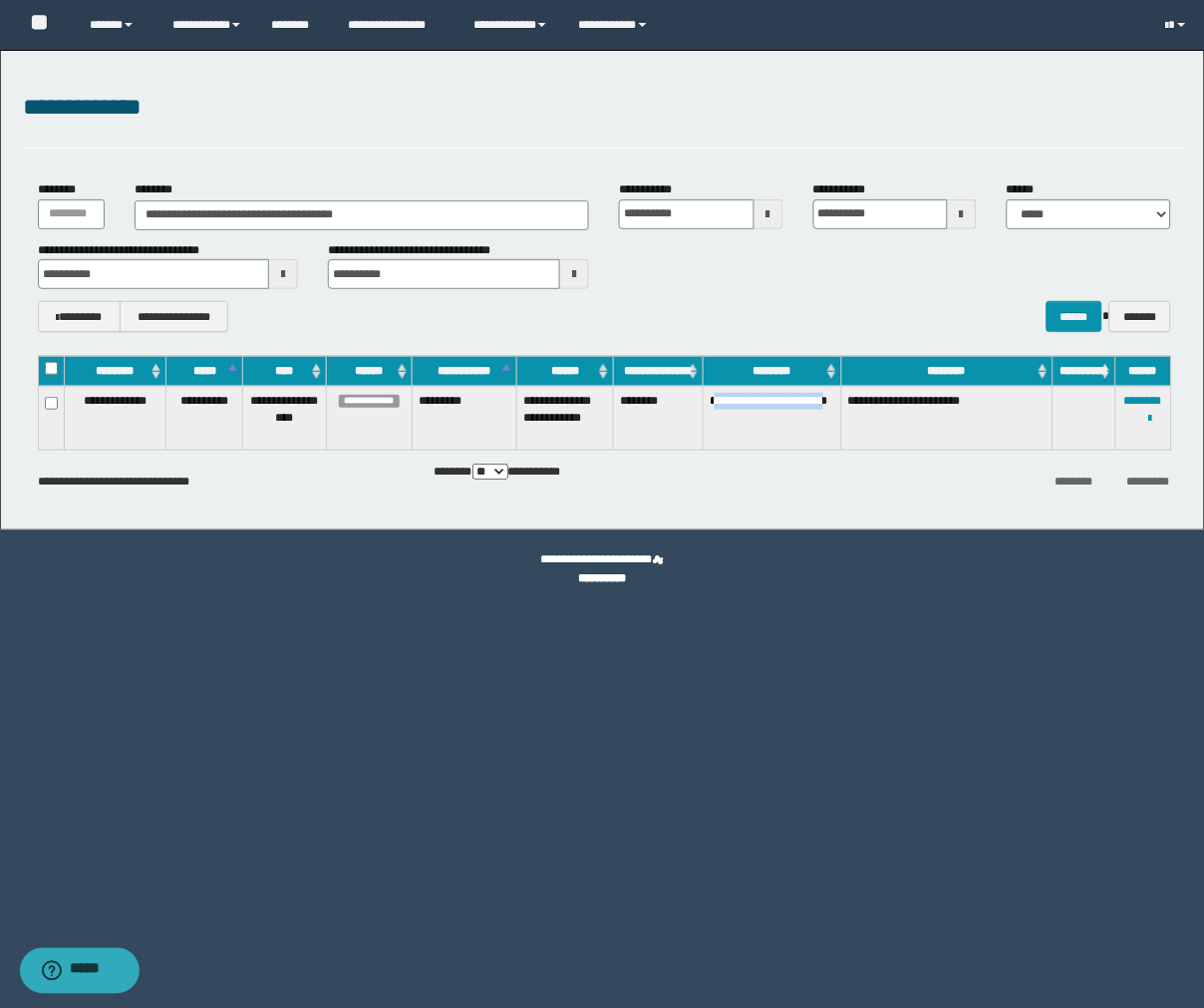 drag, startPoint x: 713, startPoint y: 419, endPoint x: 739, endPoint y: 436, distance: 31.06445 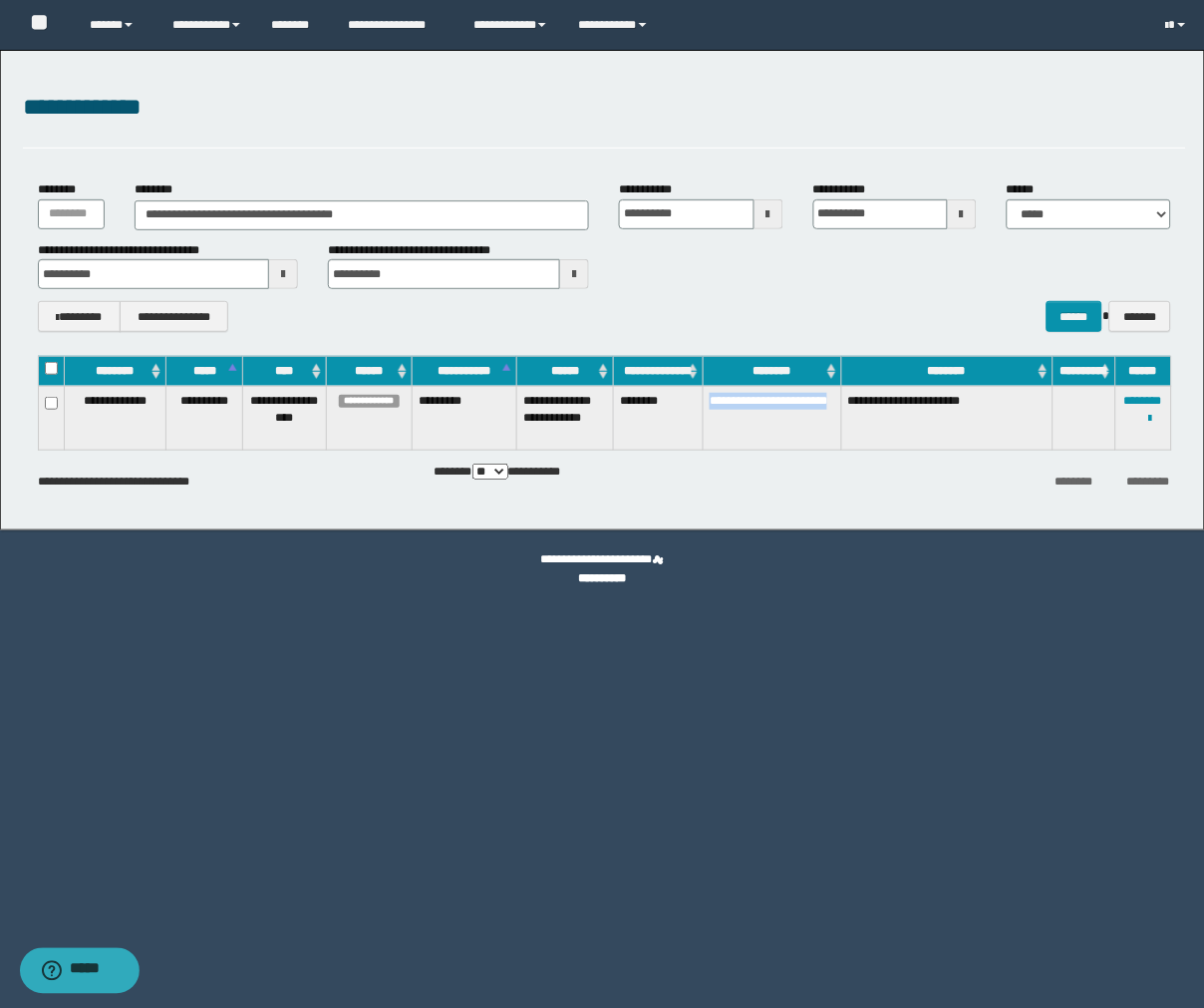 drag, startPoint x: 709, startPoint y: 420, endPoint x: 744, endPoint y: 441, distance: 40.81666 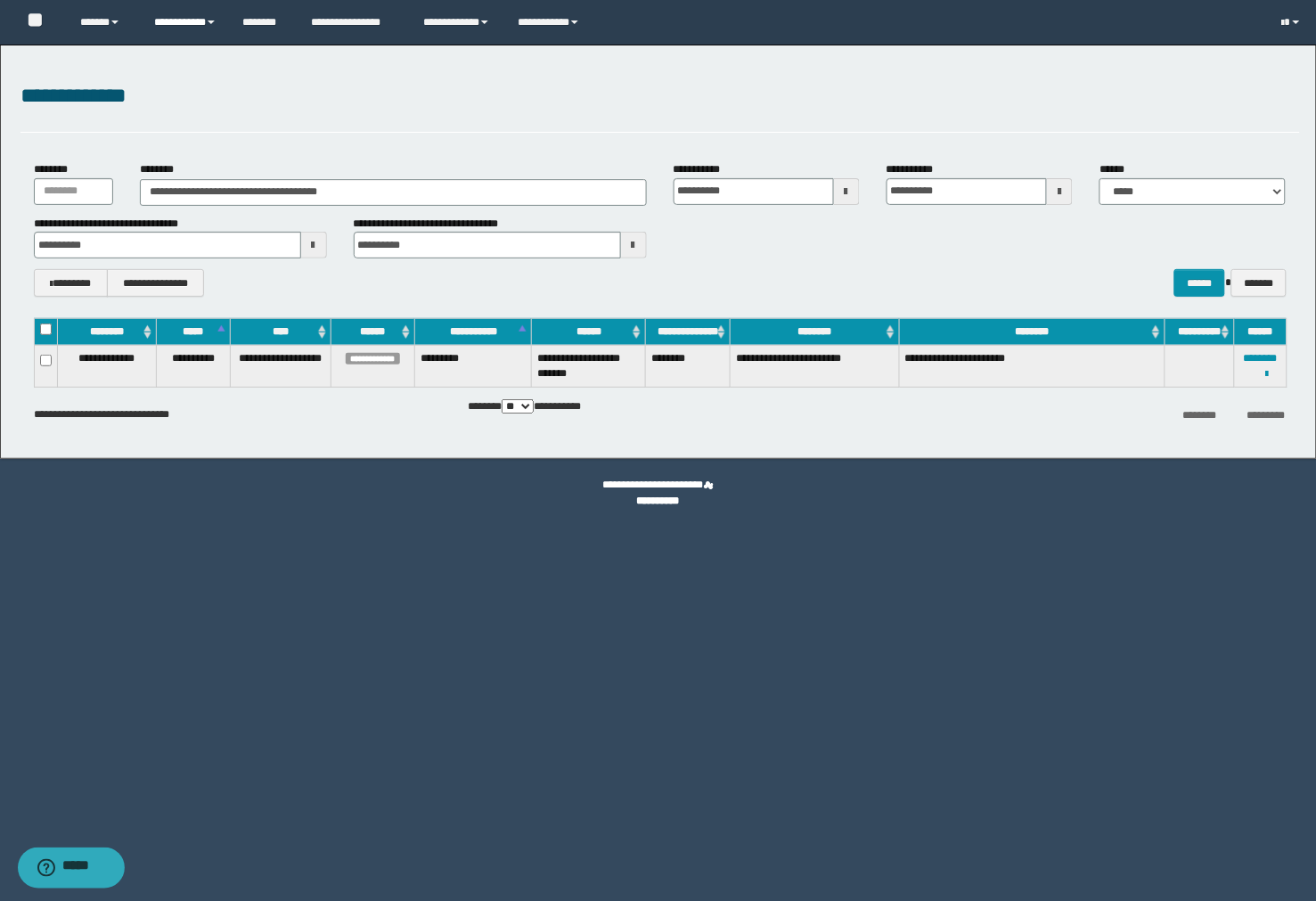 click on "**********" at bounding box center (184, 22) 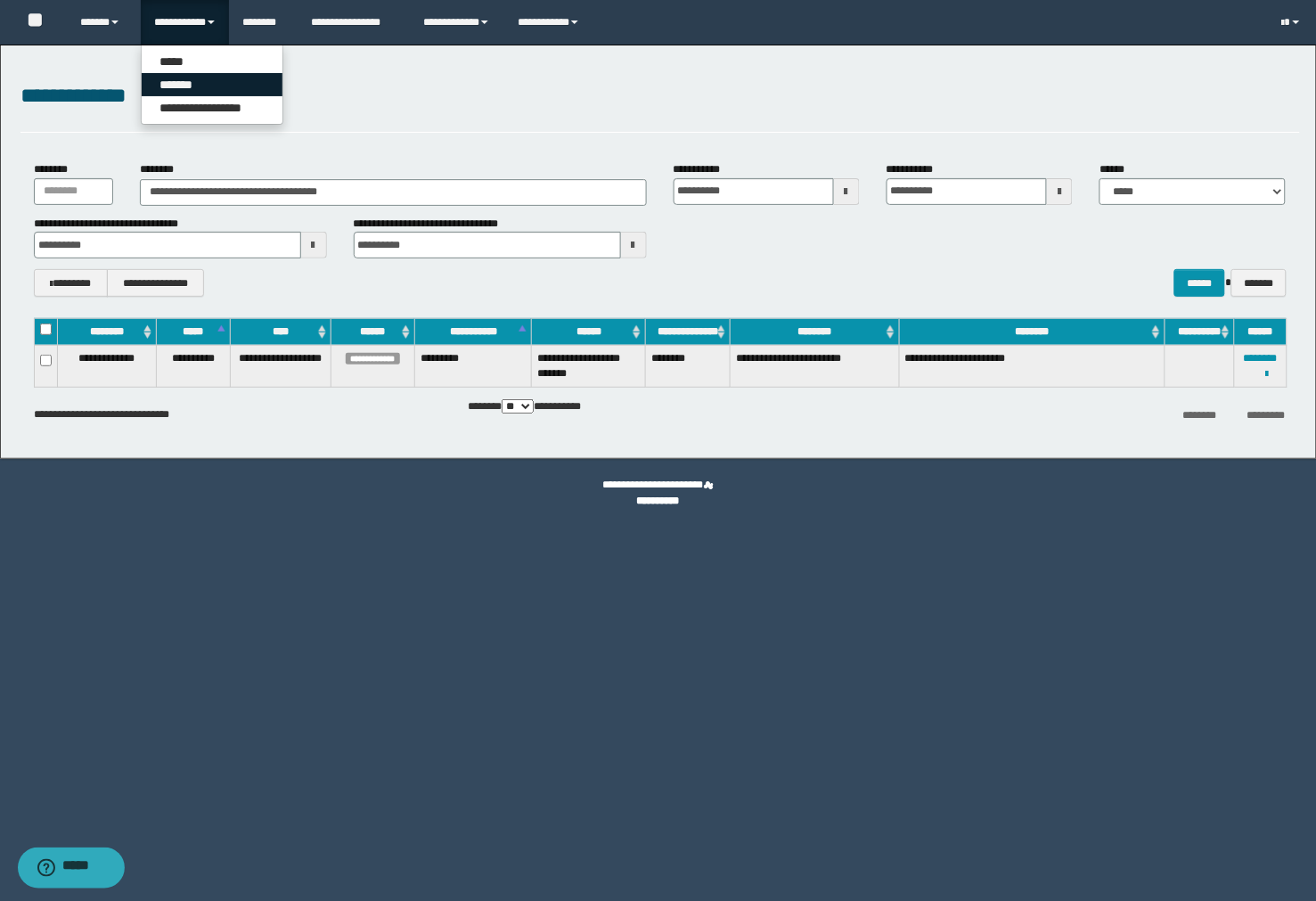 click on "*******" at bounding box center [212, 85] 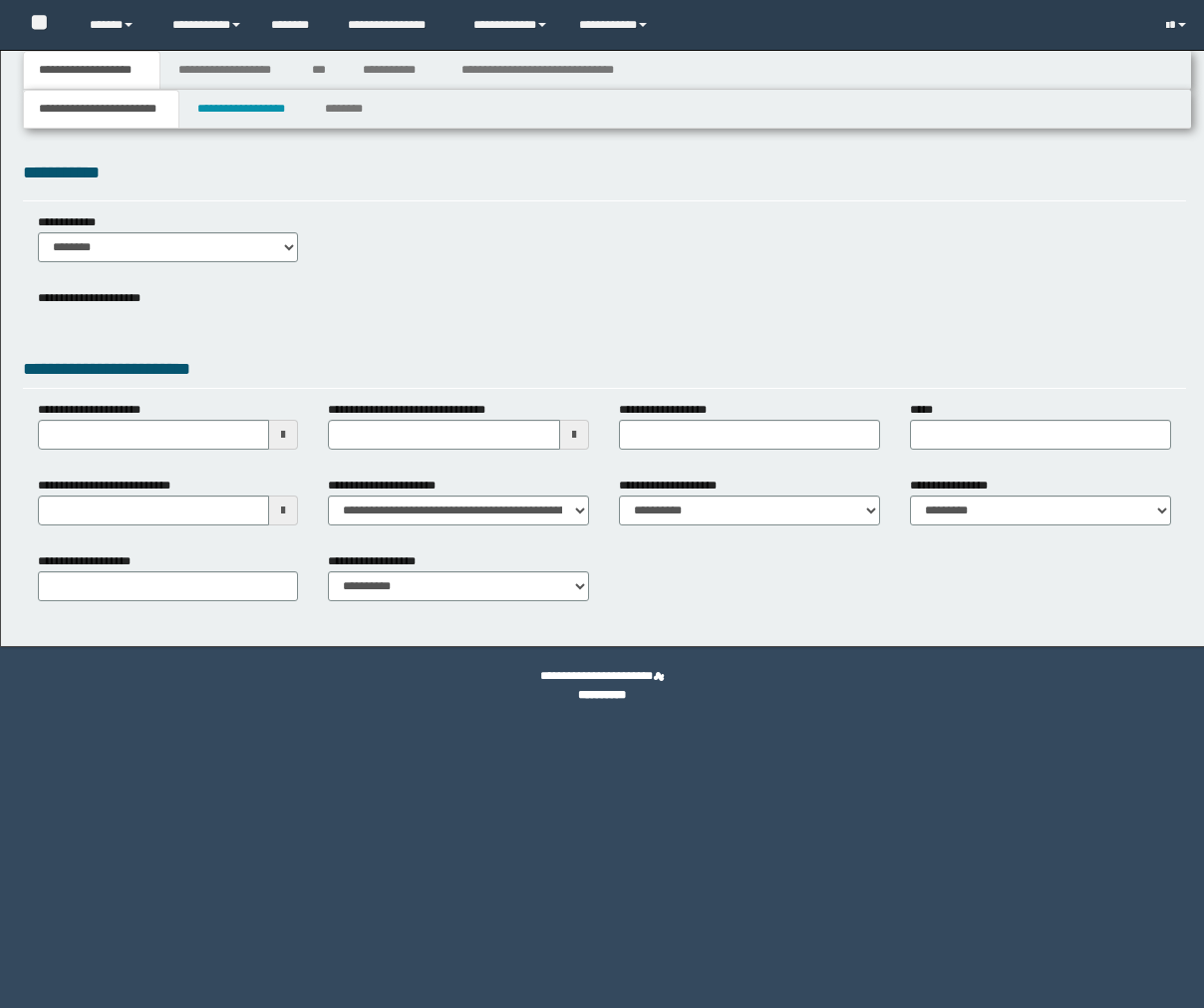 scroll, scrollTop: 0, scrollLeft: 0, axis: both 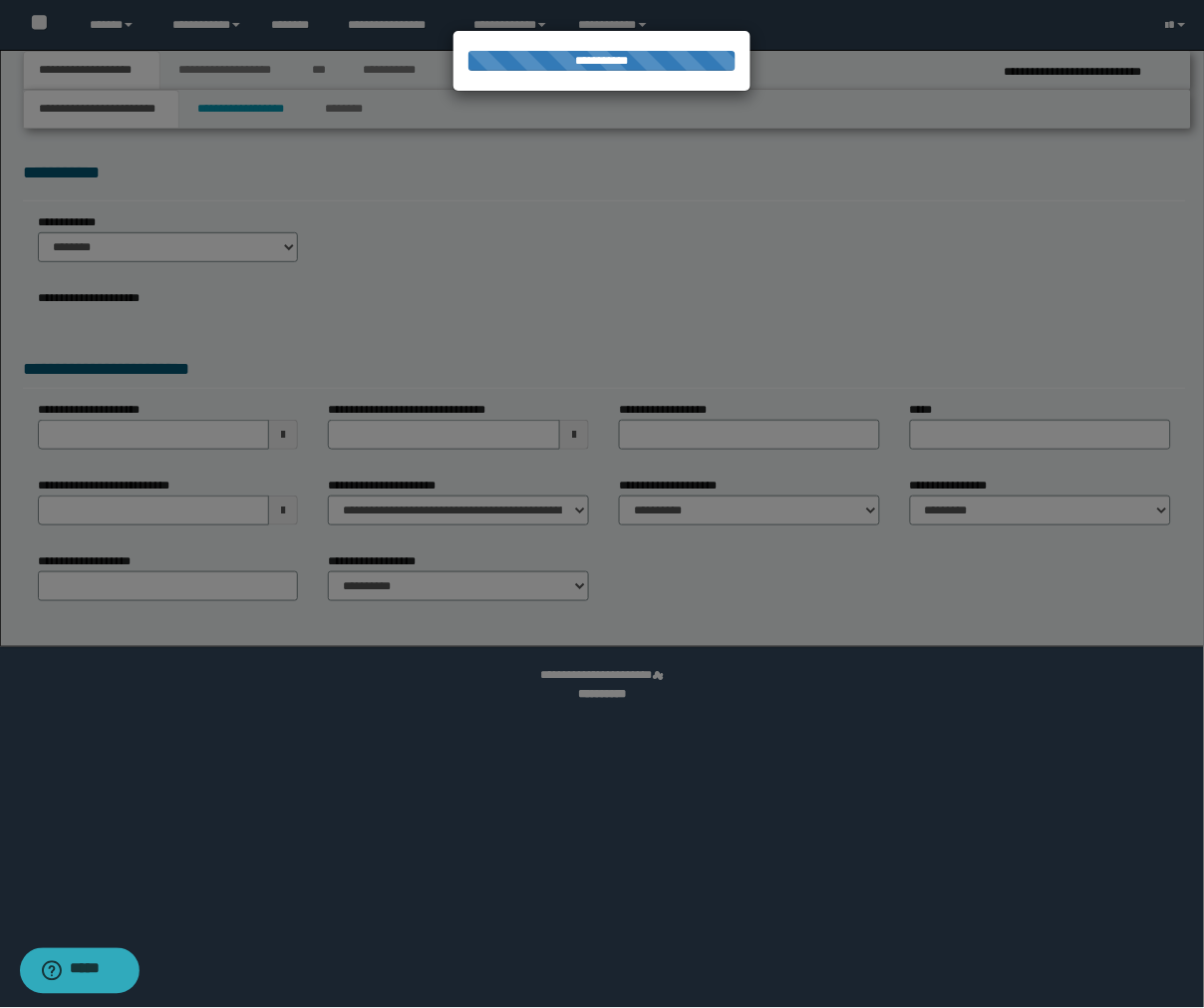 select on "*" 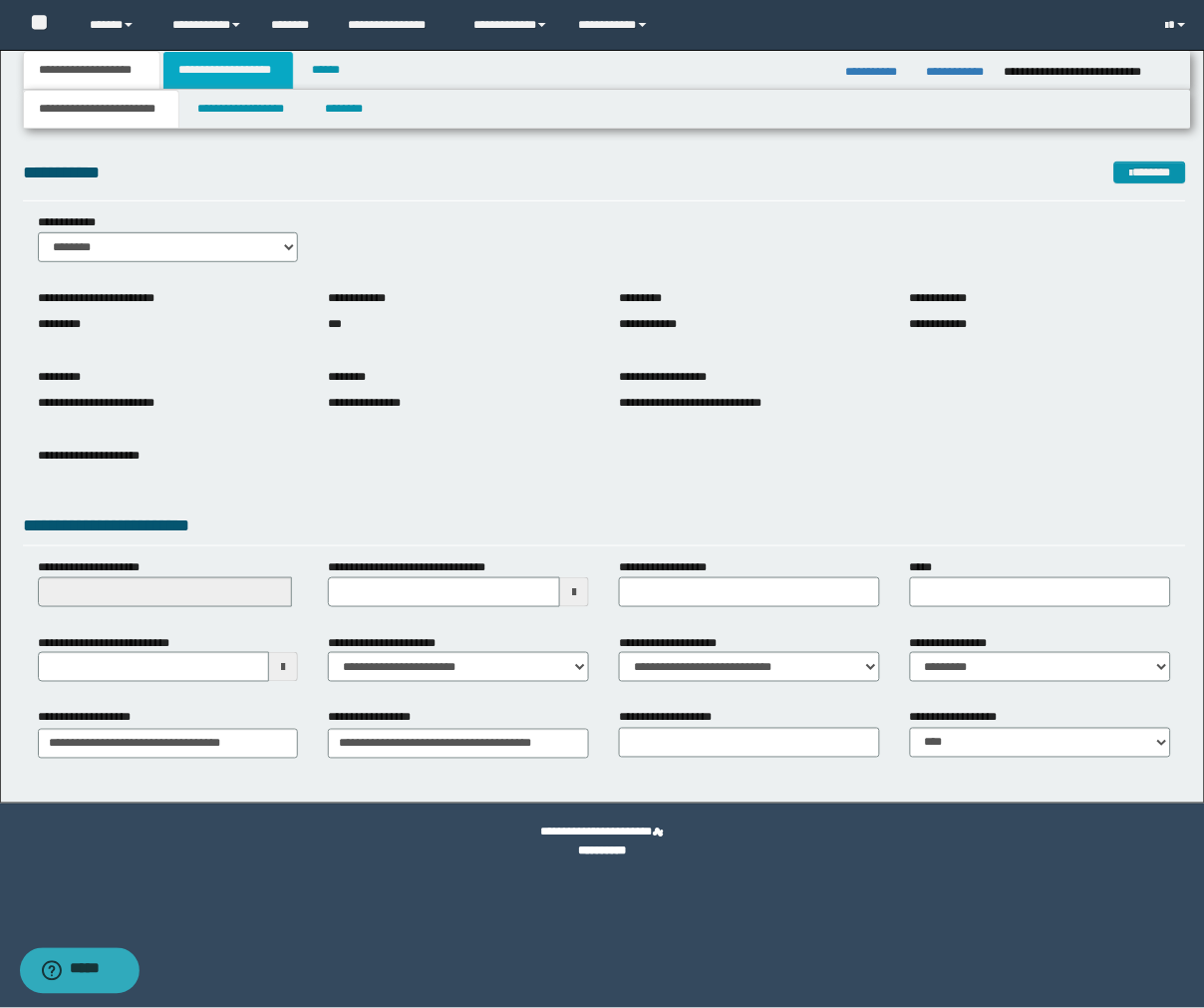 click on "**********" at bounding box center [228, 70] 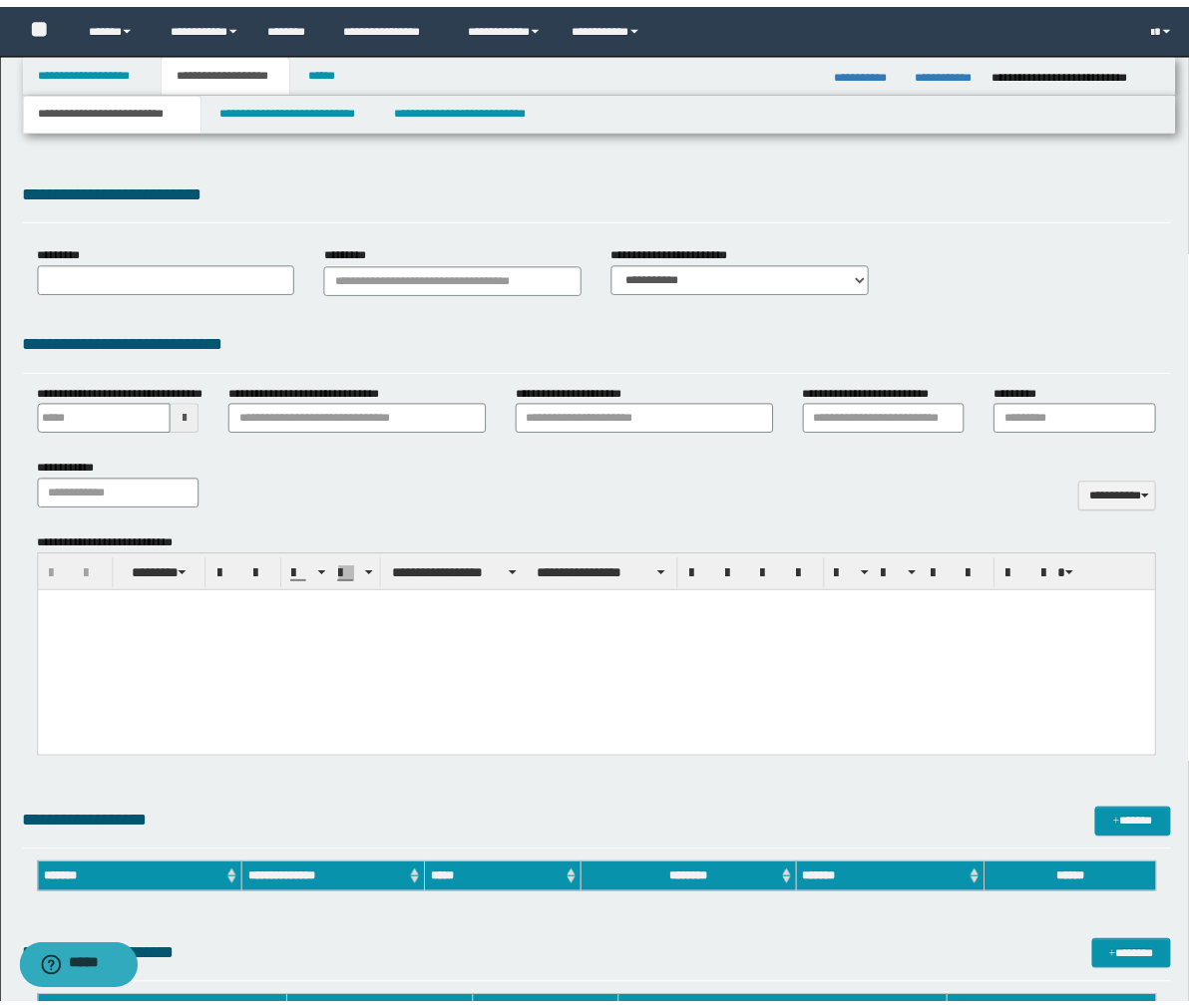 scroll, scrollTop: 0, scrollLeft: 0, axis: both 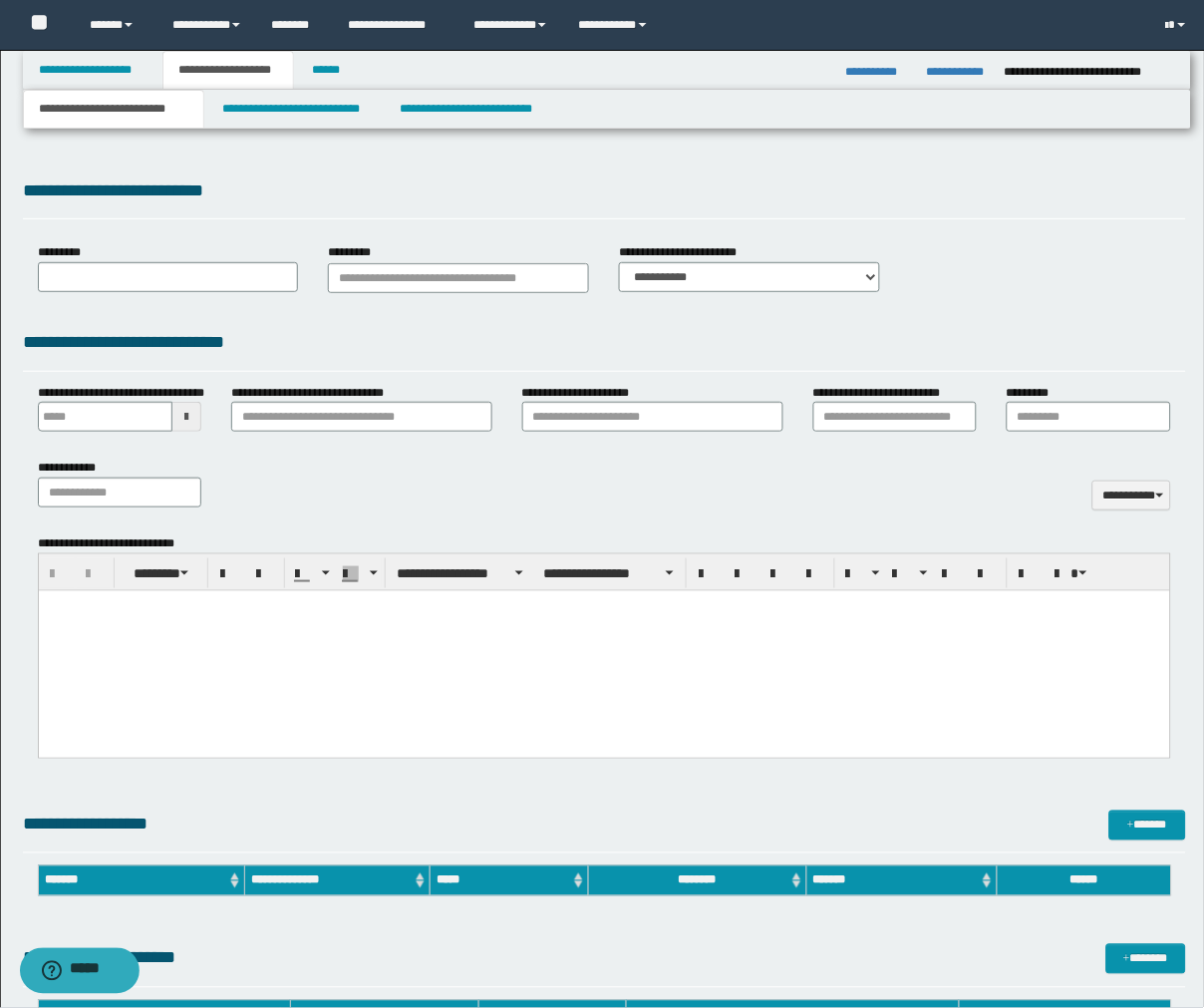 type 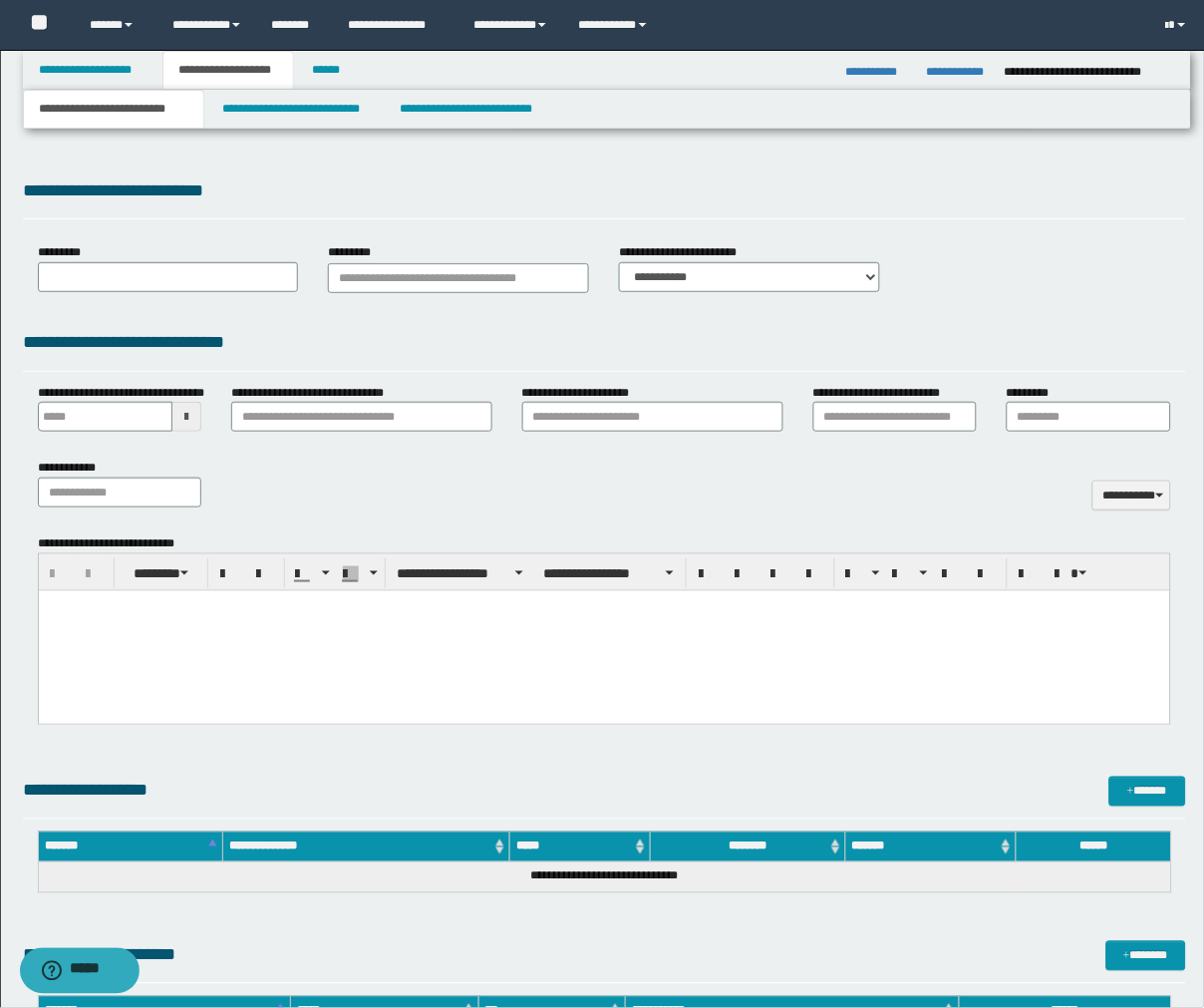 select on "*" 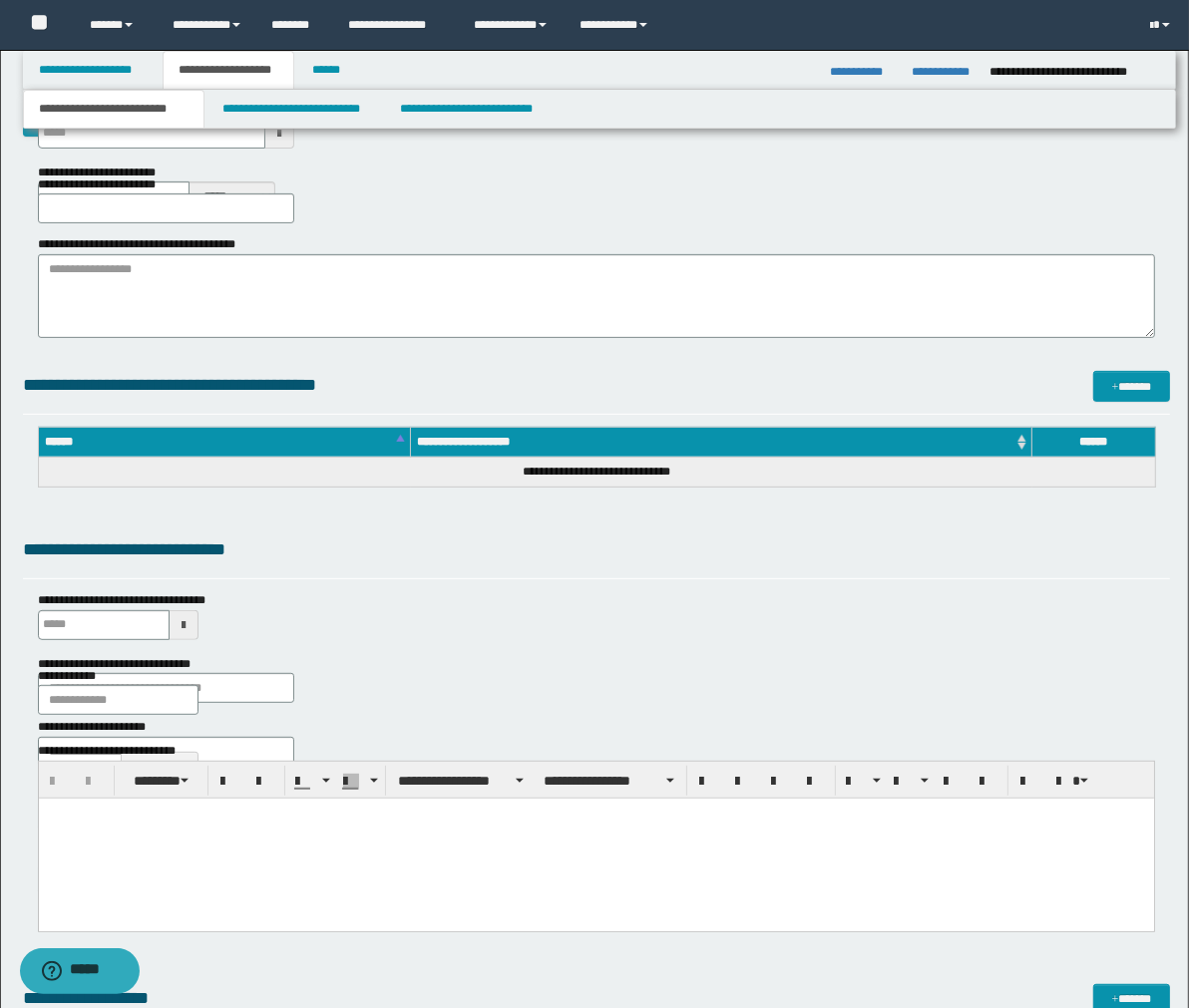 scroll, scrollTop: 0, scrollLeft: 0, axis: both 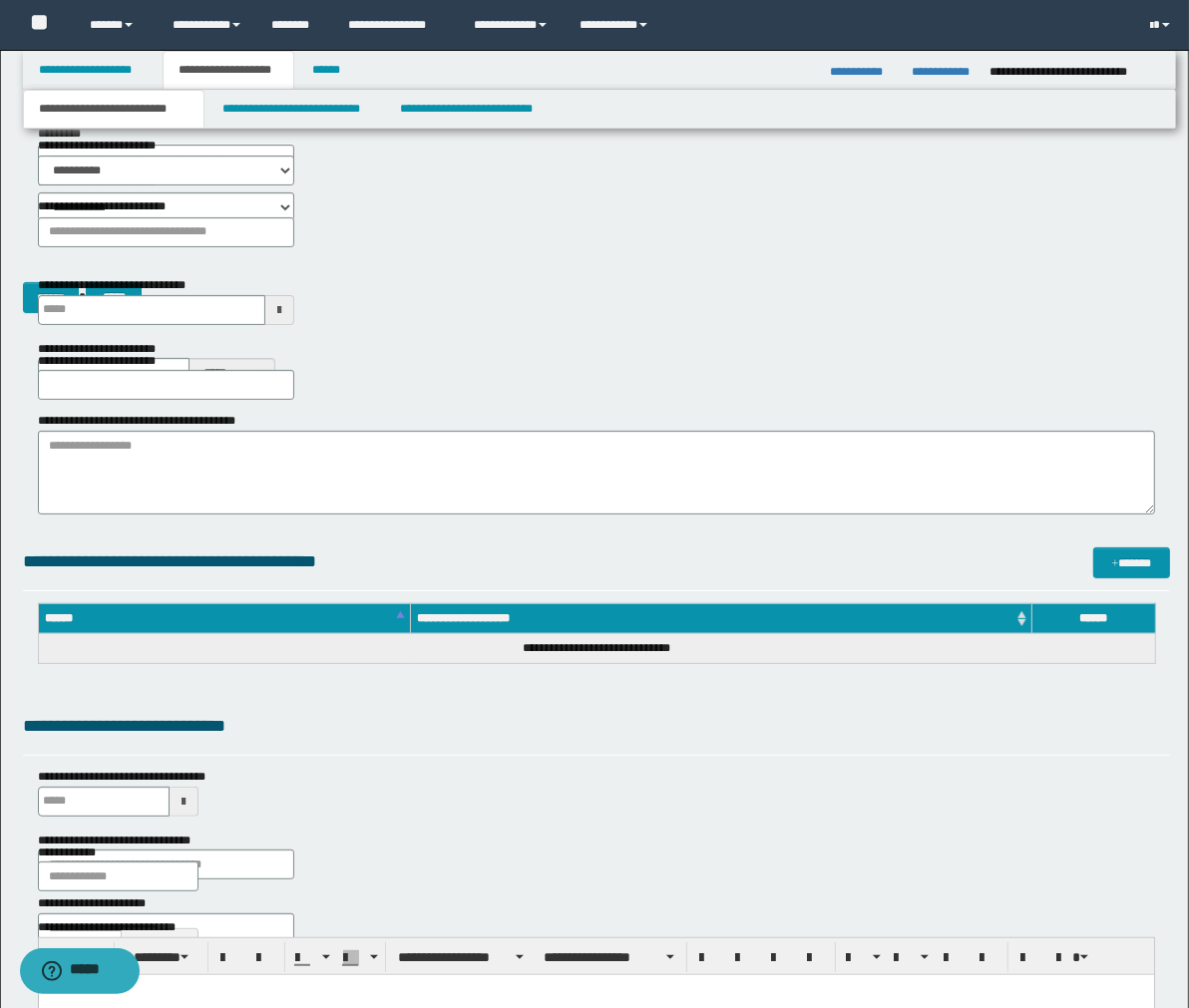 type 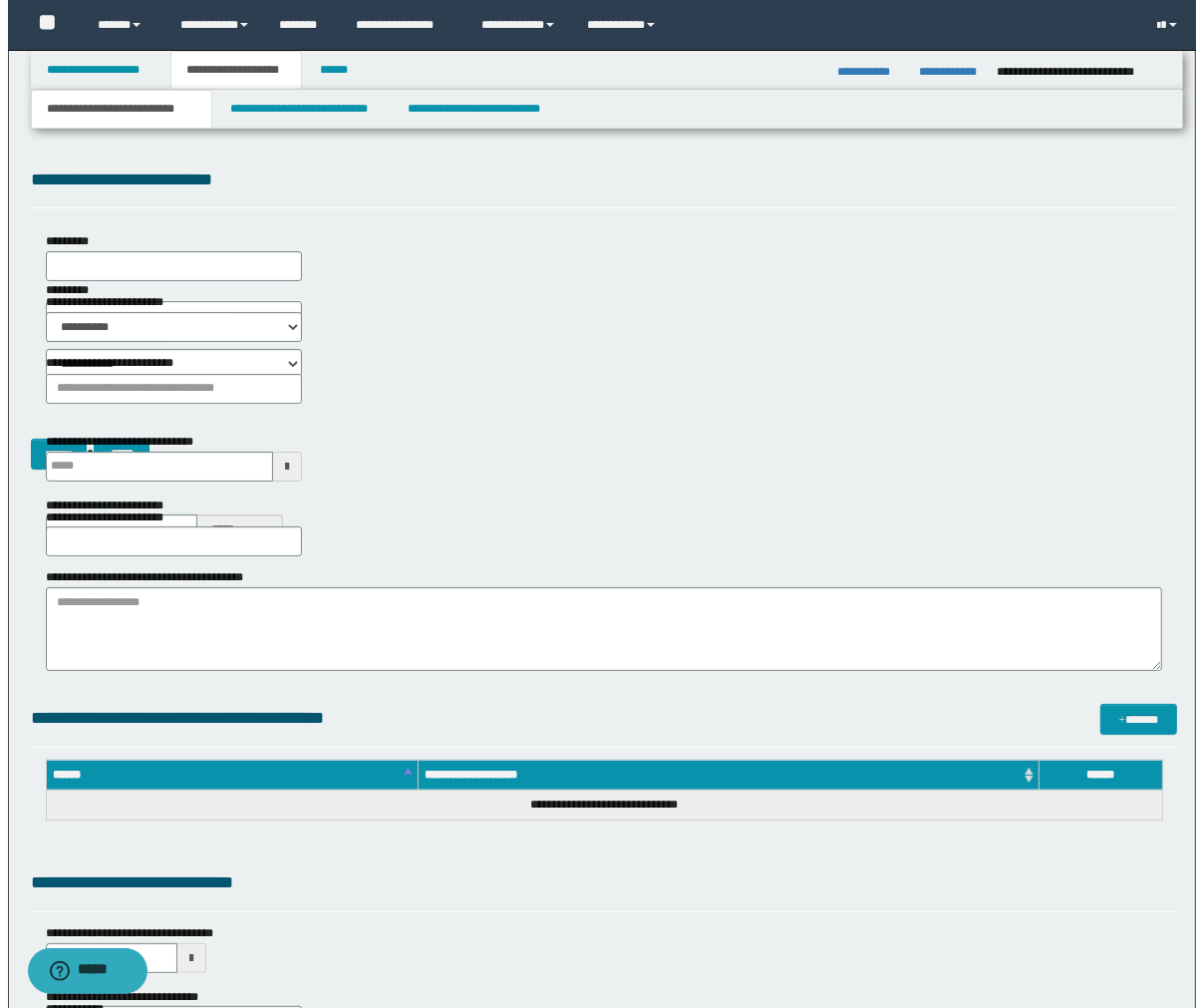 scroll, scrollTop: 0, scrollLeft: 0, axis: both 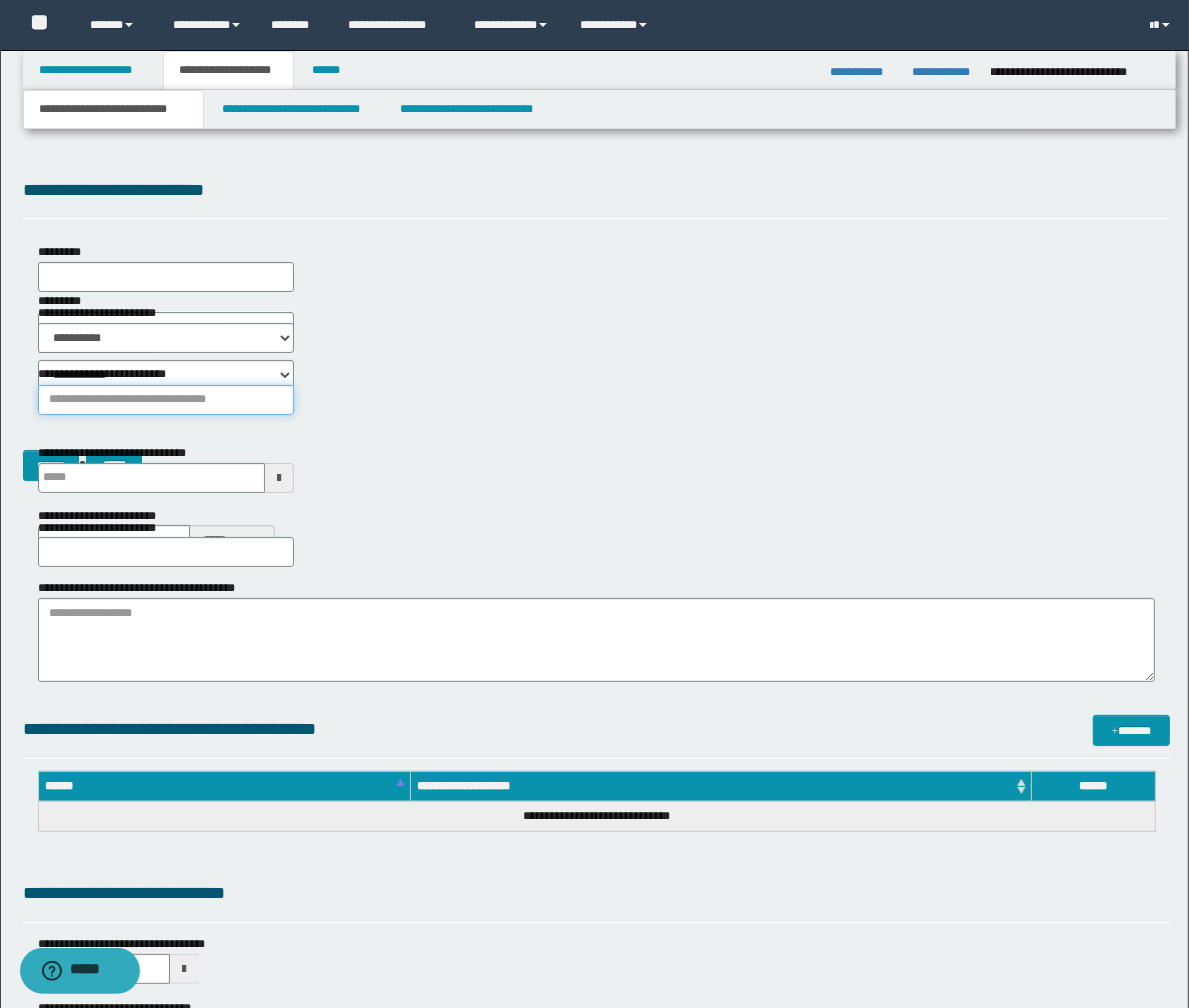 click on "**********" at bounding box center [167, 400] 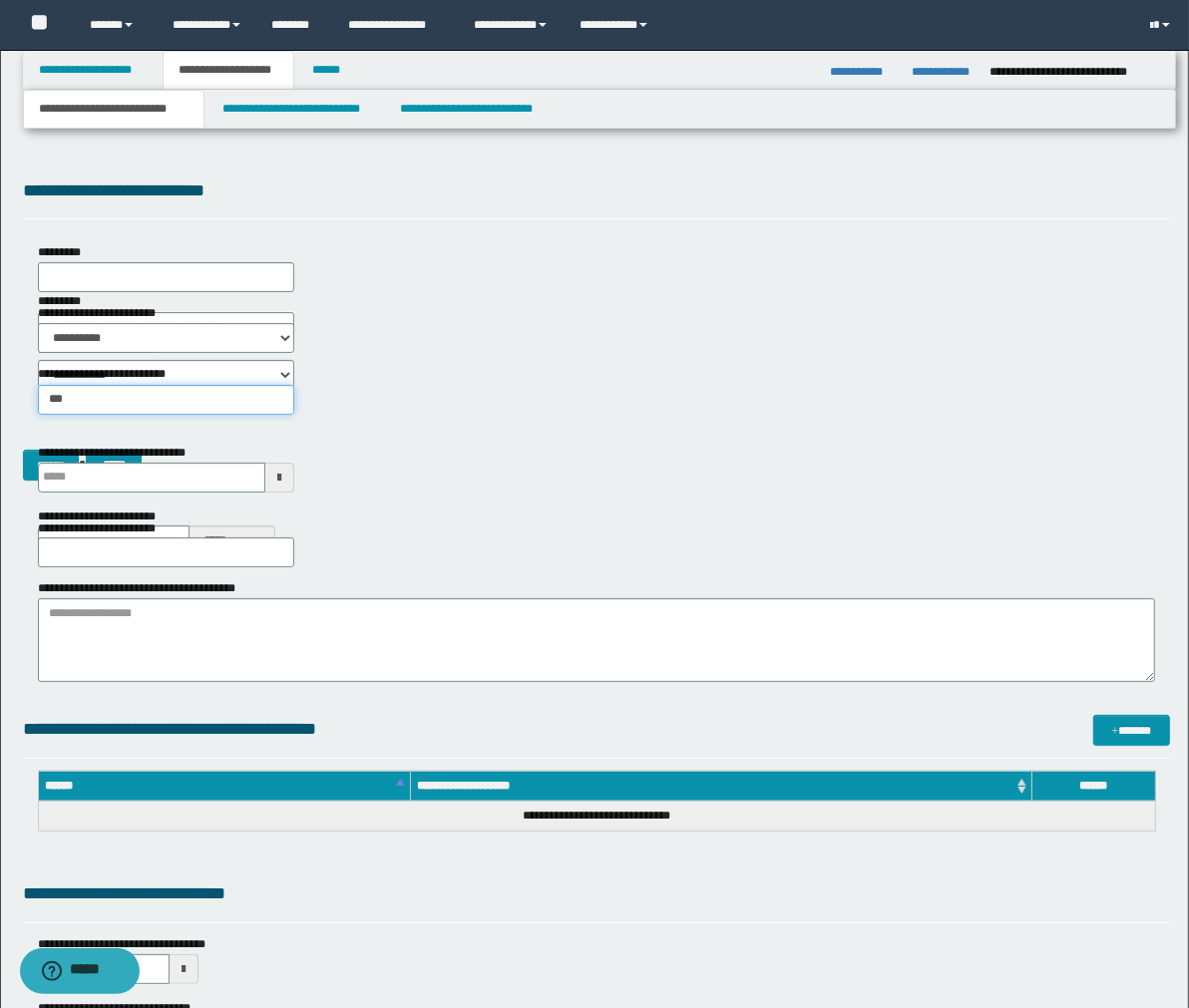 click on "***" at bounding box center [167, 400] 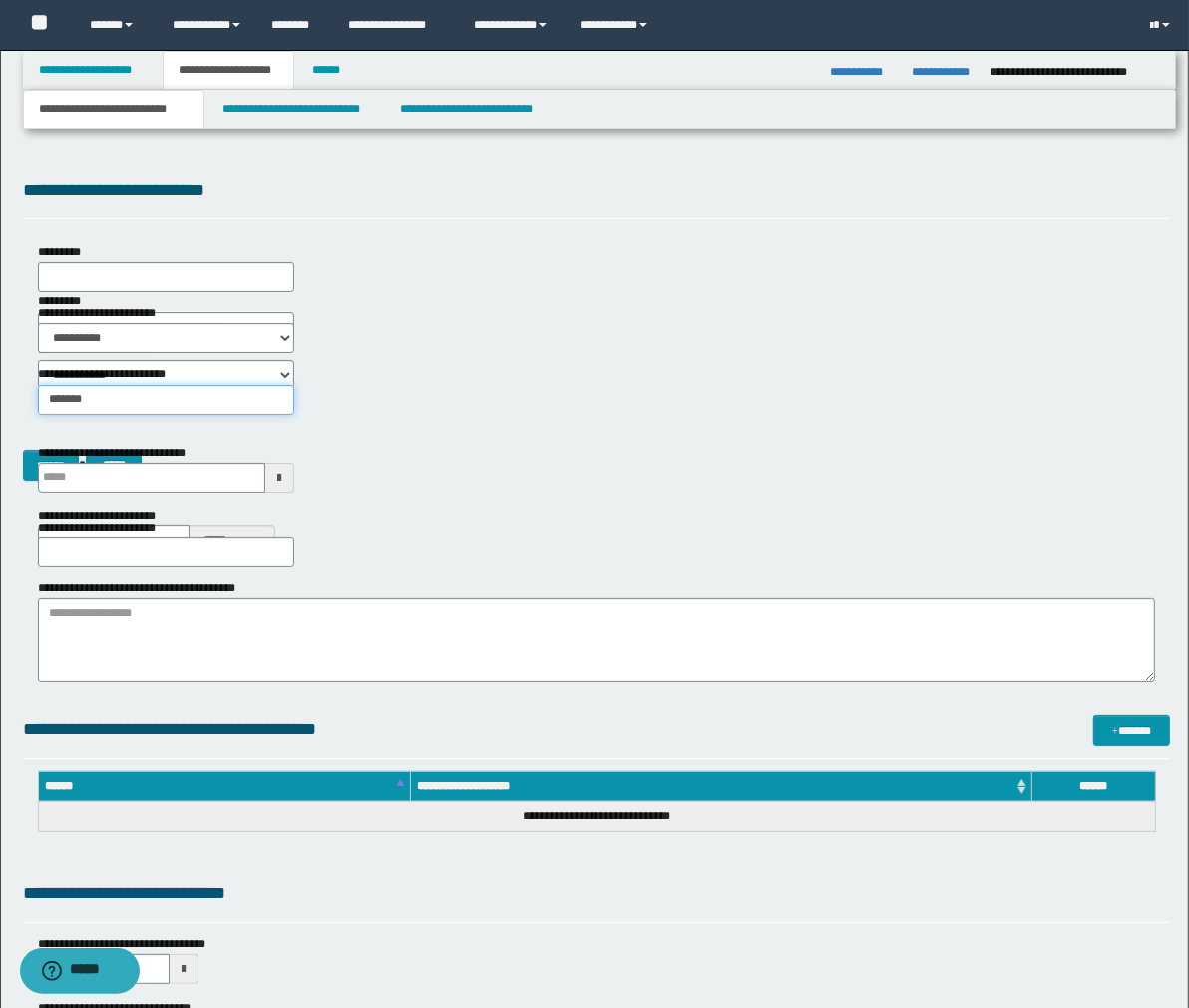 click on "*******" at bounding box center (167, 400) 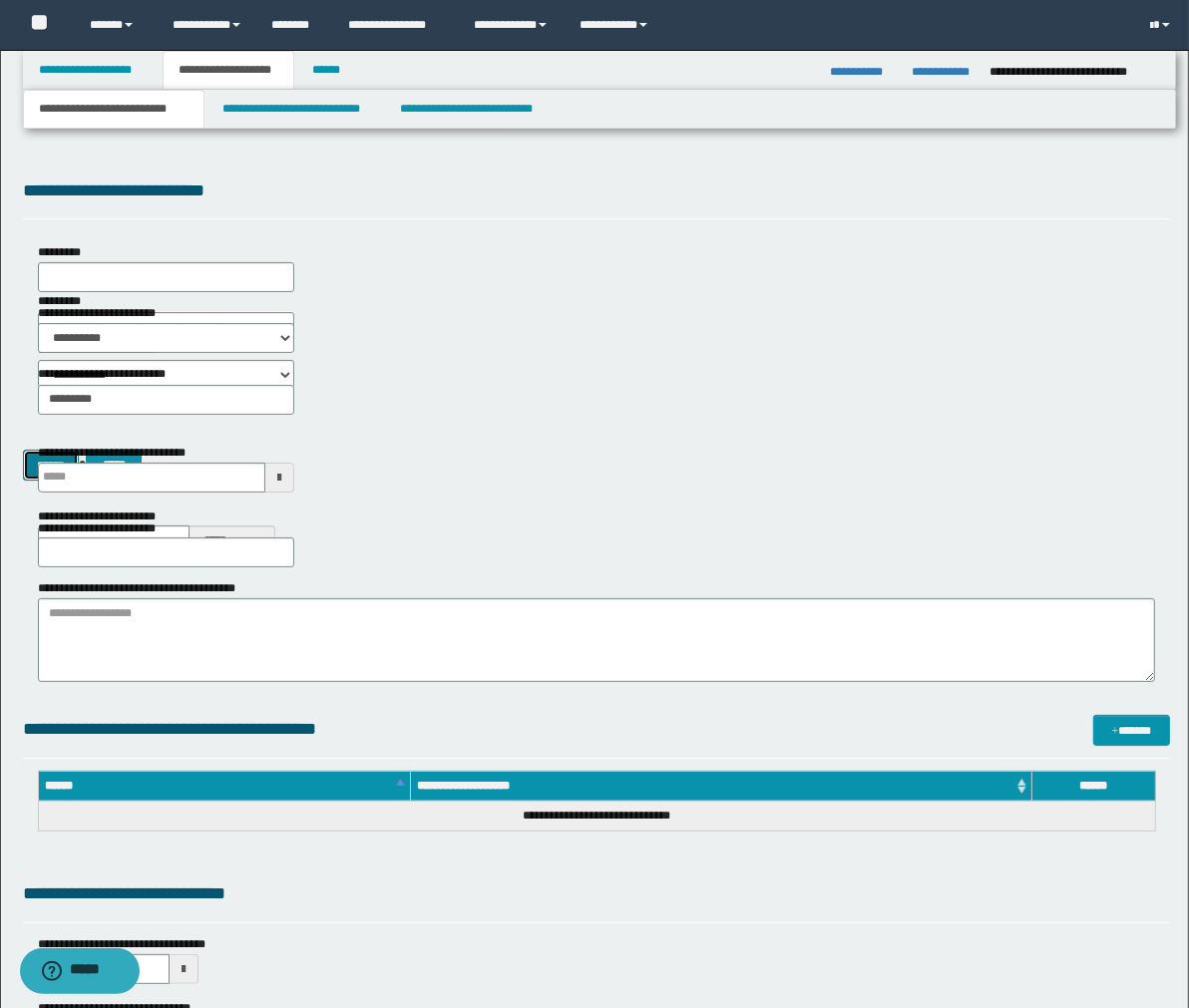 click on "******" at bounding box center [51, 465] 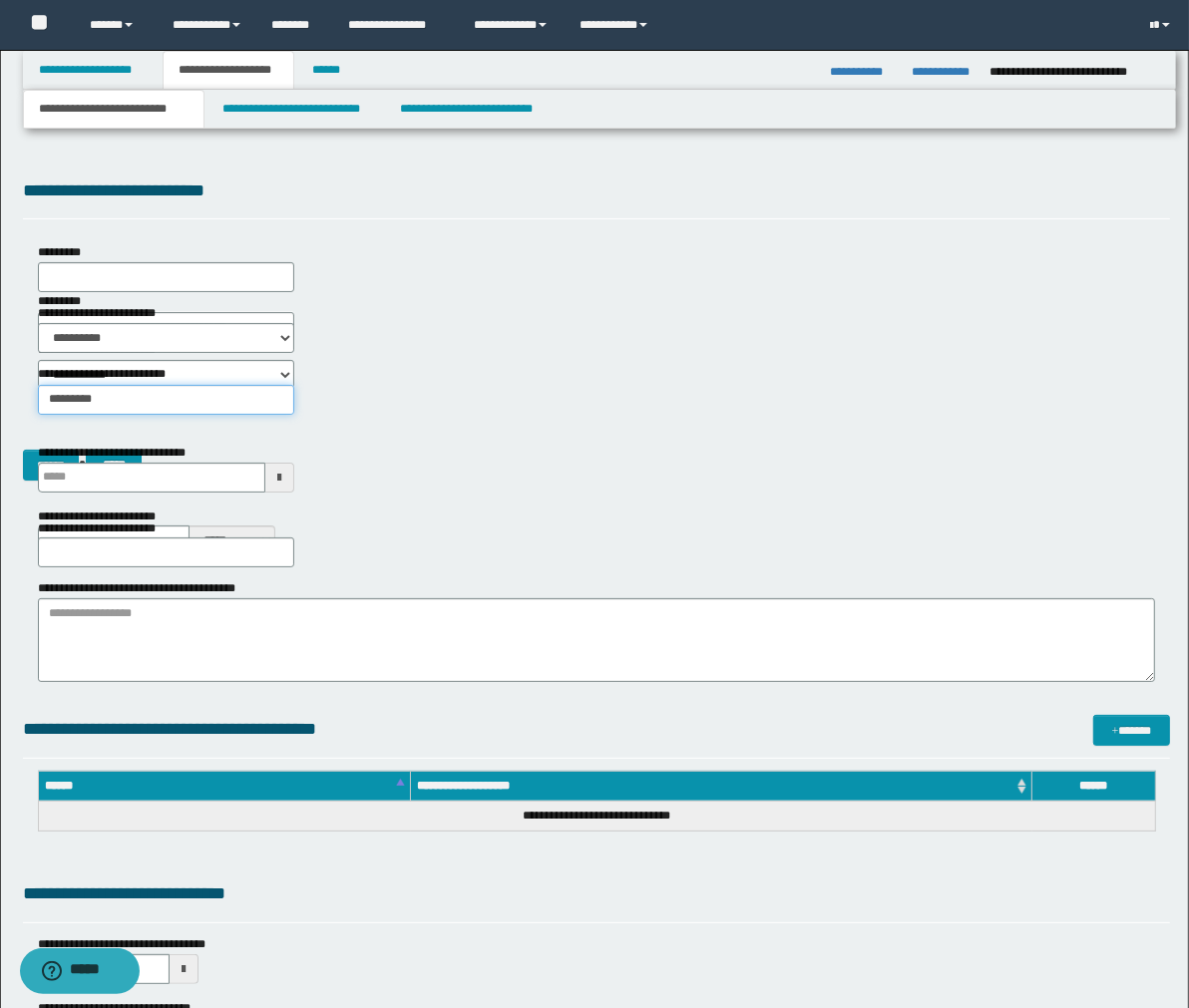 click on "*********" at bounding box center (167, 400) 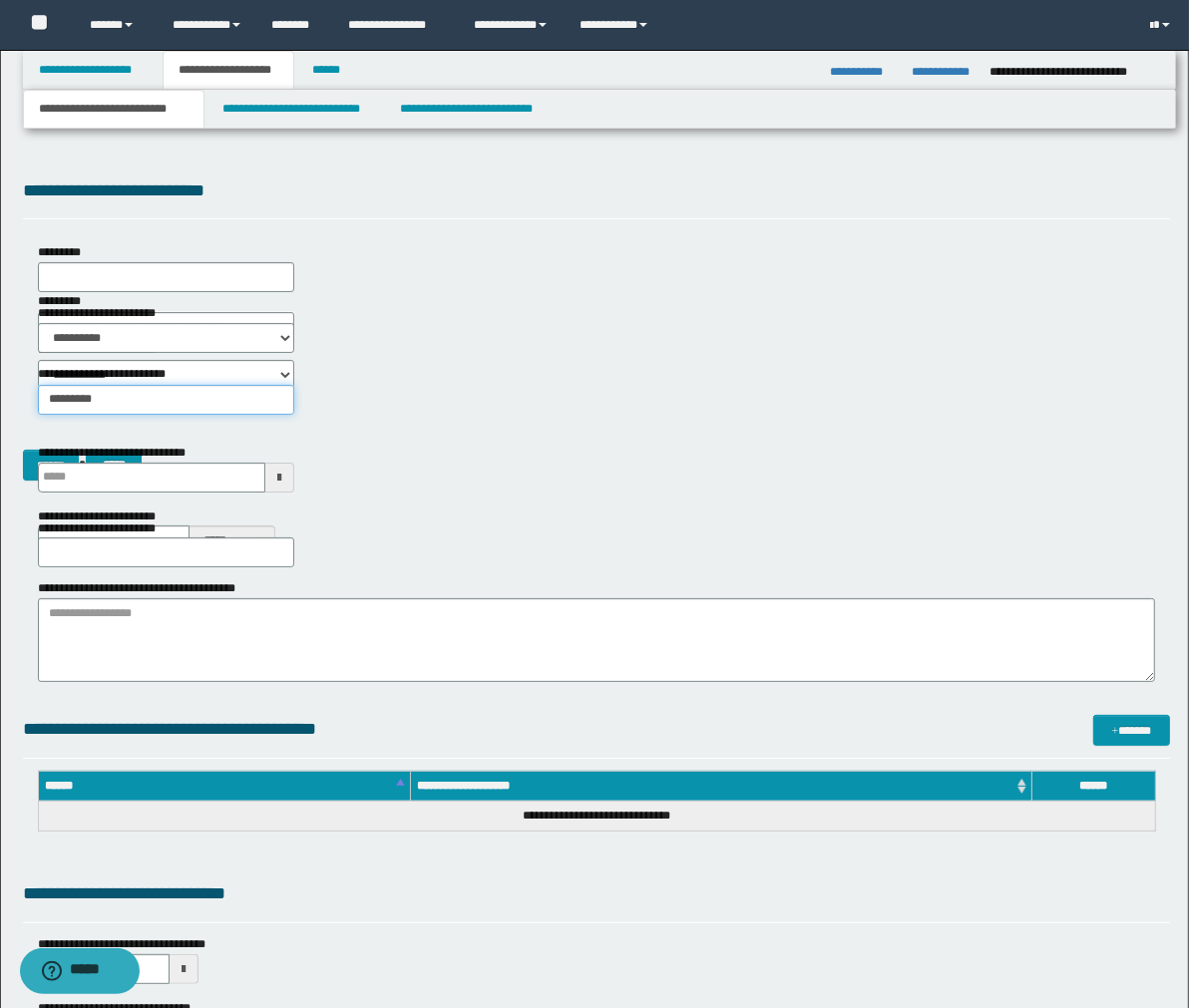 drag, startPoint x: 148, startPoint y: 401, endPoint x: -2, endPoint y: 401, distance: 150 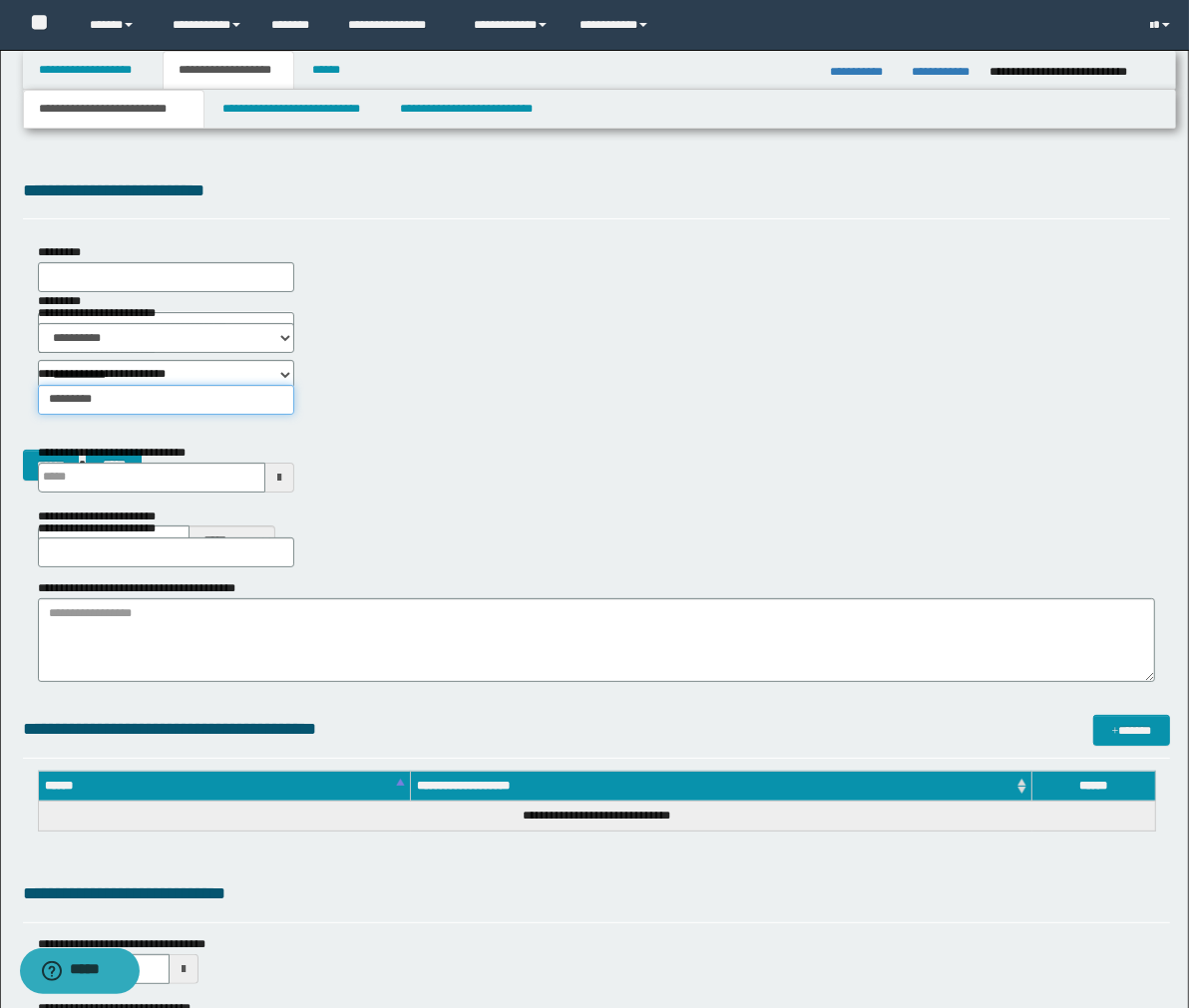 click on "**********" at bounding box center (594, 504) 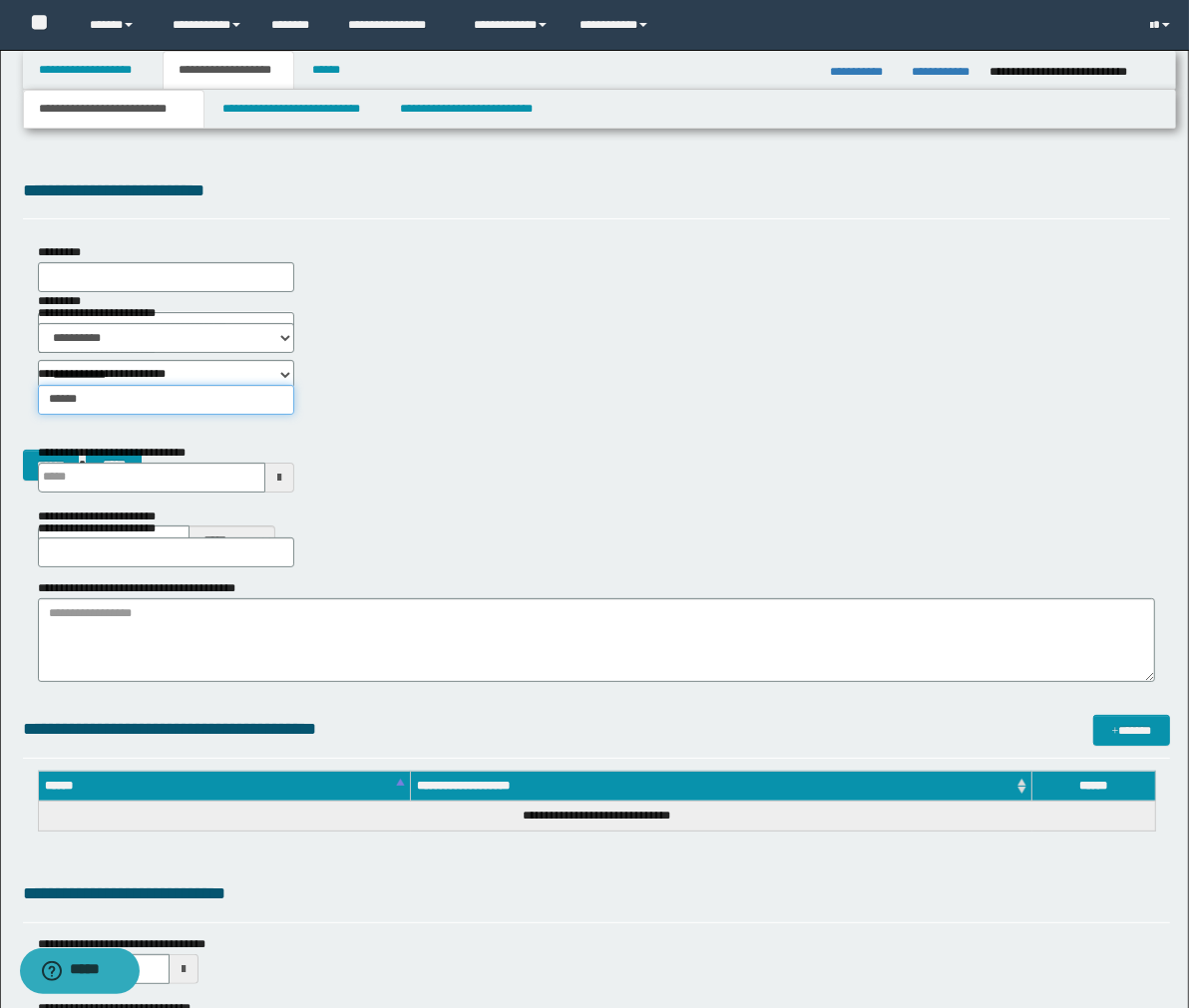 type on "*******" 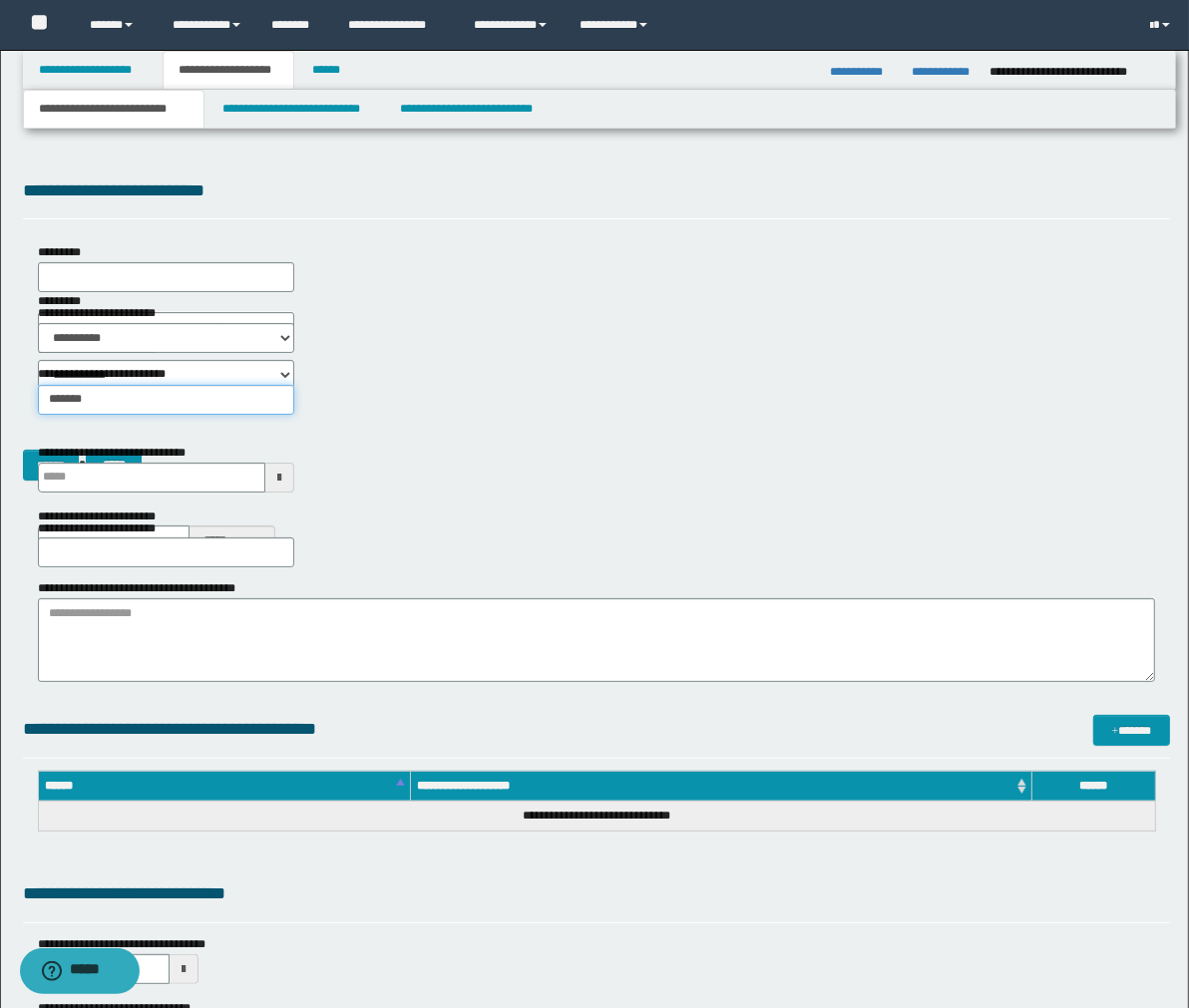 type on "**********" 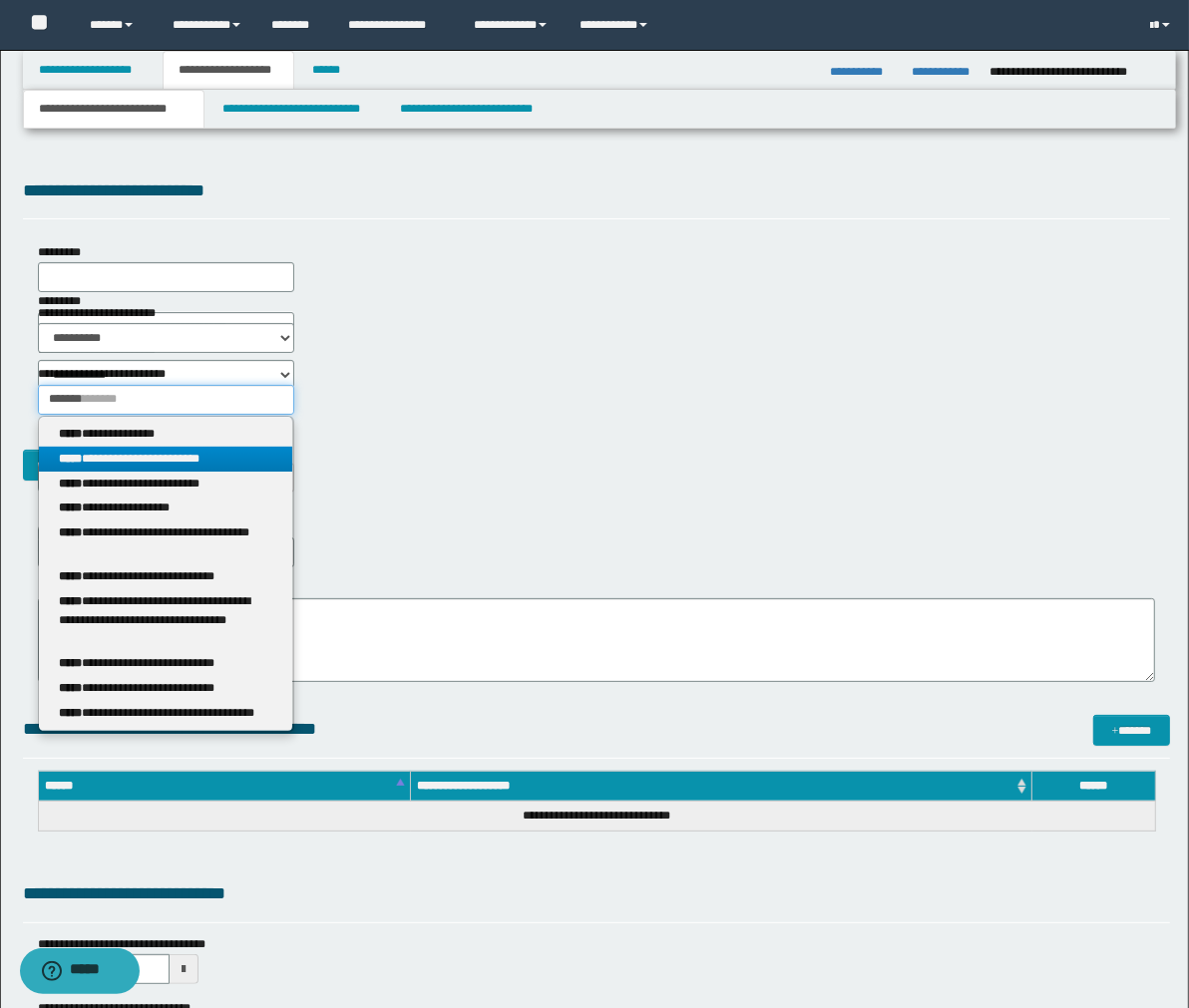 type on "*******" 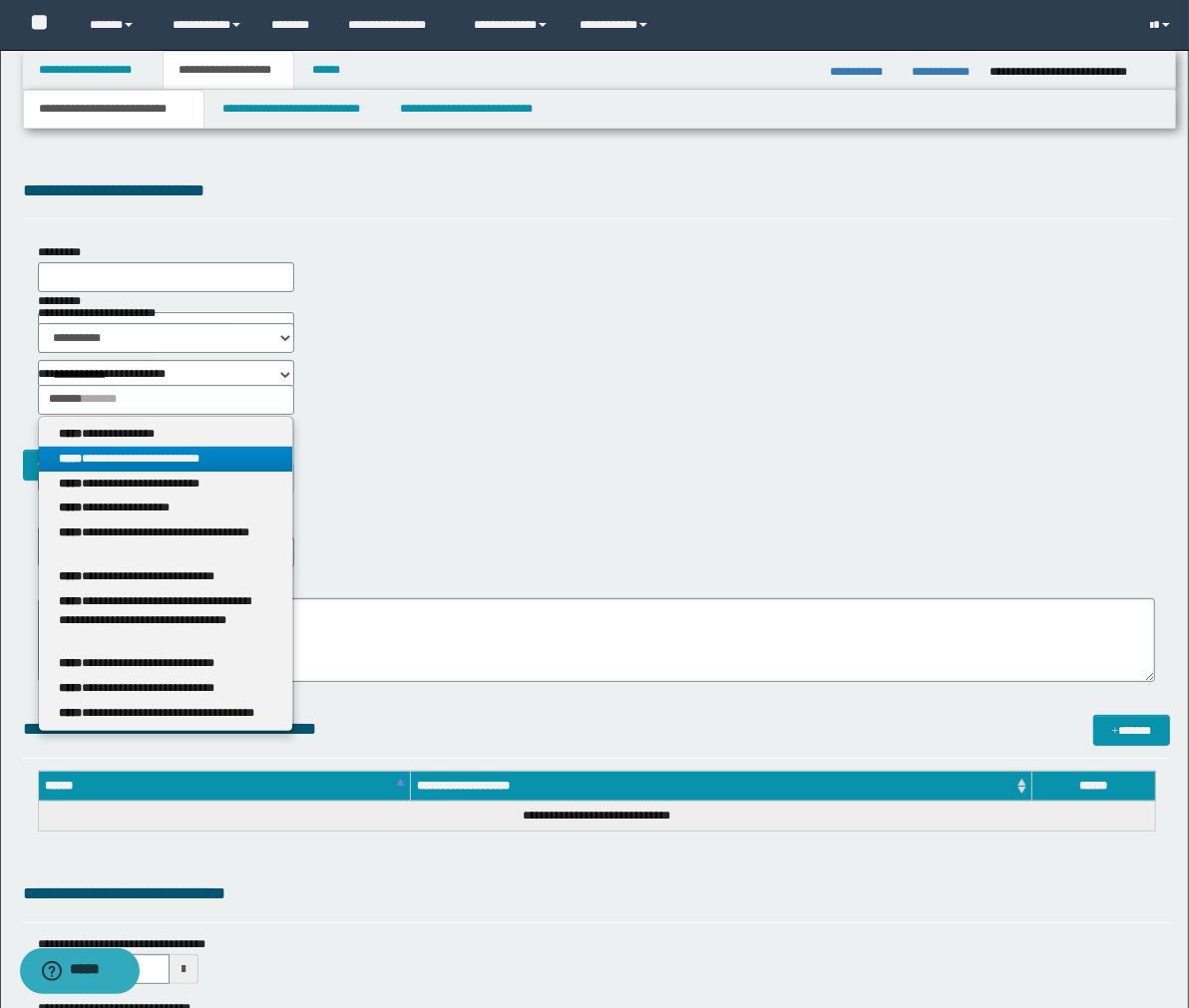 click on "**********" at bounding box center [166, 459] 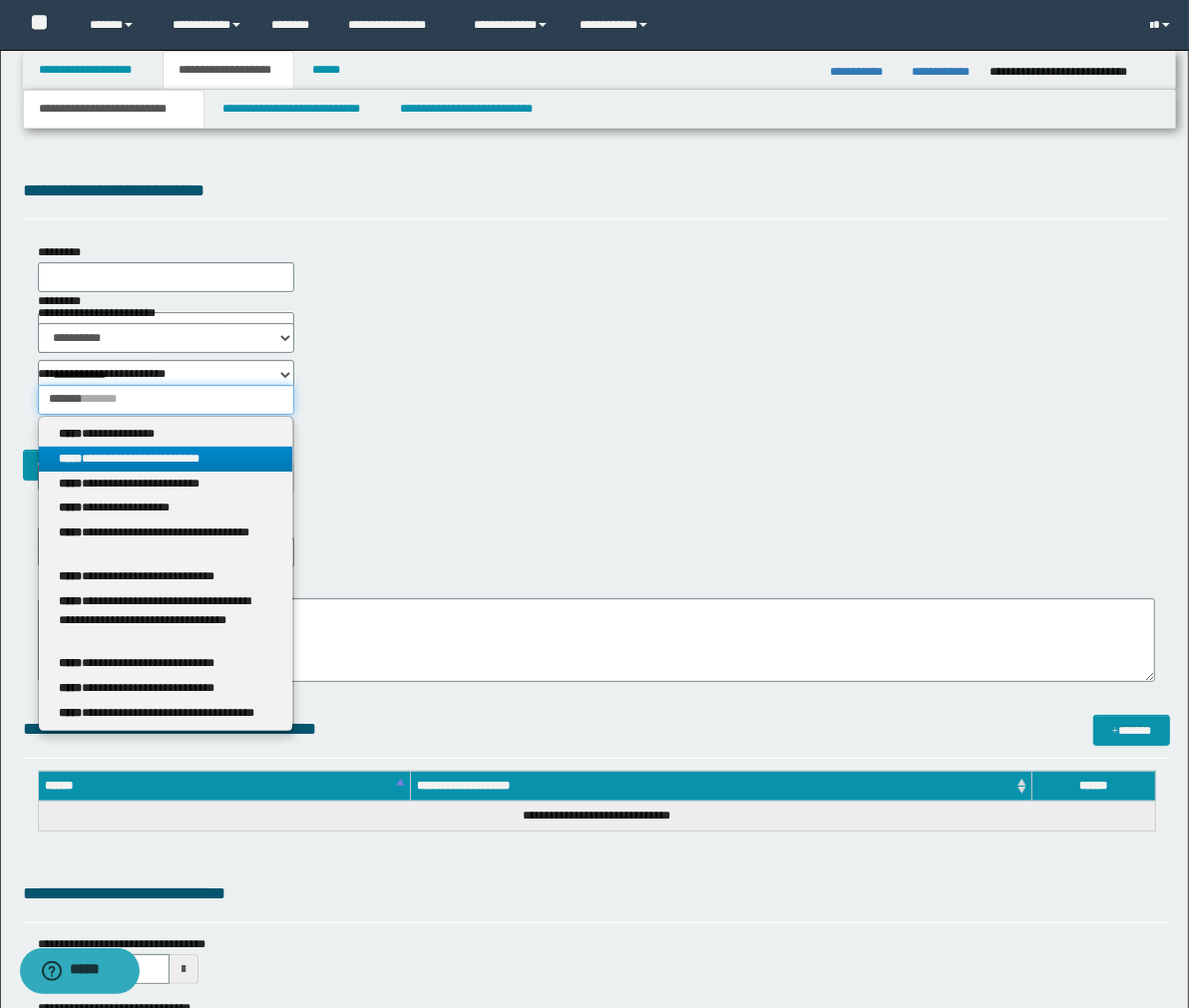type 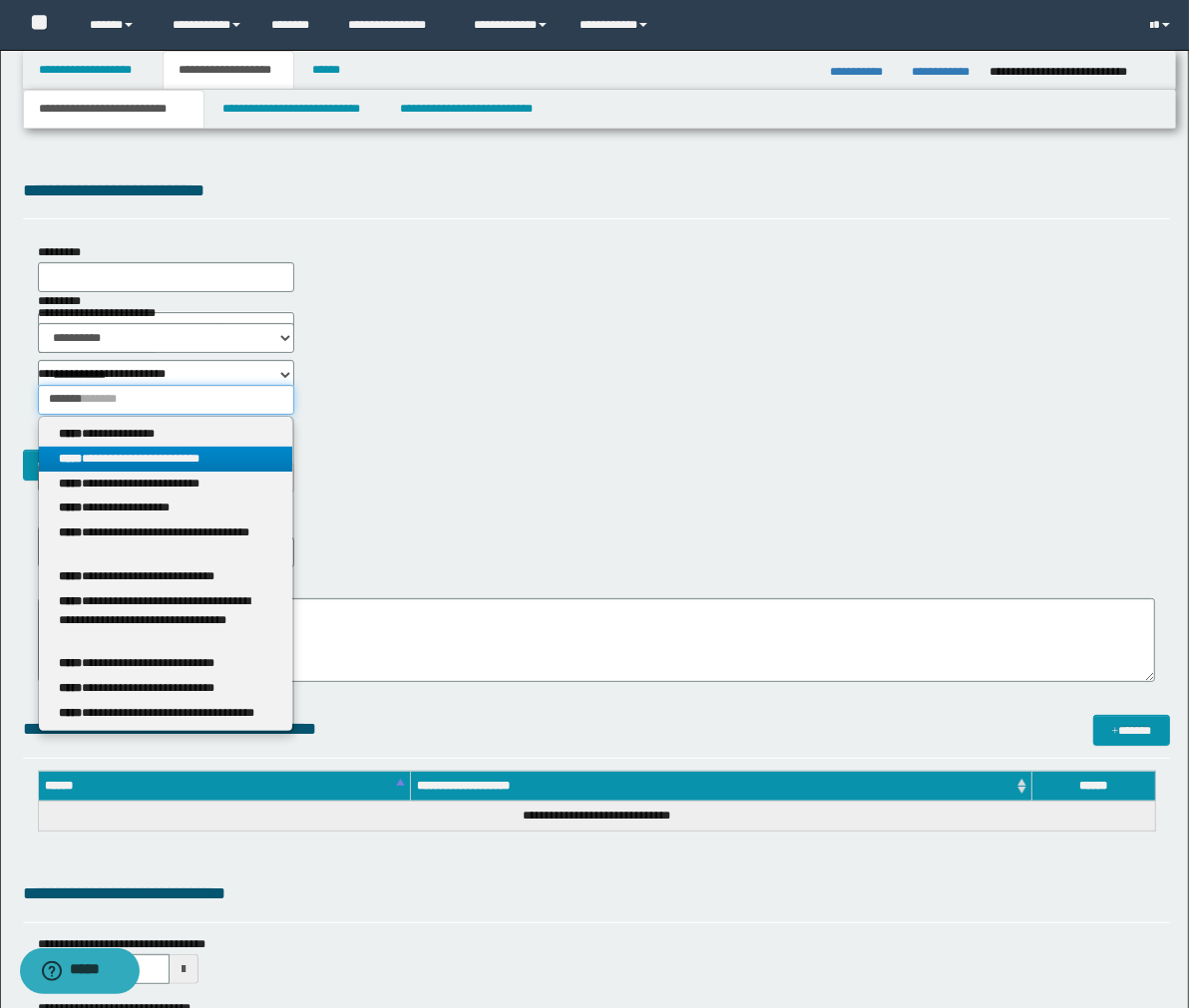 type on "**********" 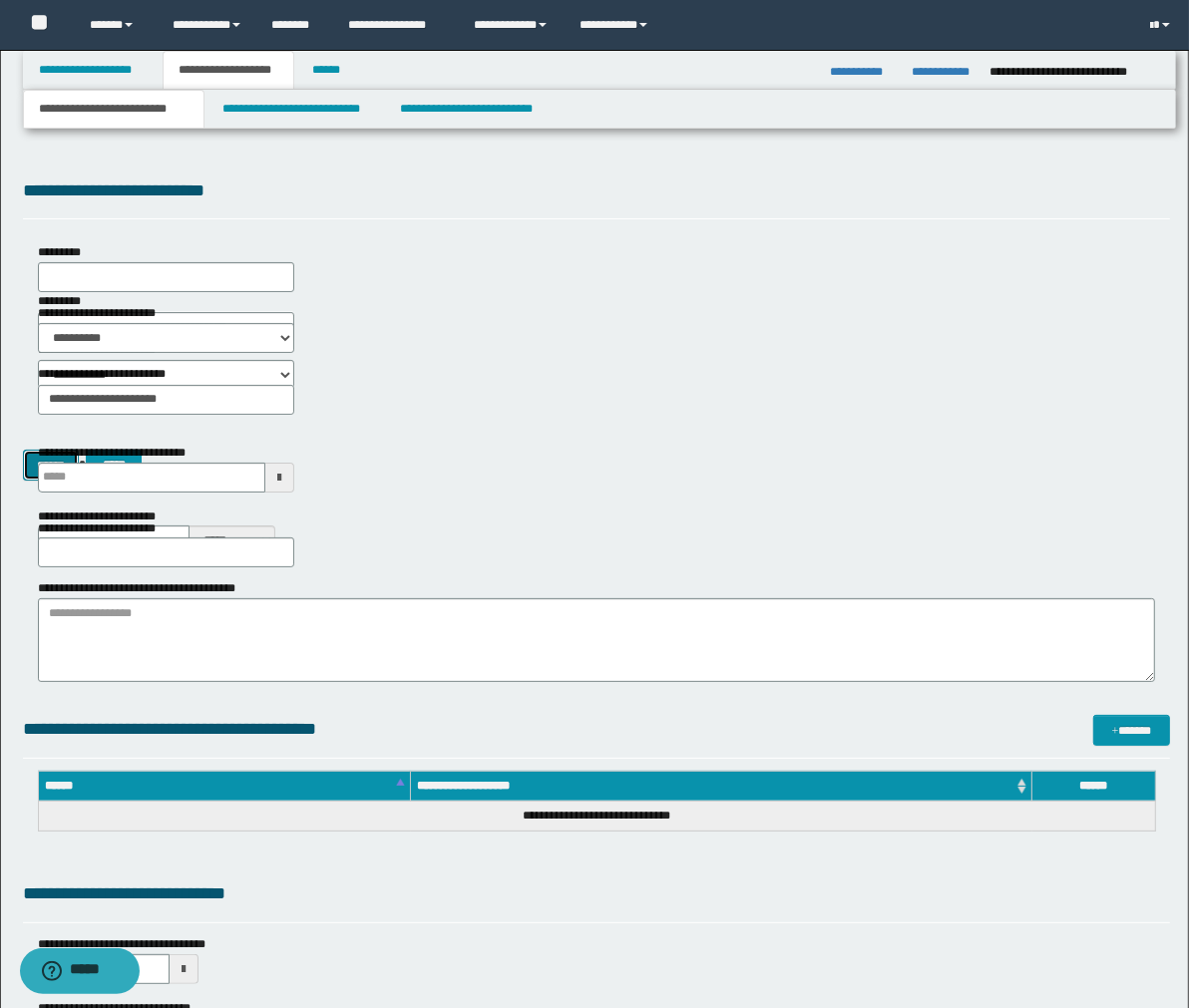 click on "******" at bounding box center [51, 465] 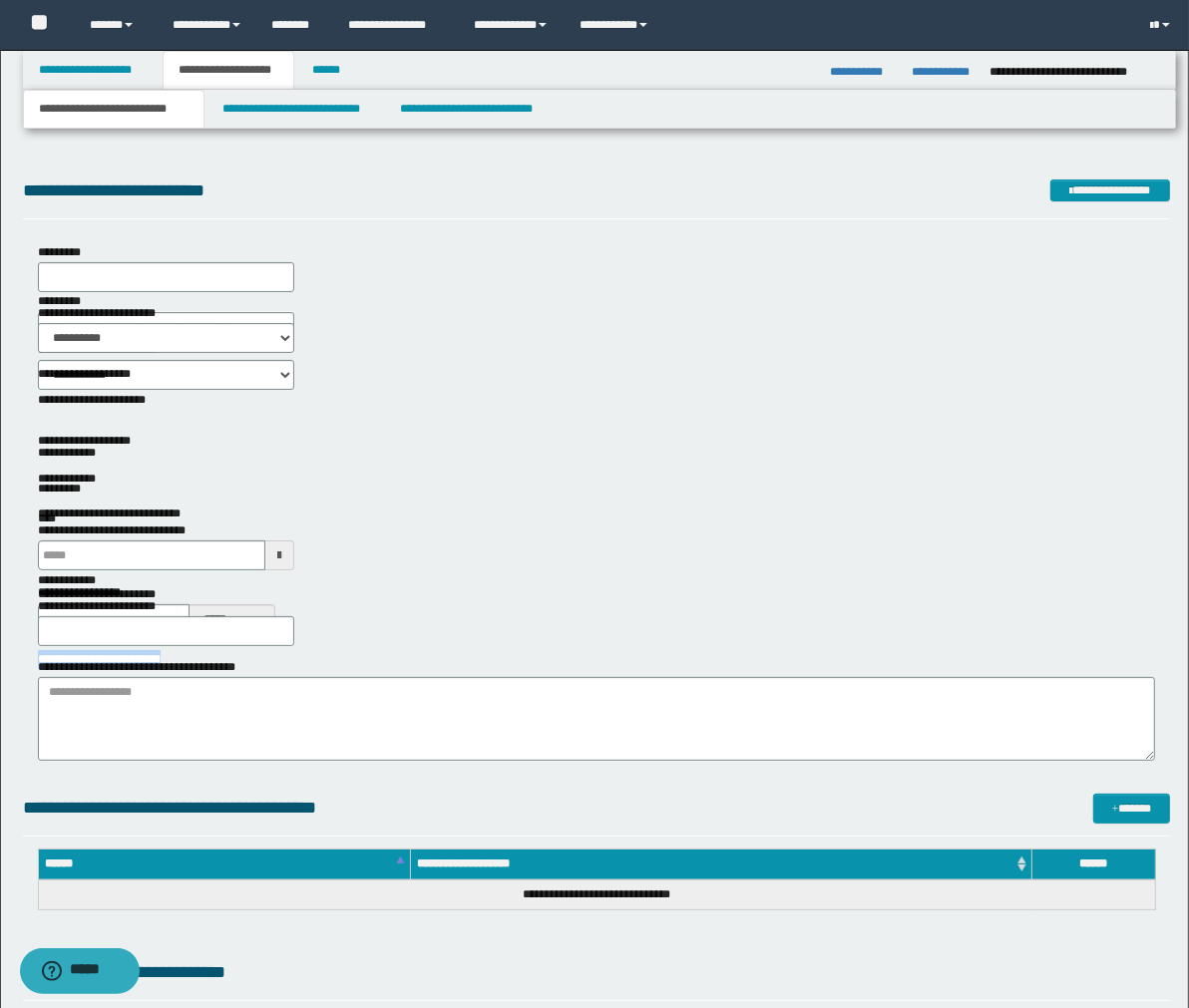 drag, startPoint x: 900, startPoint y: 475, endPoint x: 1048, endPoint y: 472, distance: 148.0304 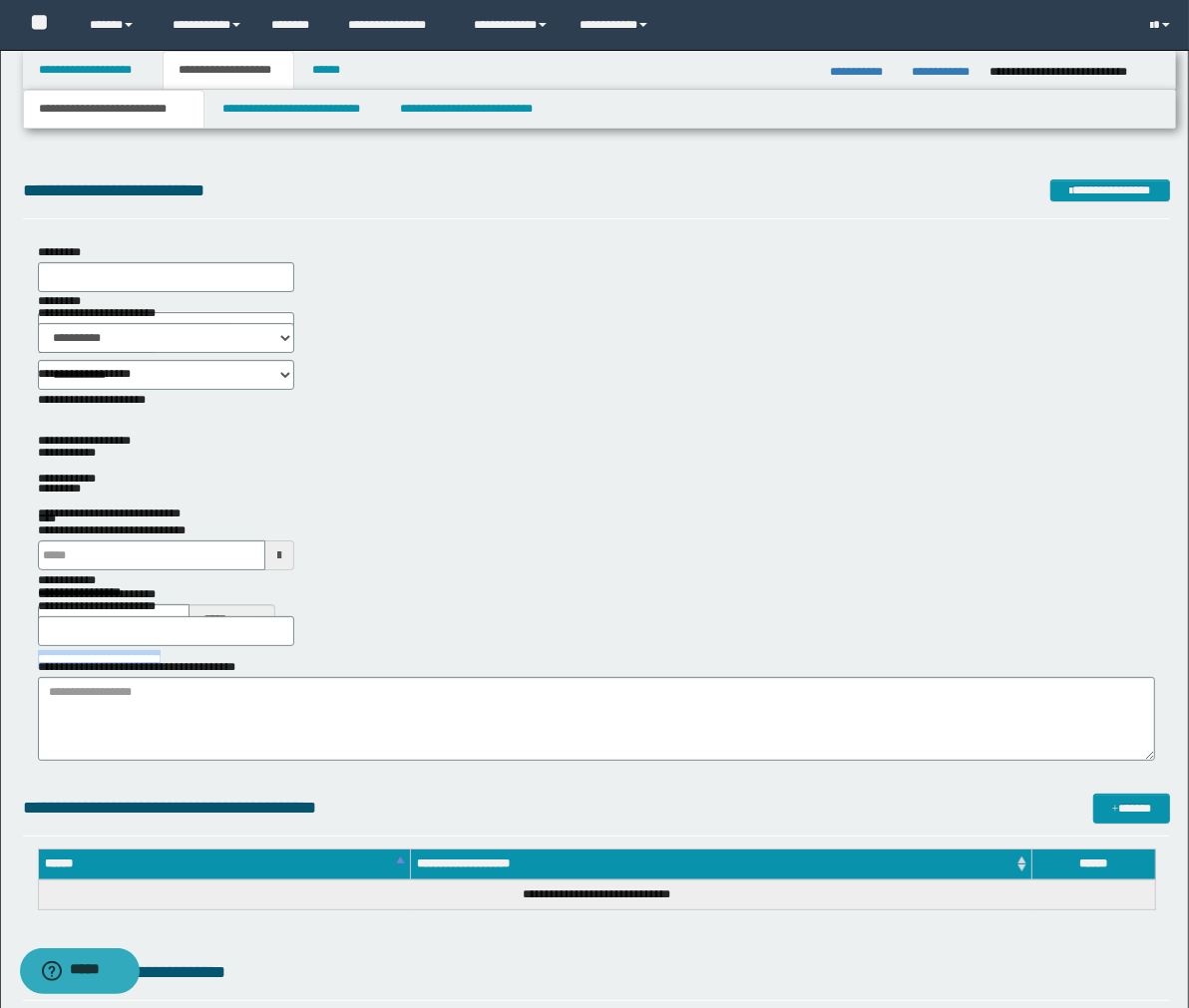 click on "**********" at bounding box center [167, 659] 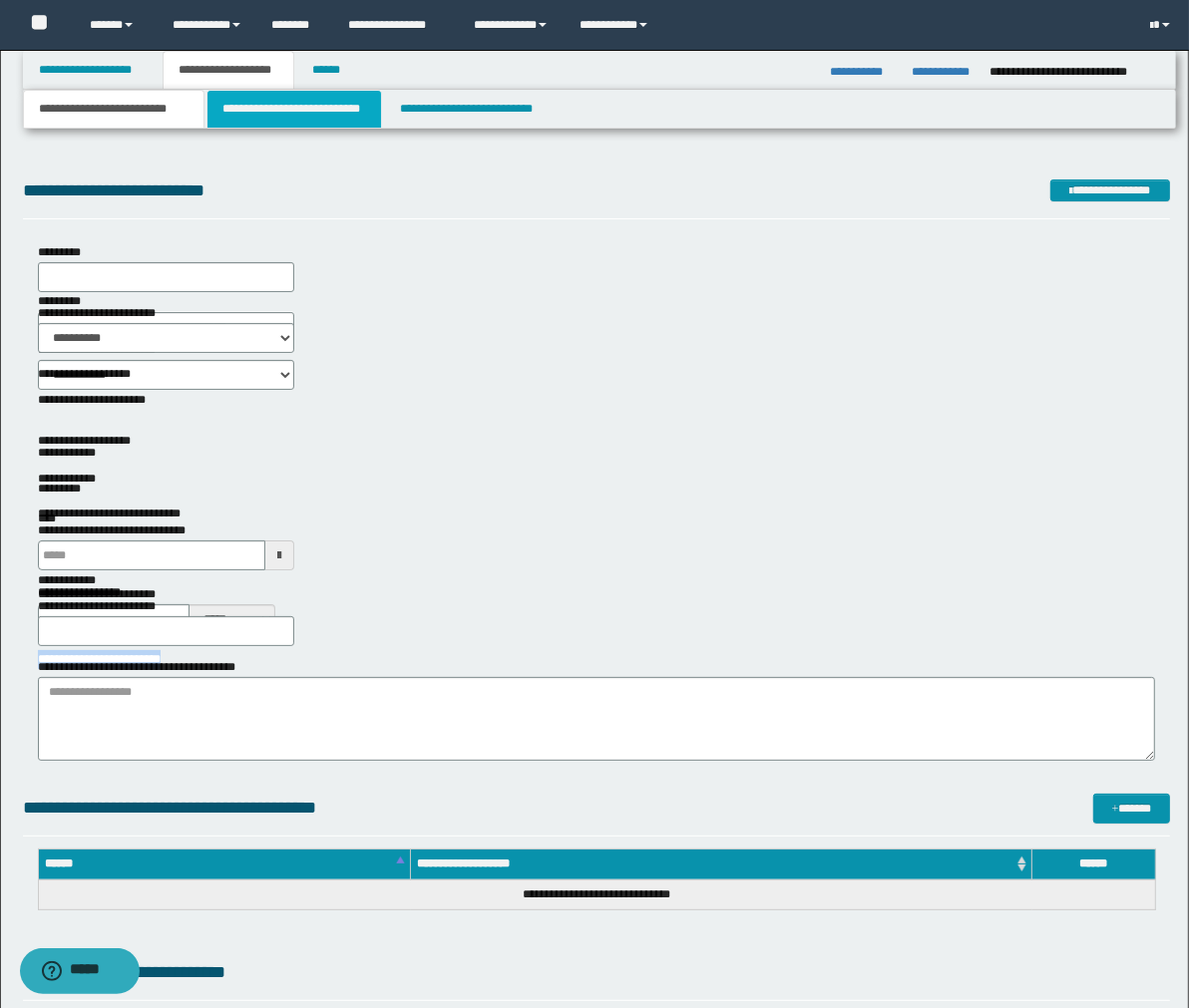 click on "**********" at bounding box center (294, 109) 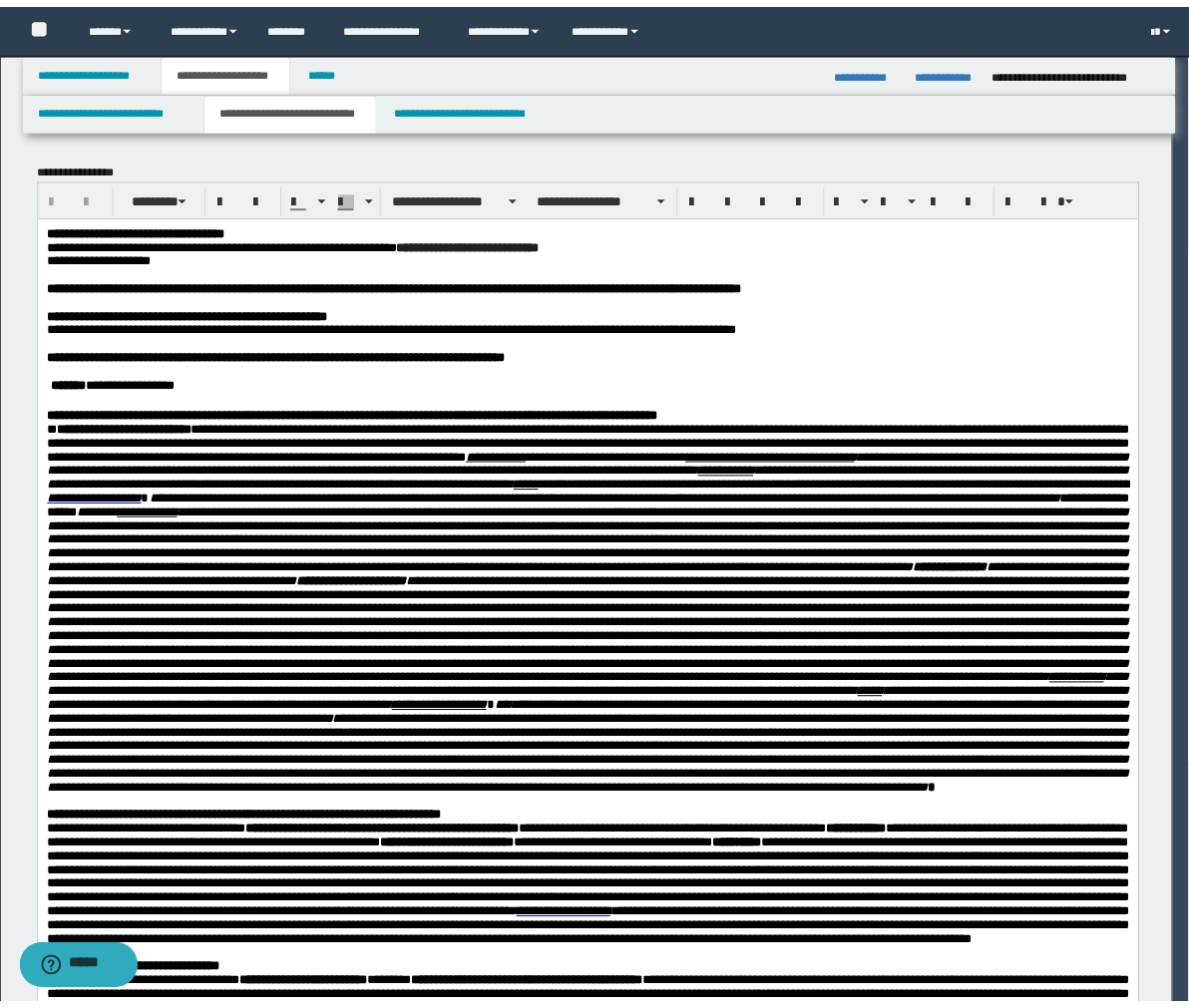 scroll, scrollTop: 0, scrollLeft: 0, axis: both 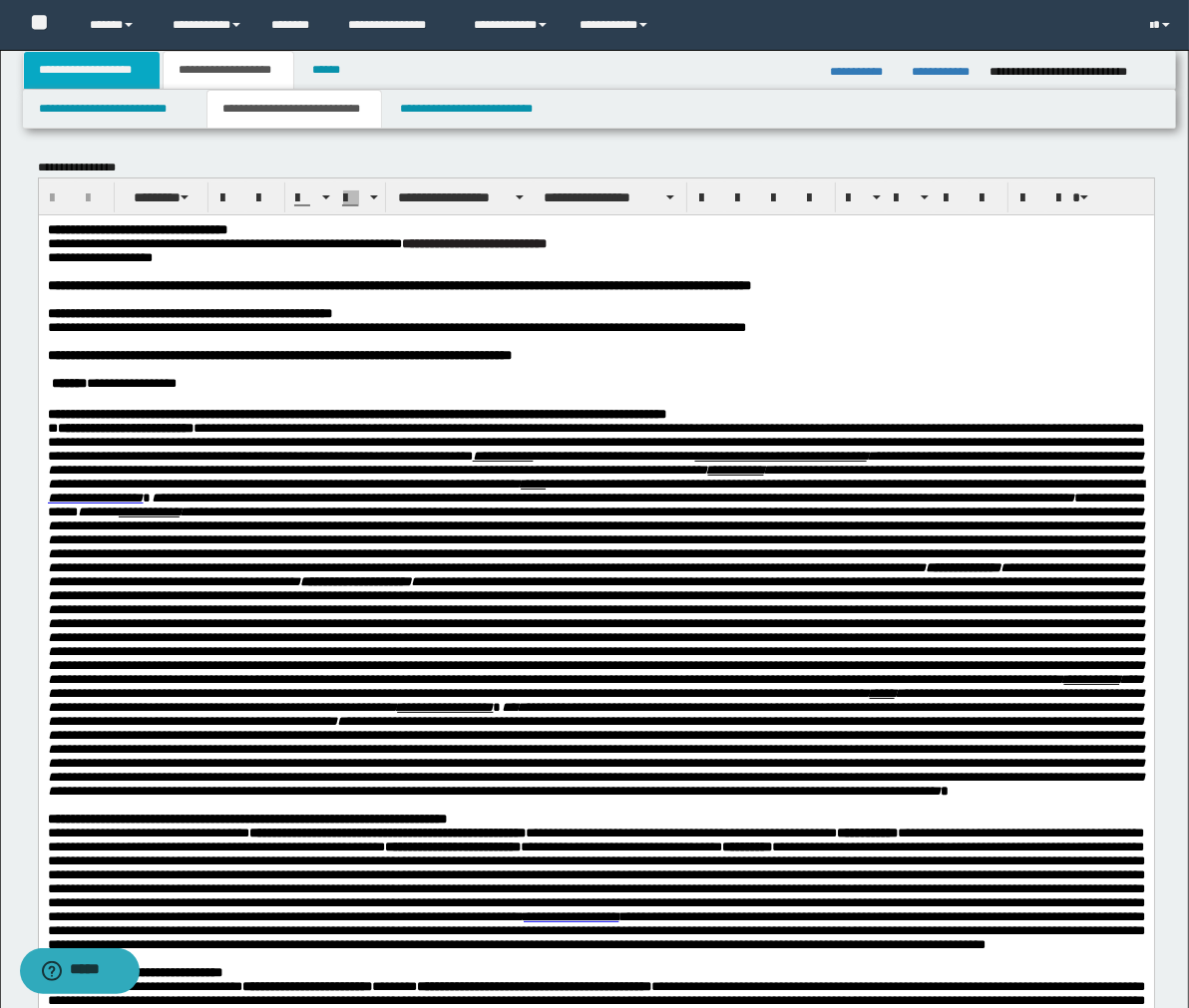 click on "**********" at bounding box center [92, 70] 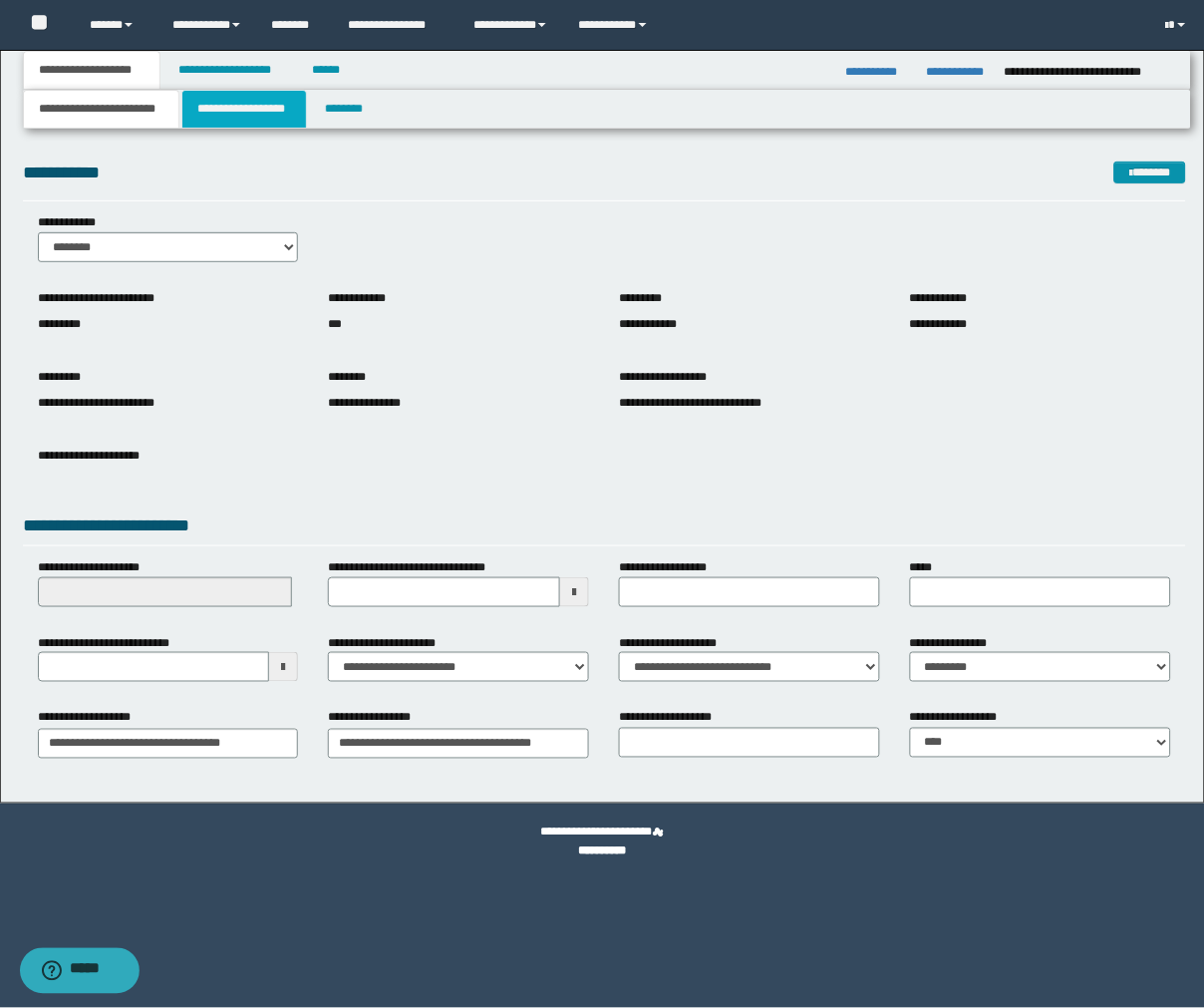 click on "**********" at bounding box center [244, 109] 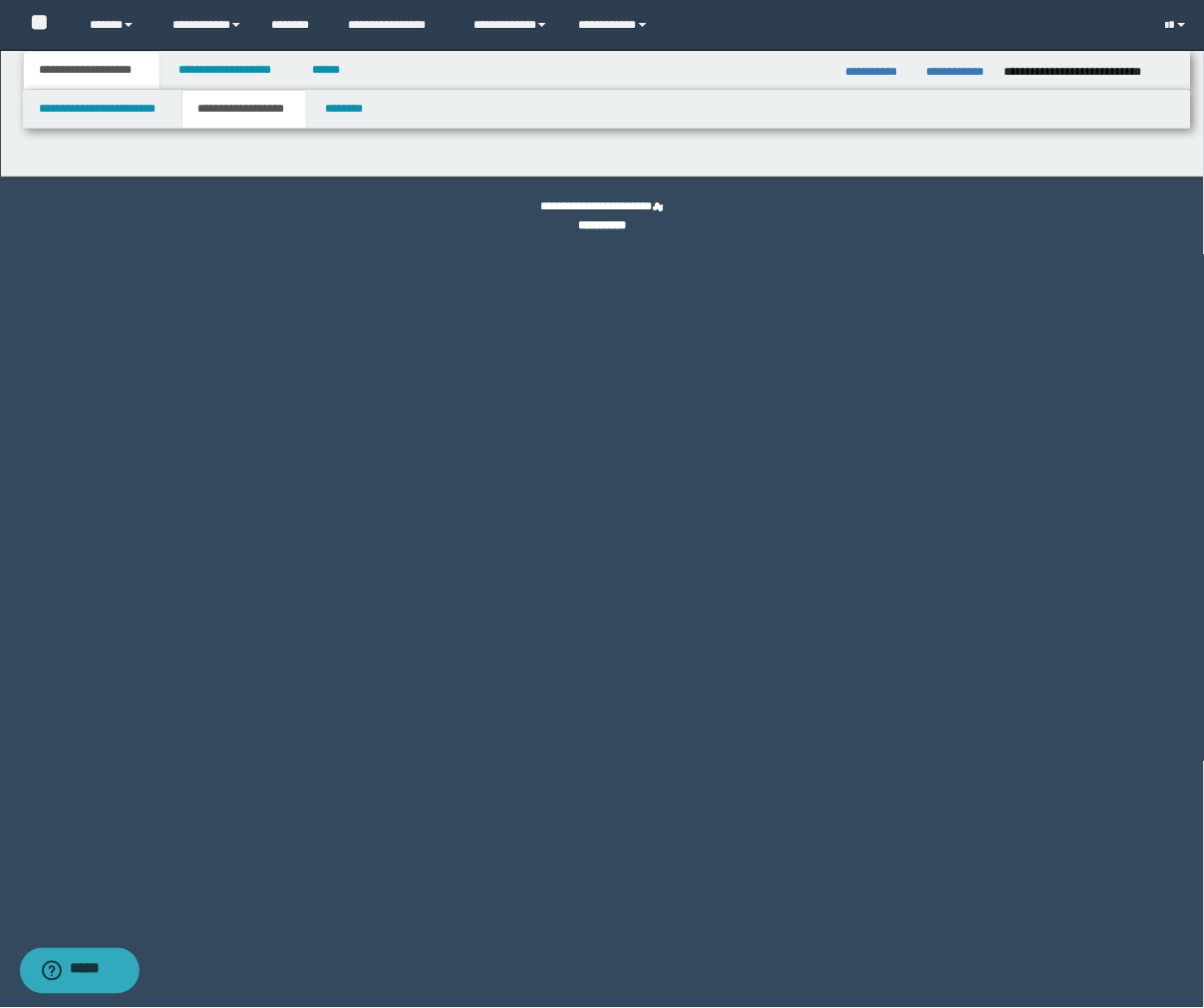 type on "********" 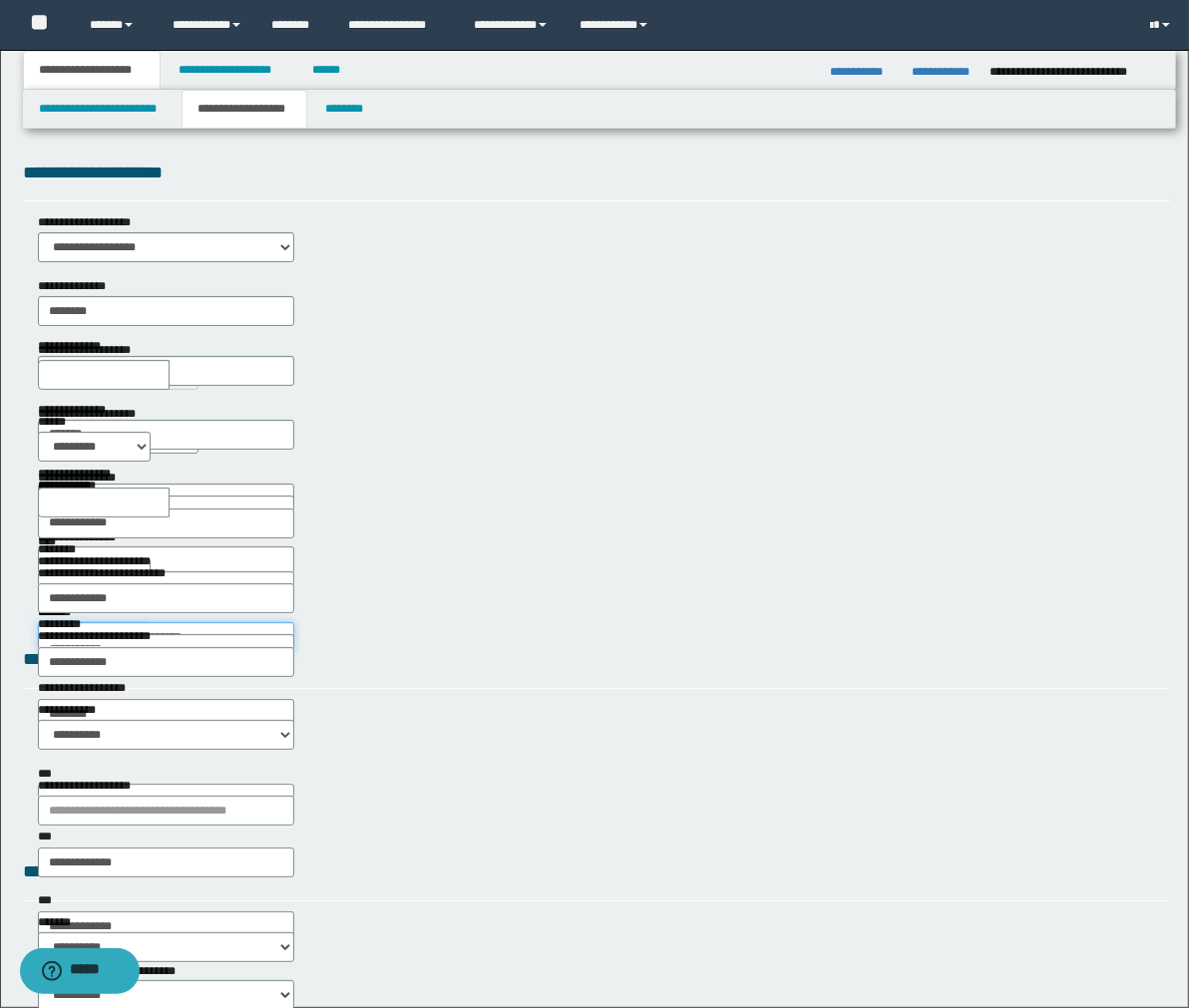 drag, startPoint x: 1082, startPoint y: 453, endPoint x: 902, endPoint y: 460, distance: 180.13606 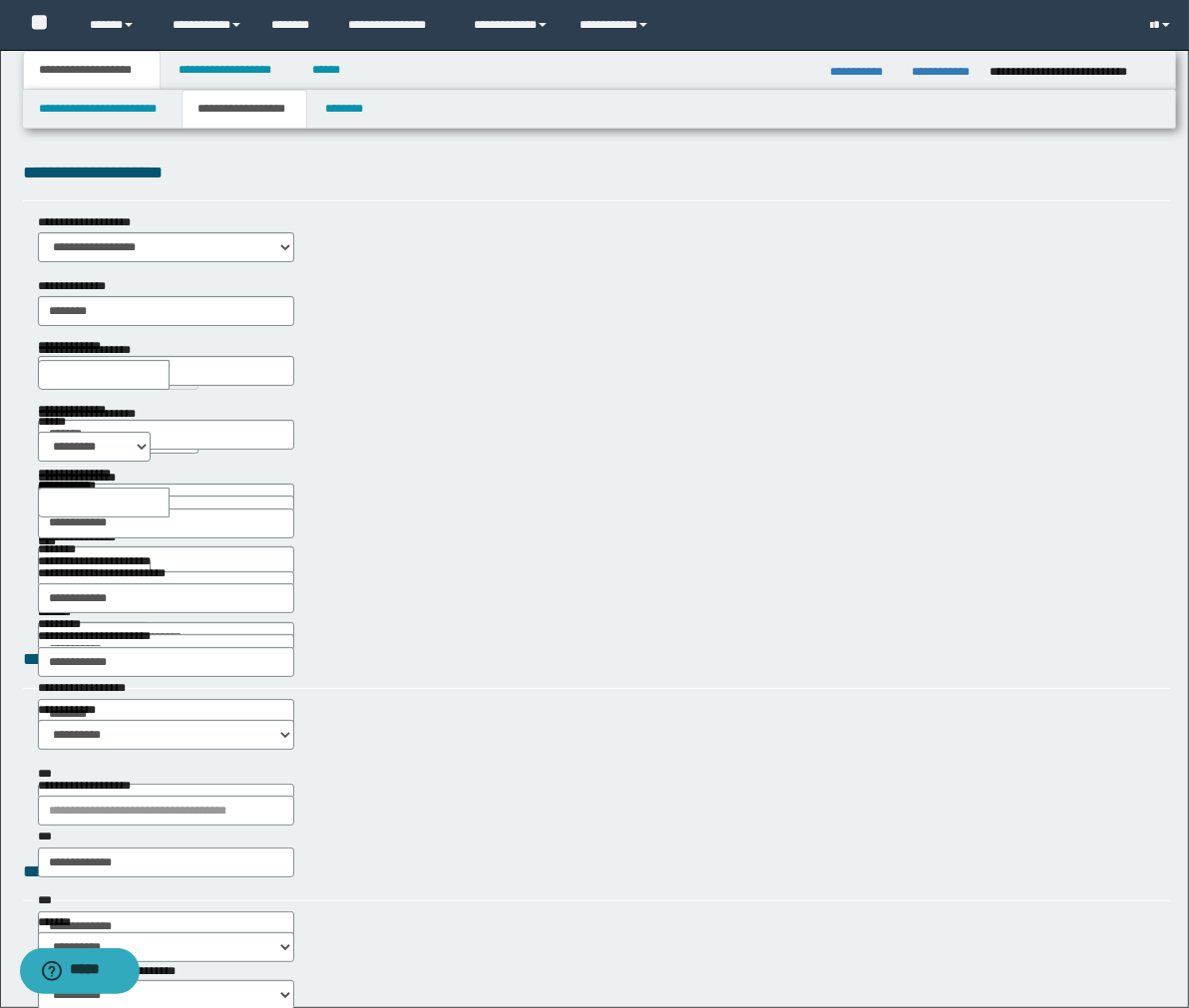 click on "**********" at bounding box center (596, 666) 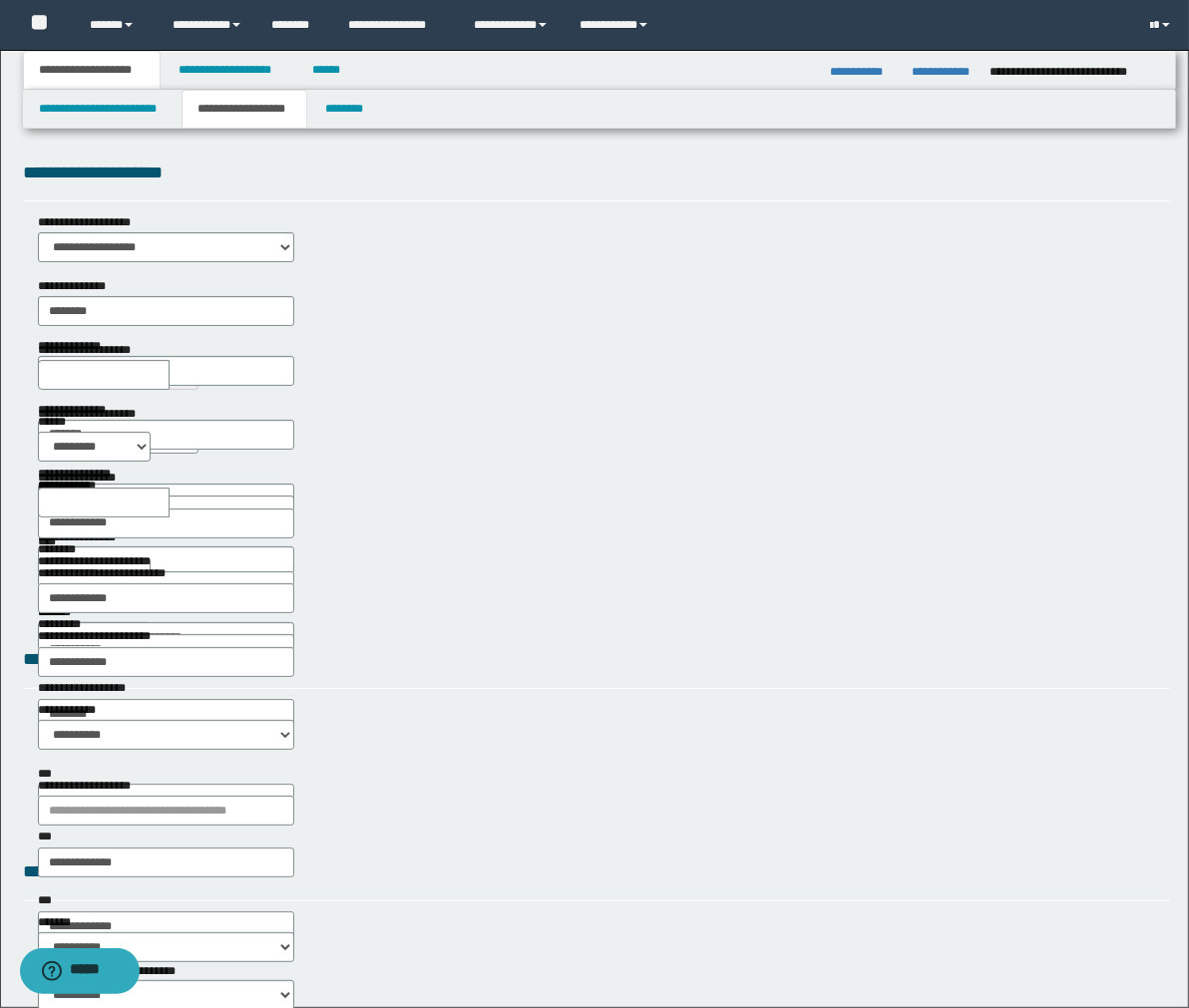 click on "**********" at bounding box center [119, 501] 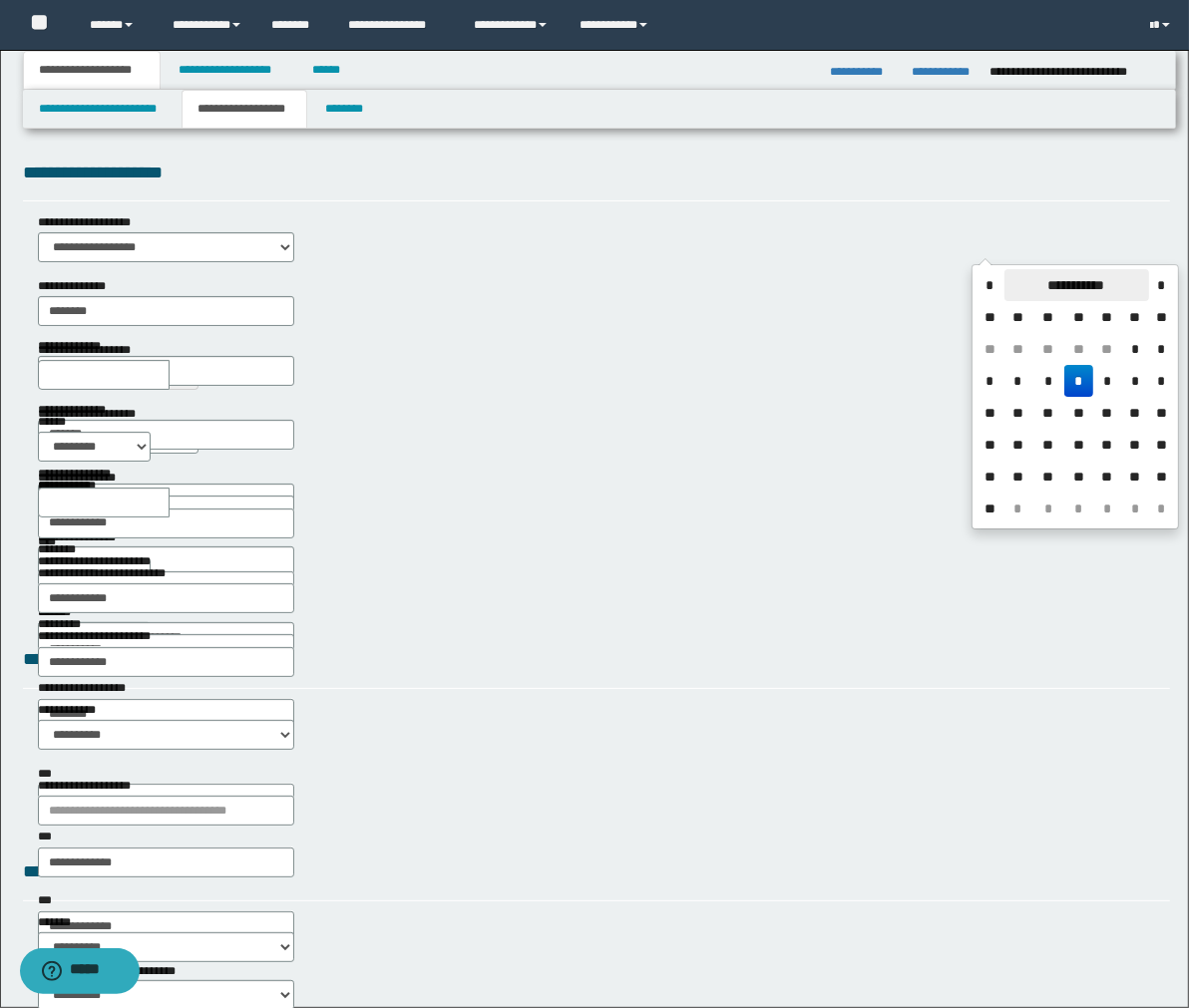 click on "**********" at bounding box center (1076, 285) 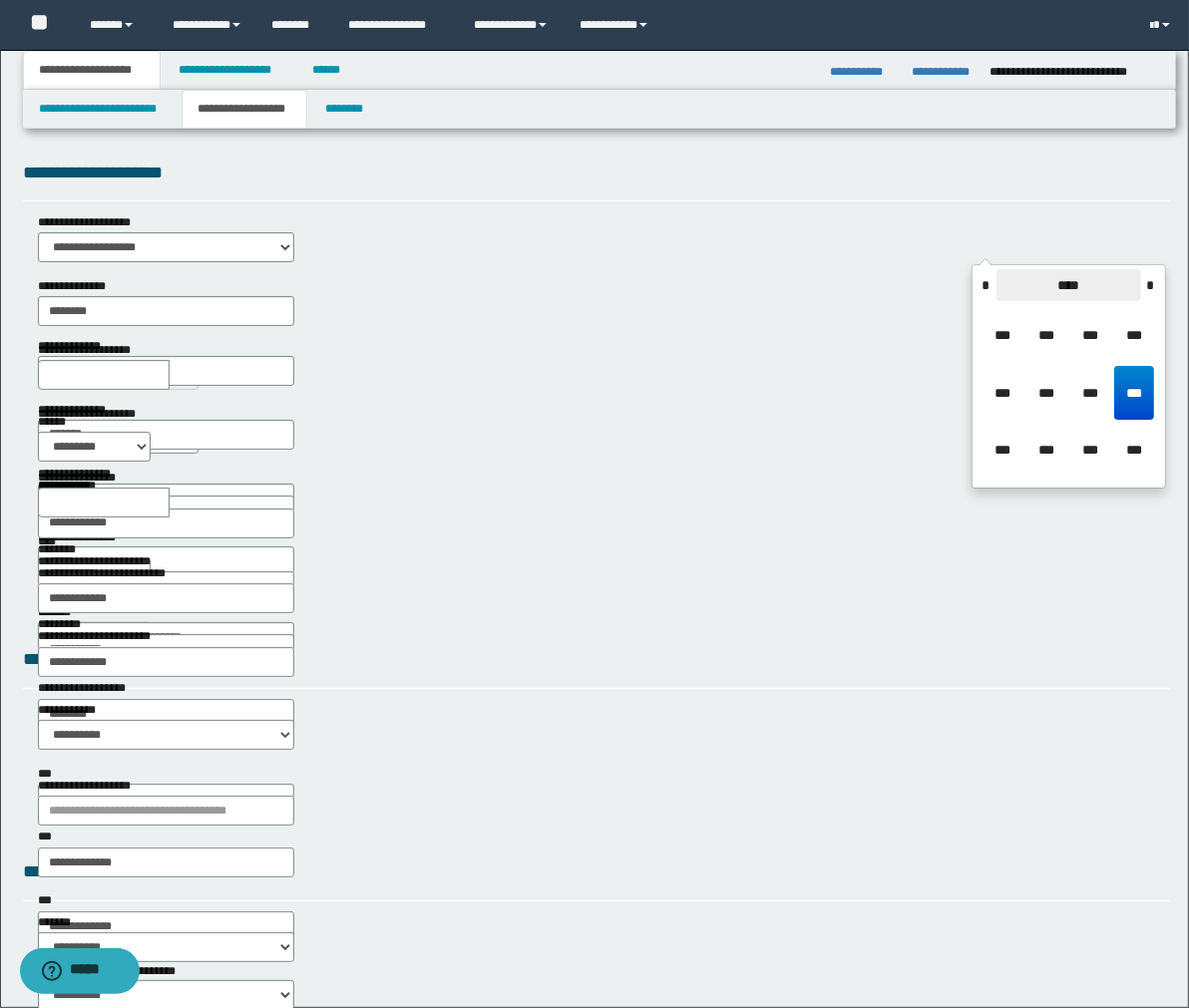 click on "****" at bounding box center [1068, 285] 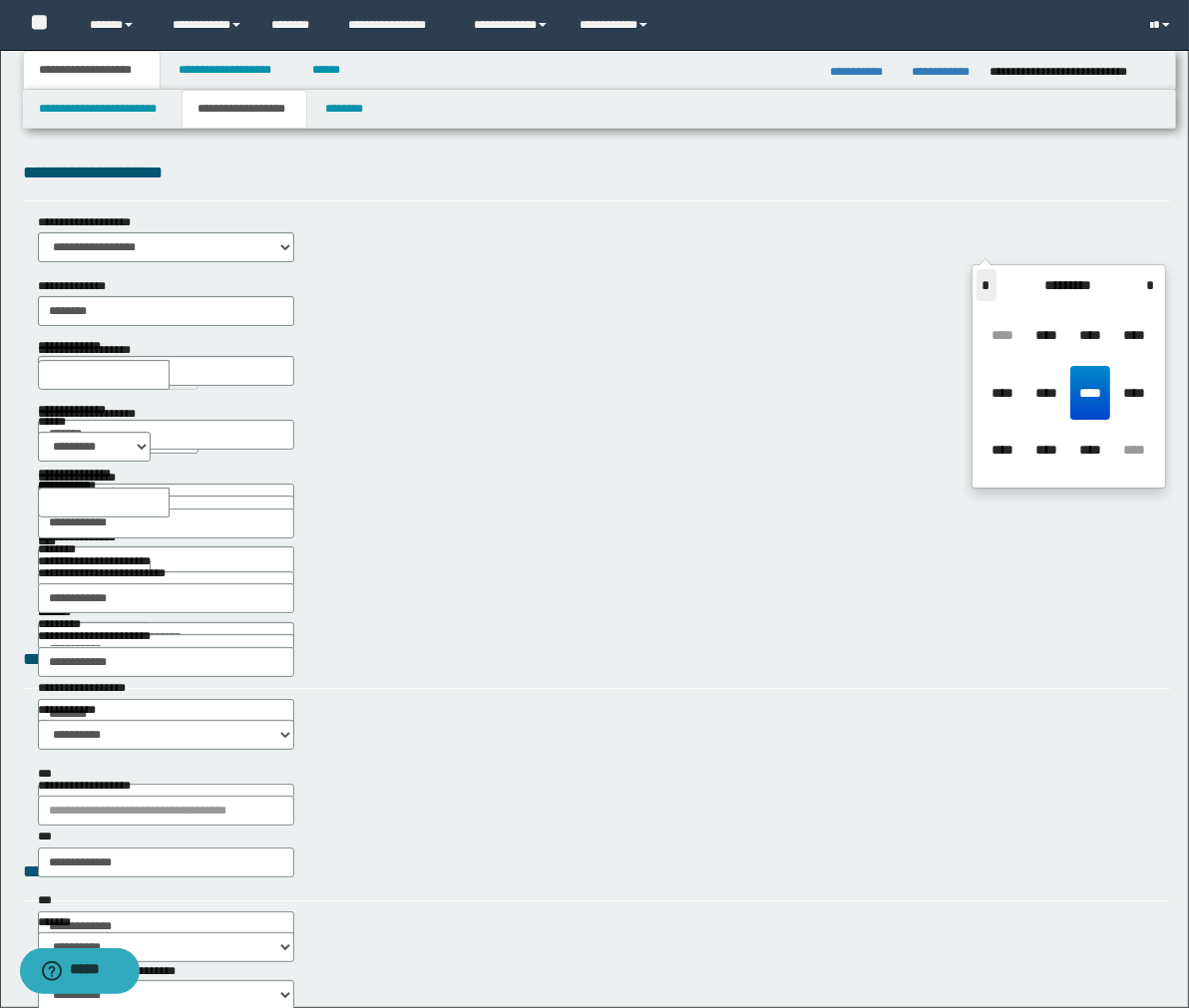 click on "*" at bounding box center (987, 285) 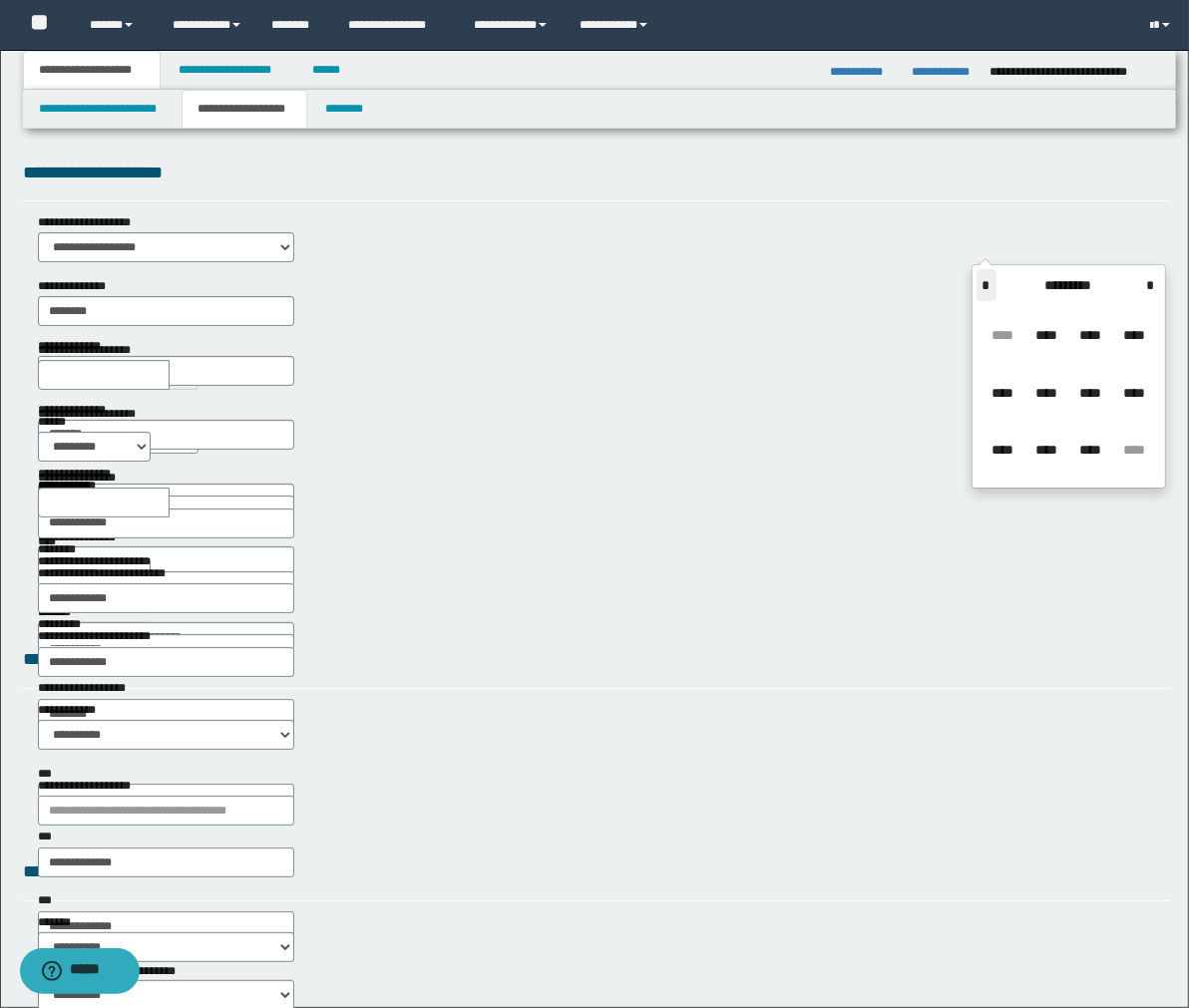 click on "*" at bounding box center [987, 285] 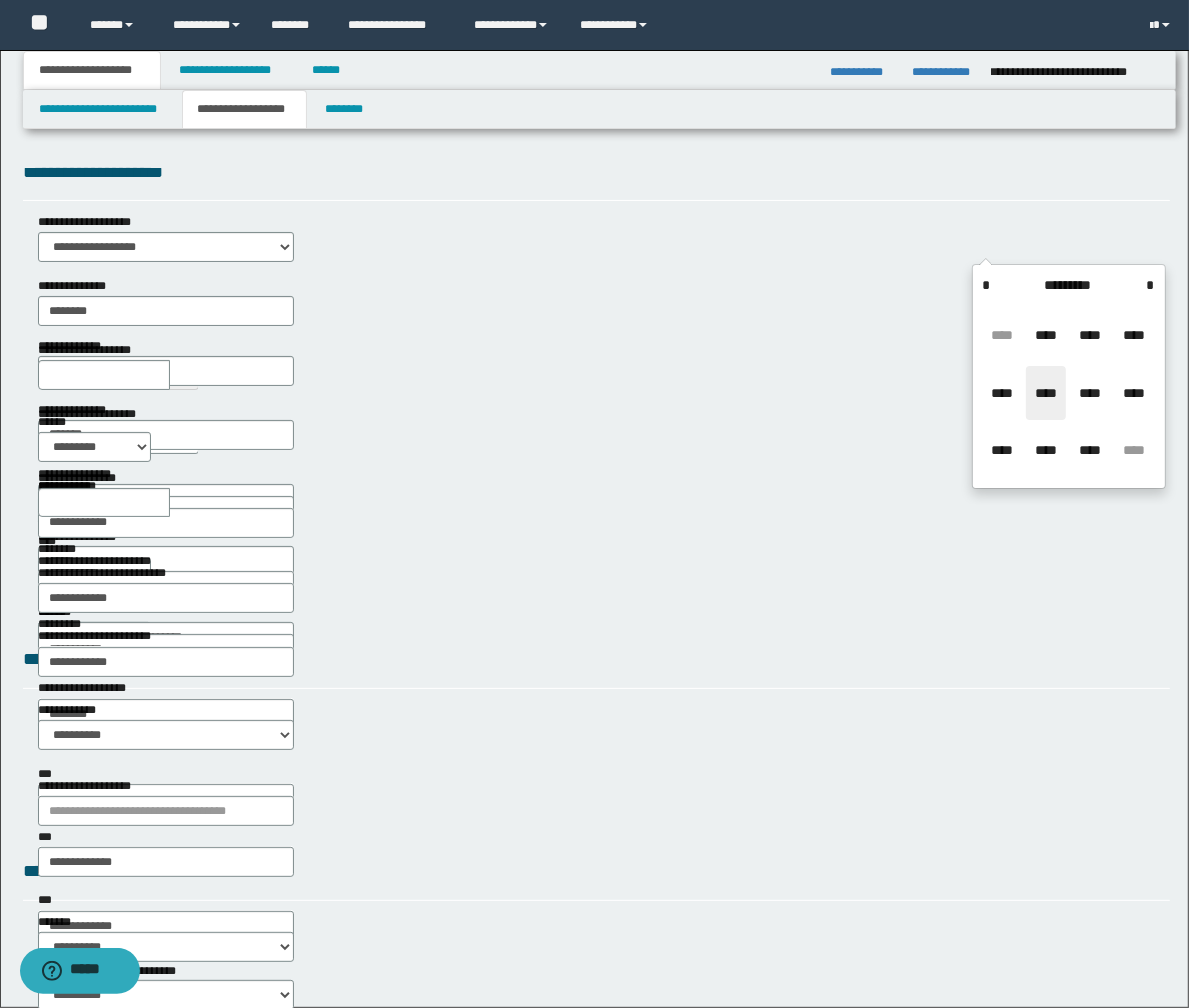 click on "****" at bounding box center [1046, 393] 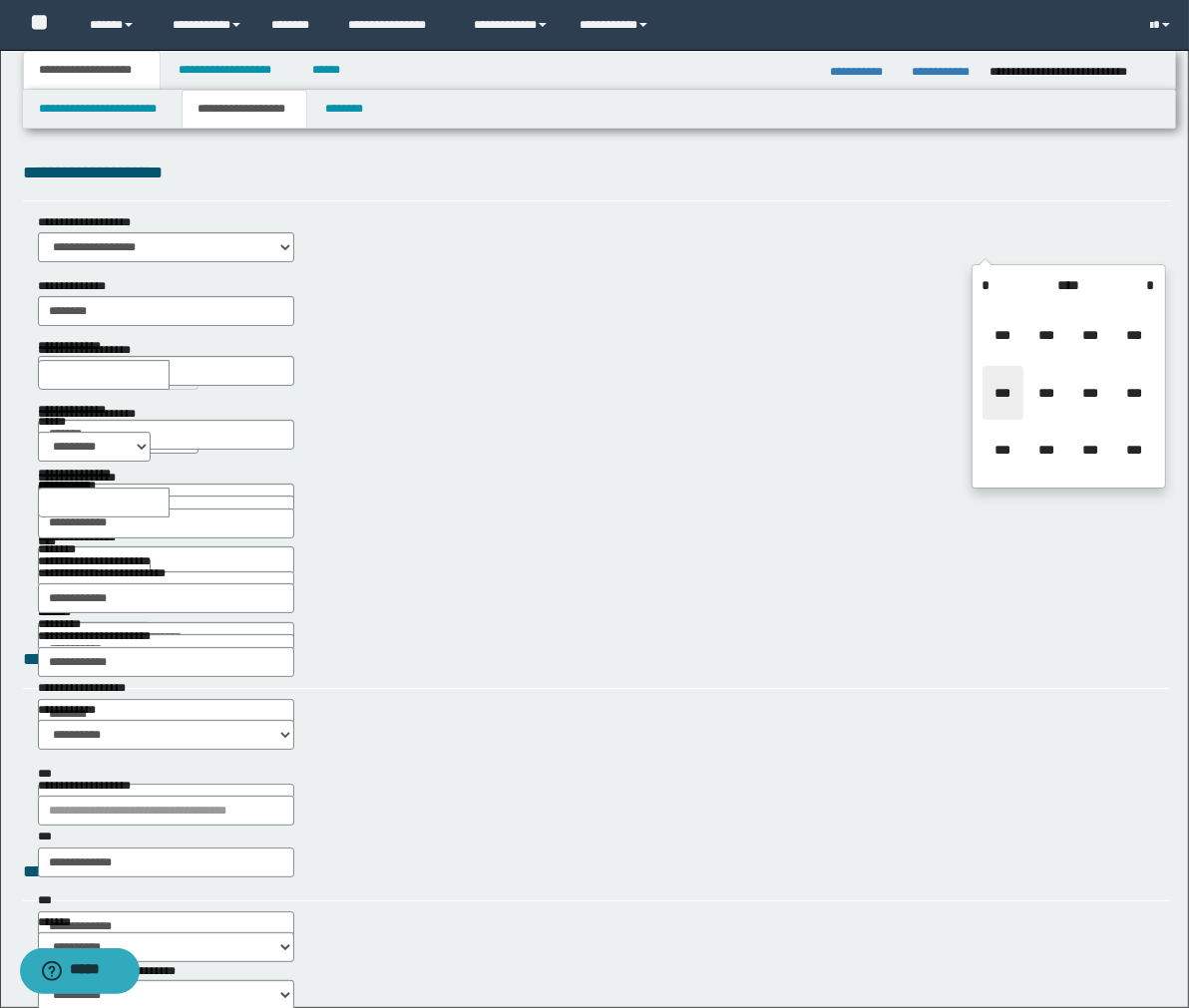 click on "***" at bounding box center [1002, 393] 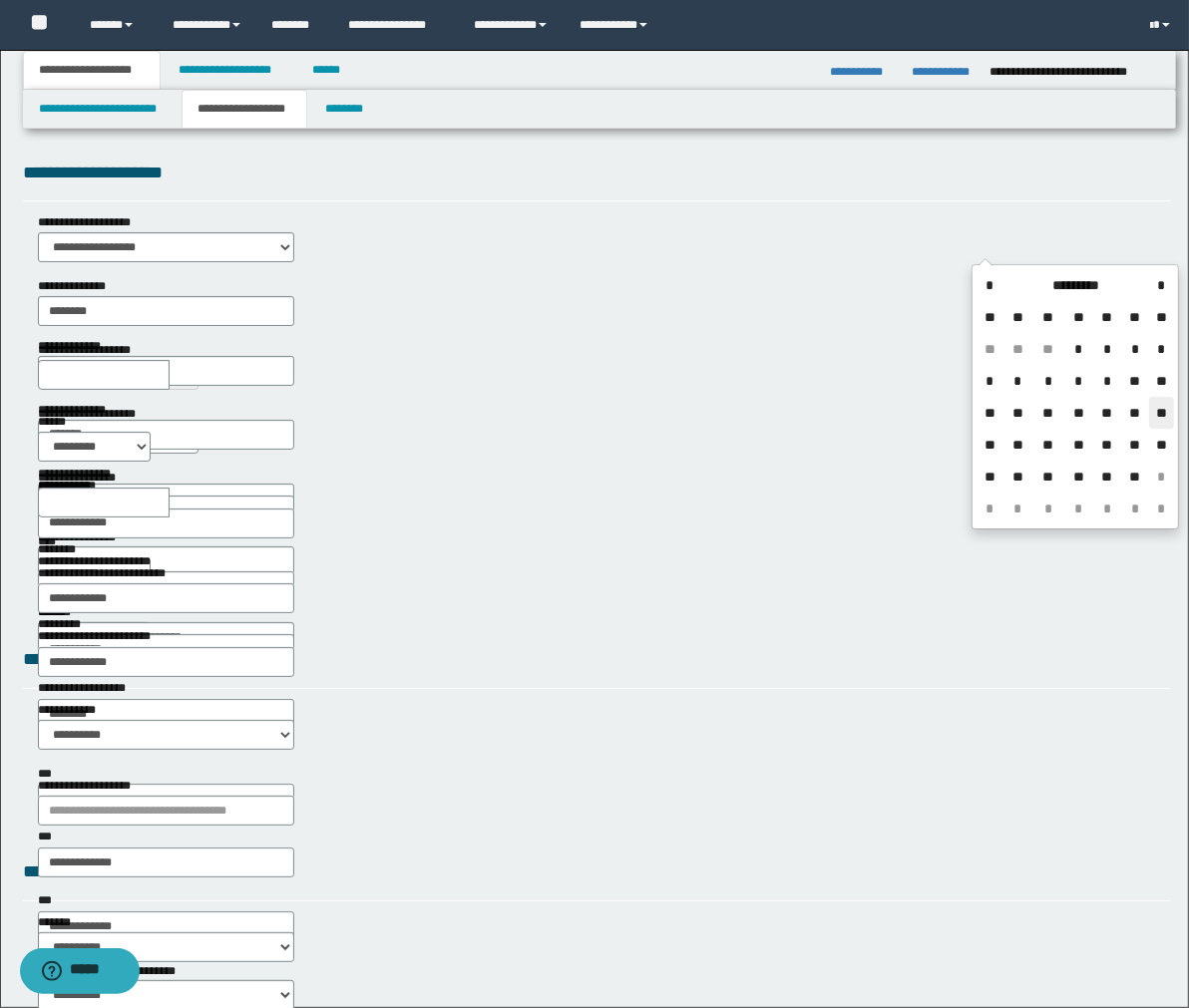 click on "**" at bounding box center (1161, 413) 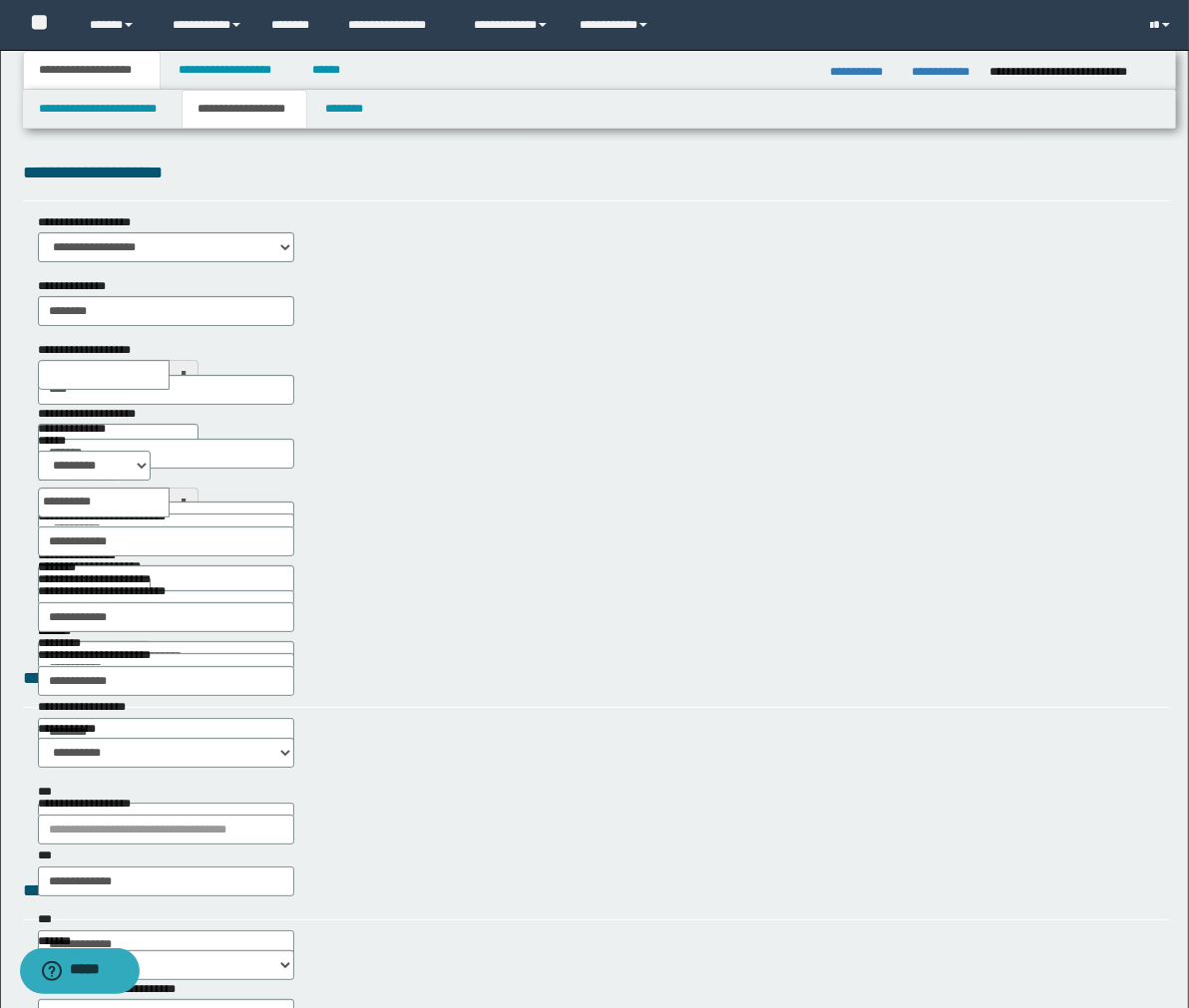 click at bounding box center (184, 503) 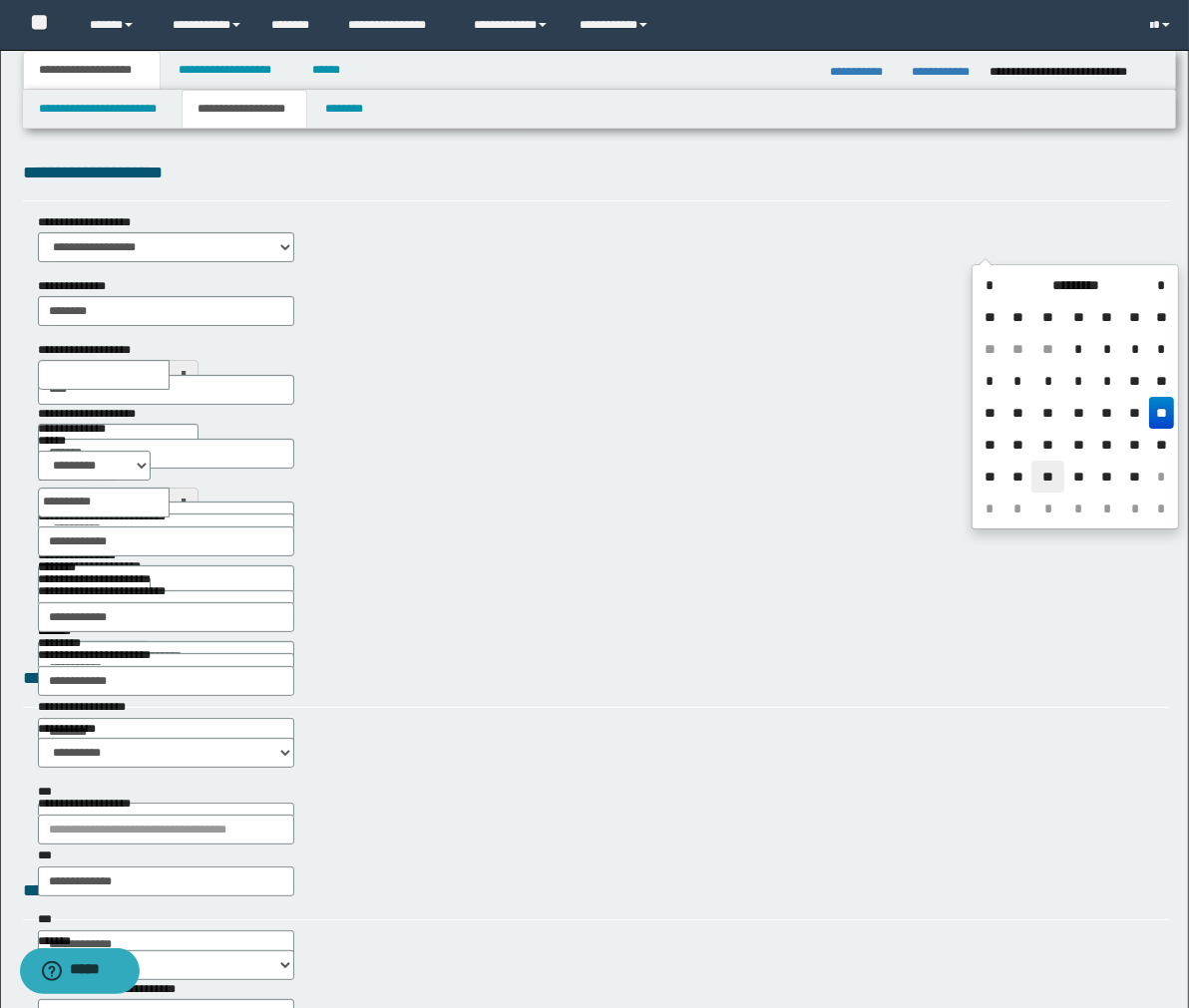 click on "**" at bounding box center [1047, 477] 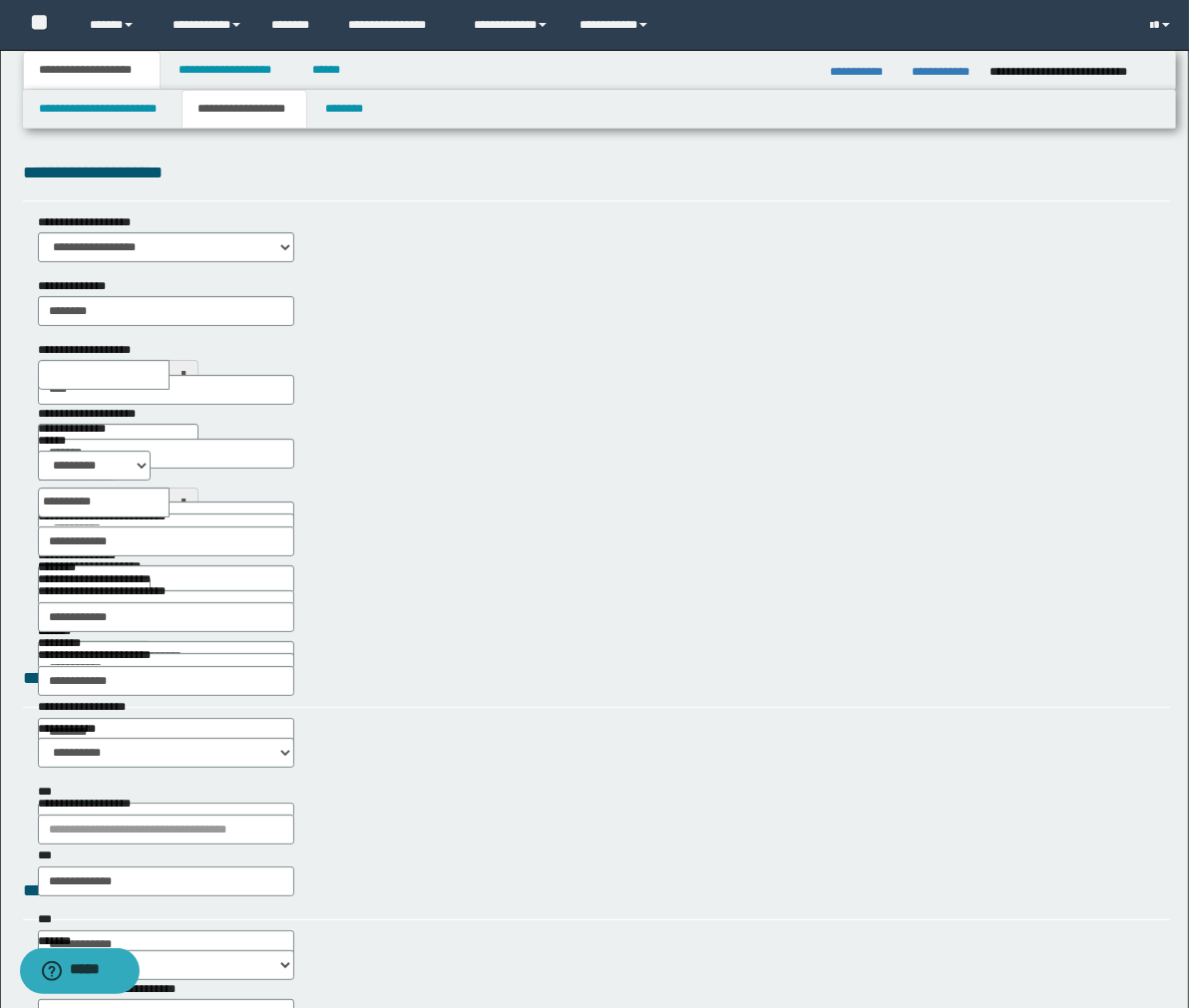 click on "**********" at bounding box center [596, 278] 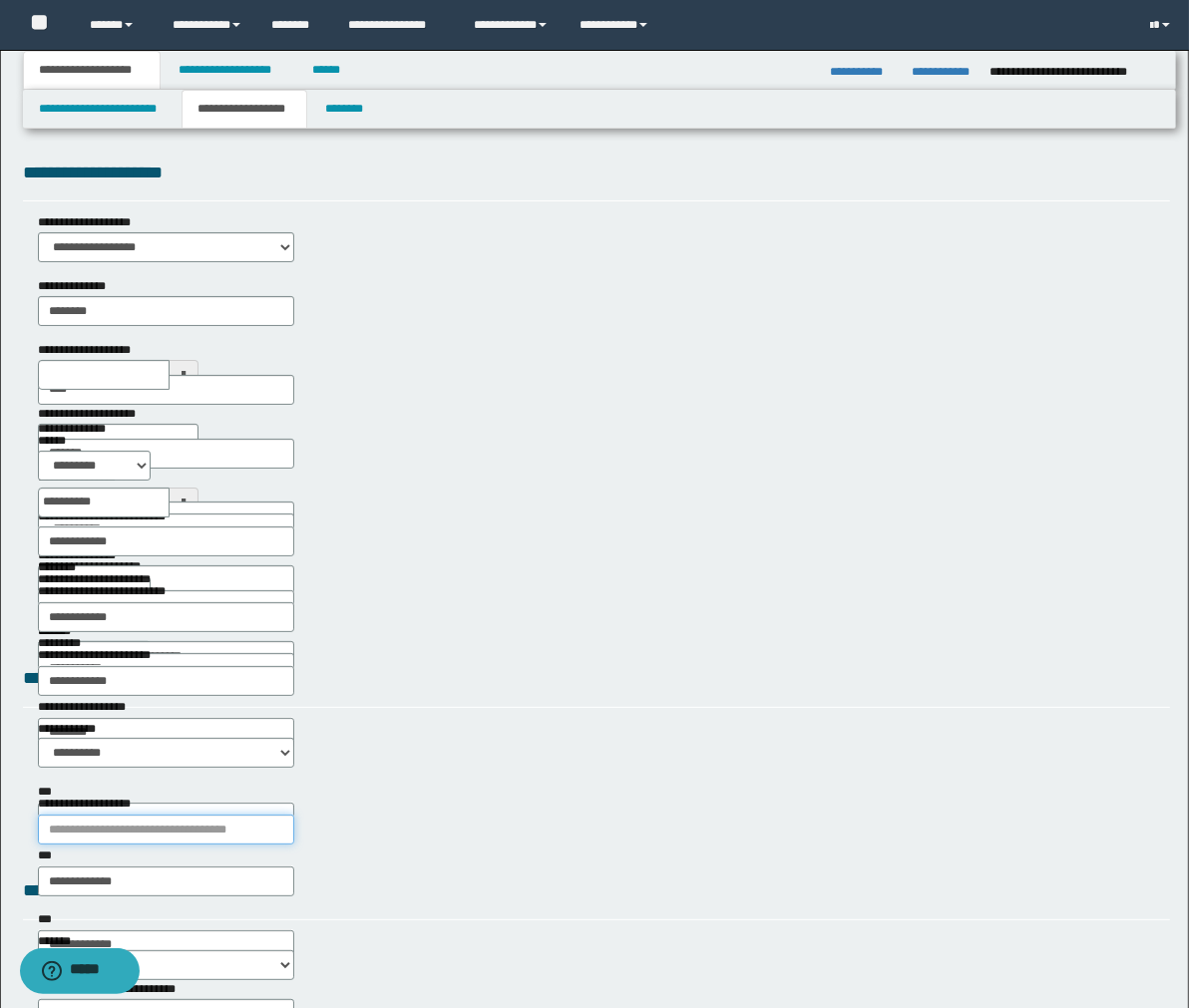 click on "**********" at bounding box center (167, 830) 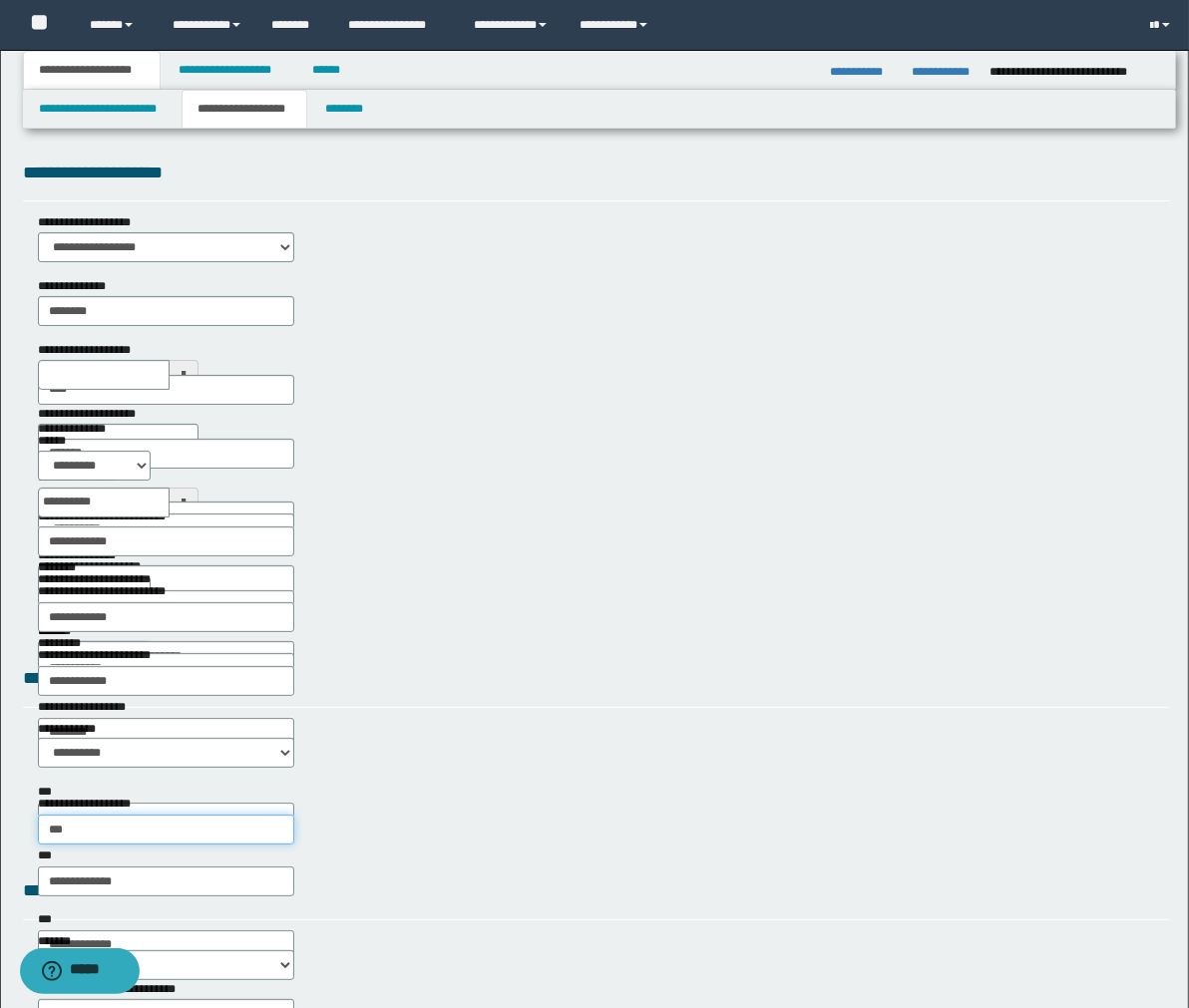 type on "****" 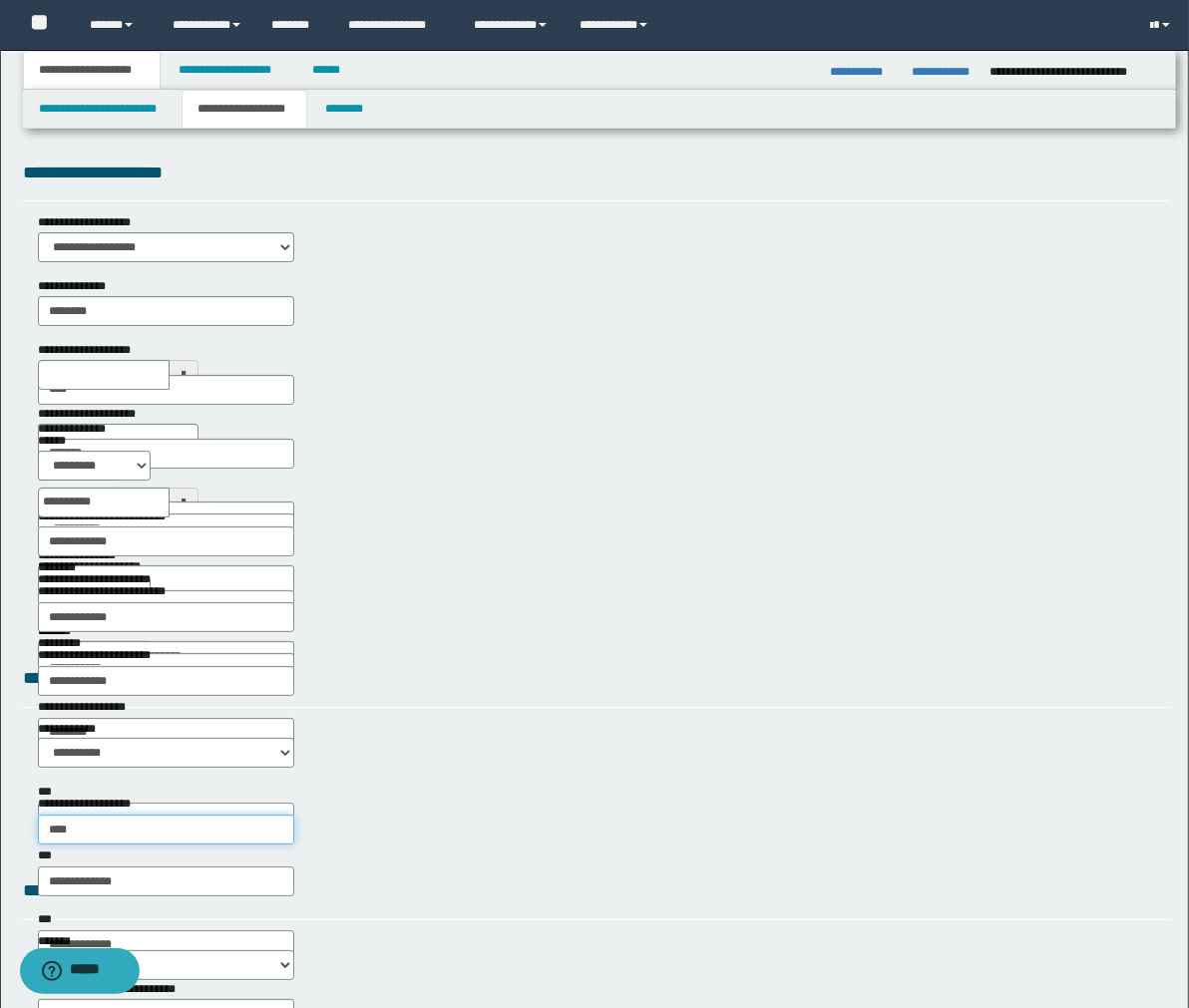 type on "****" 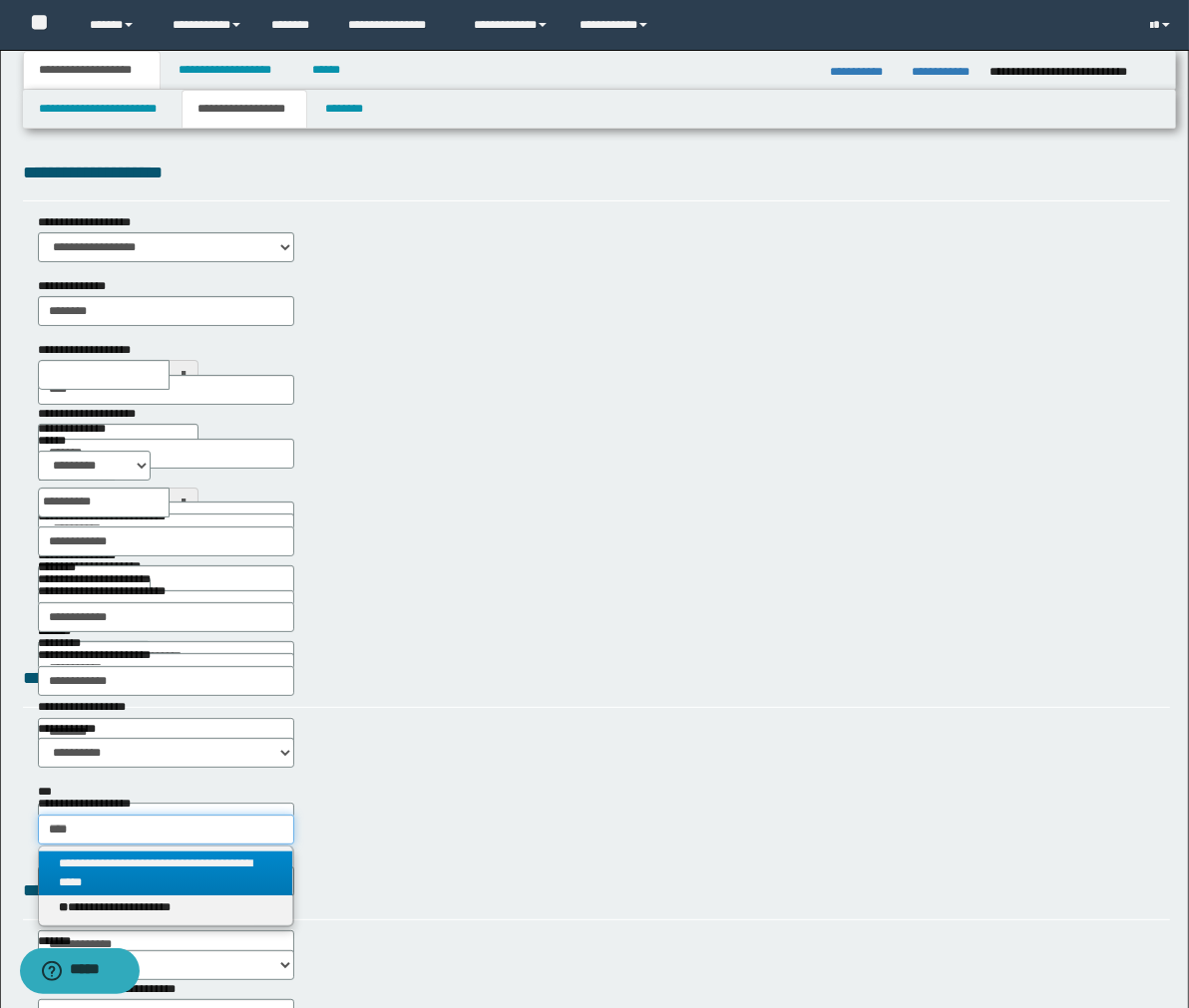 type on "****" 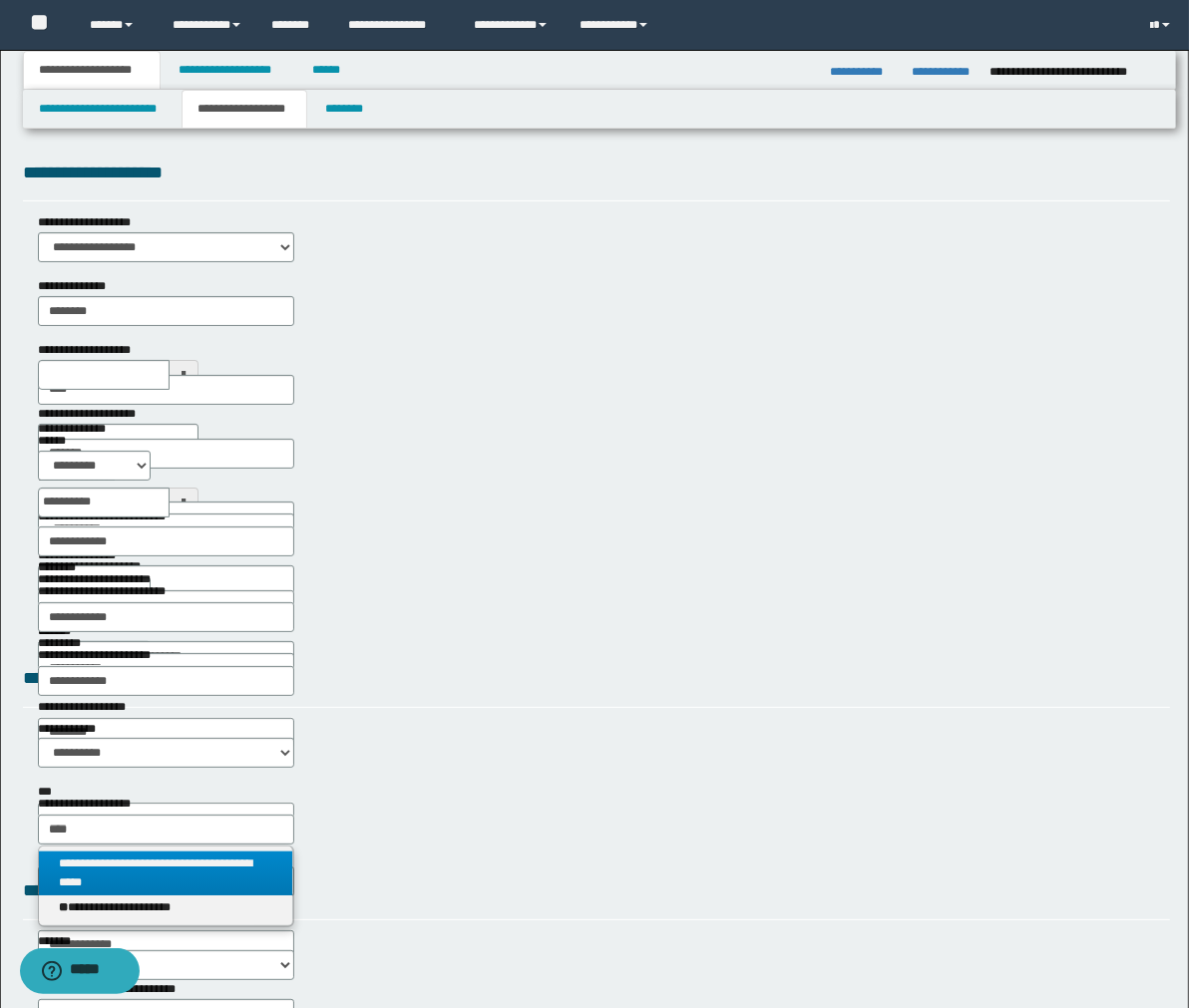 click on "**********" at bounding box center [166, 873] 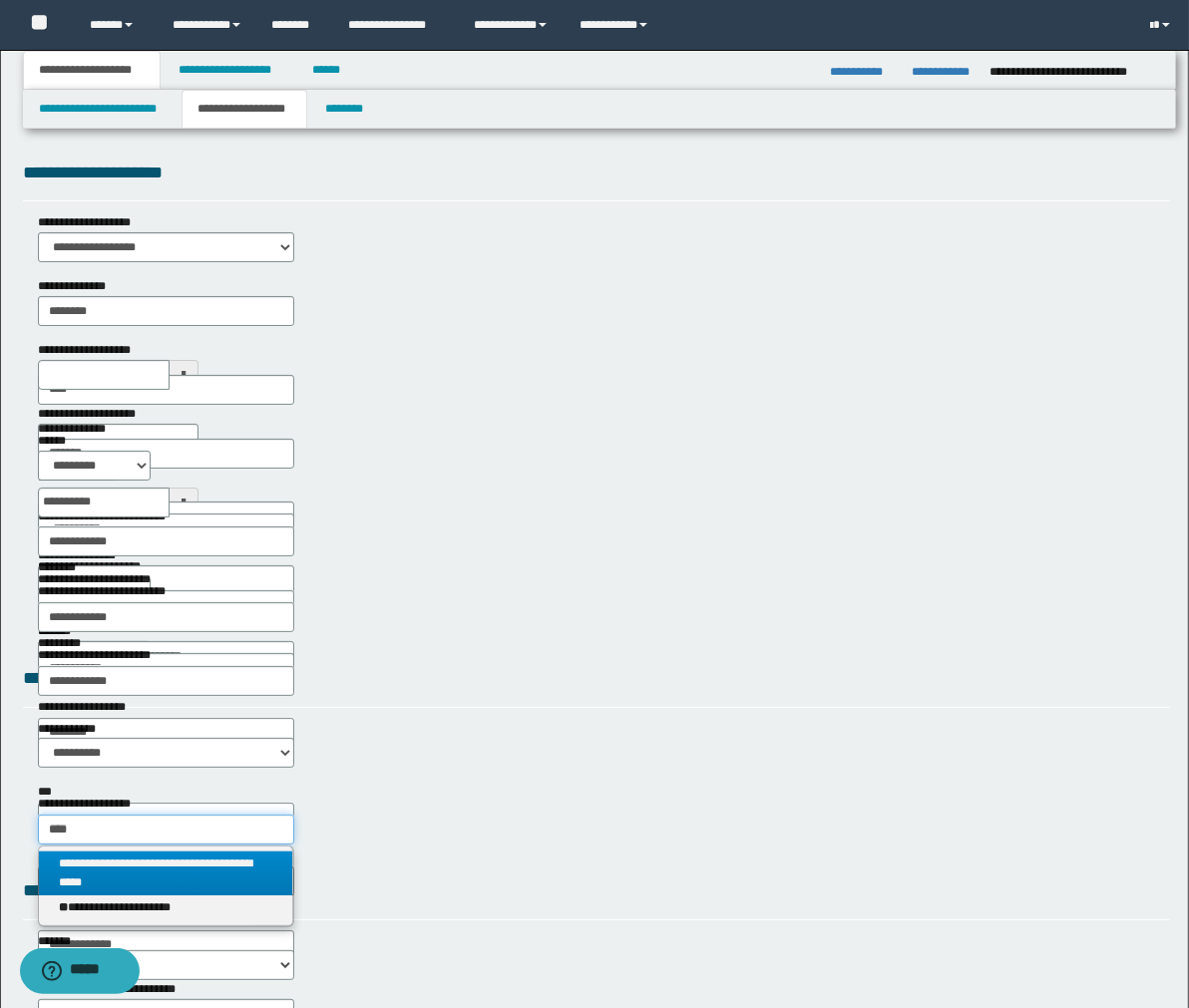 type 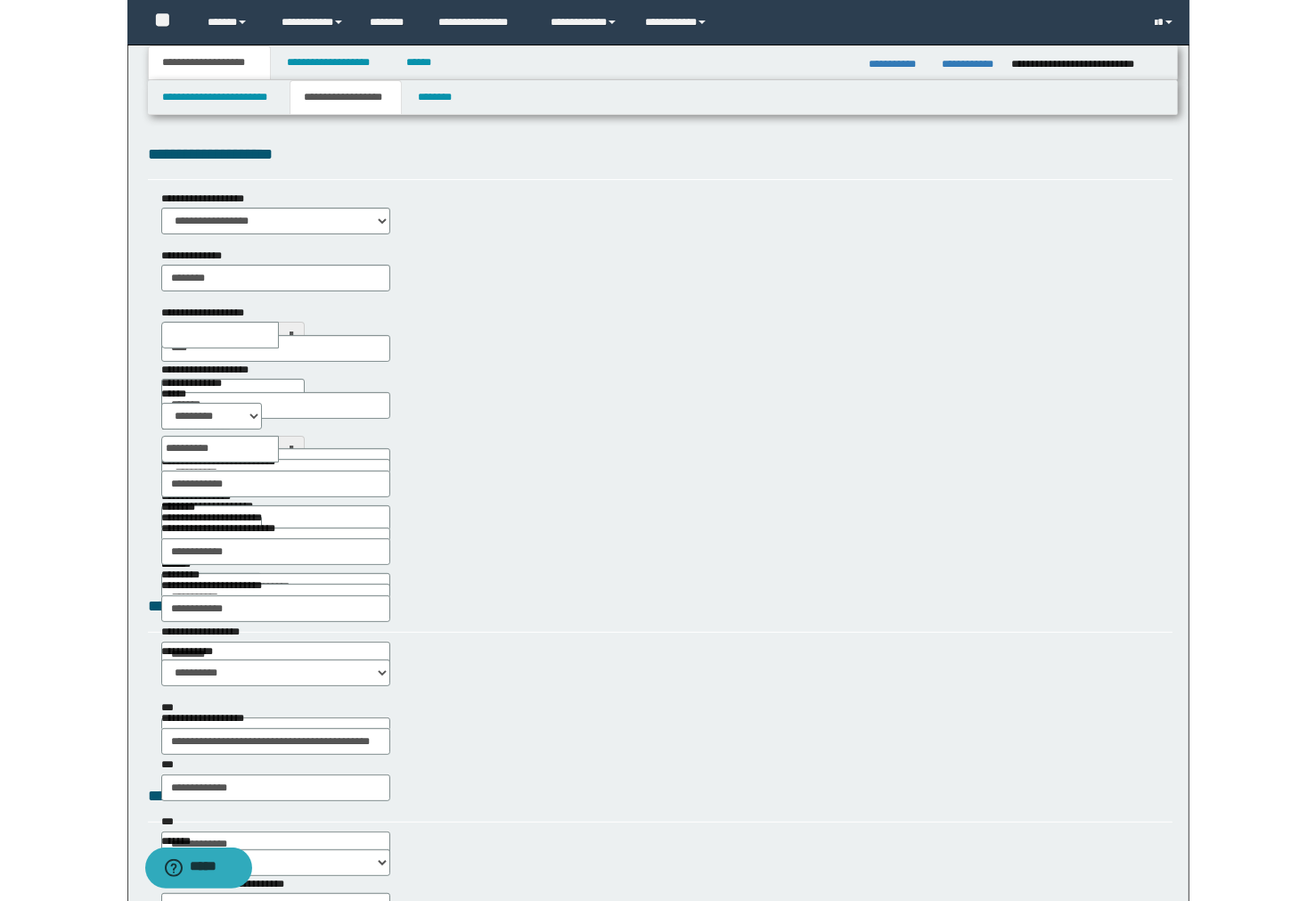scroll, scrollTop: 0, scrollLeft: 0, axis: both 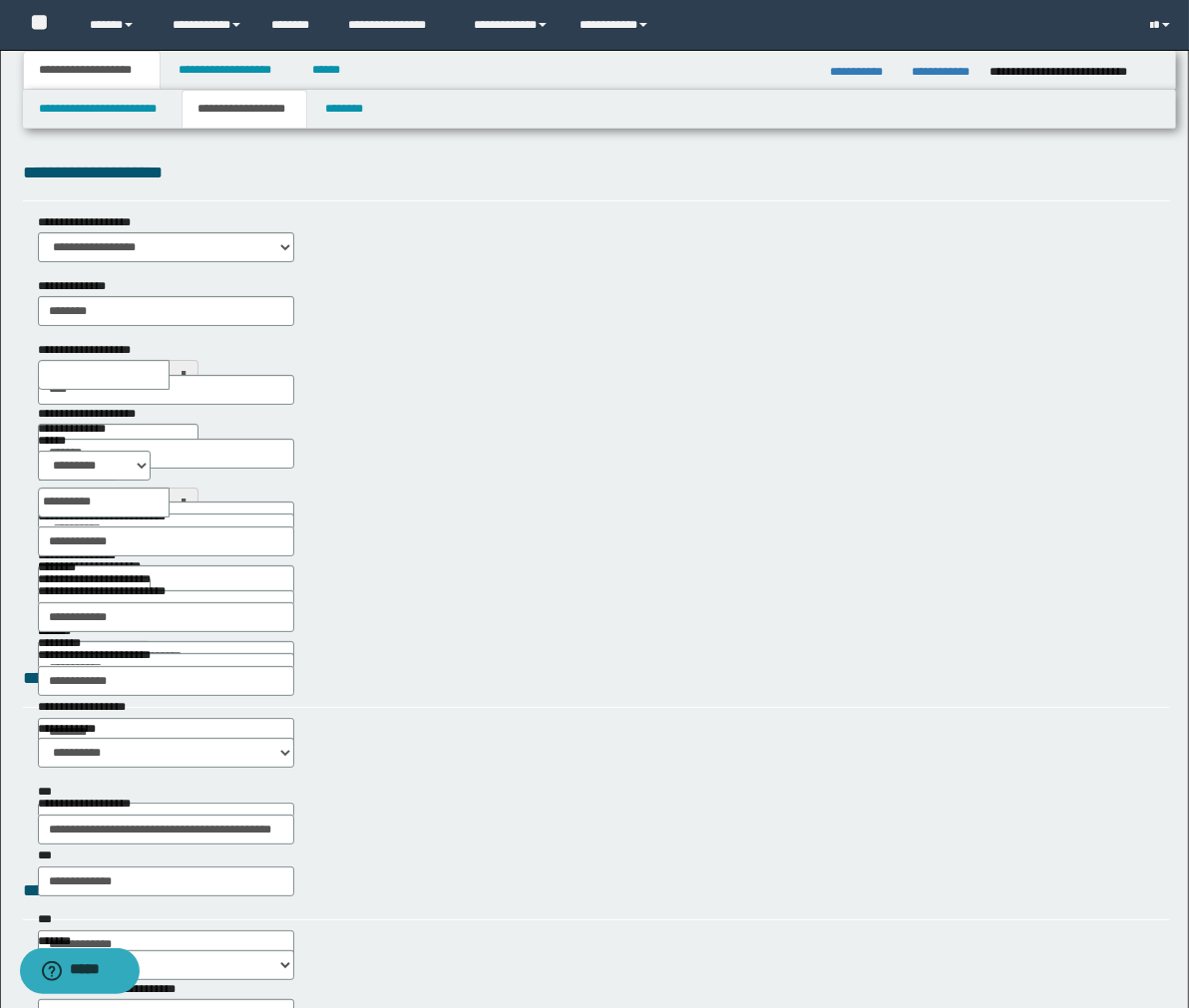 click on "**********" at bounding box center [596, 827] 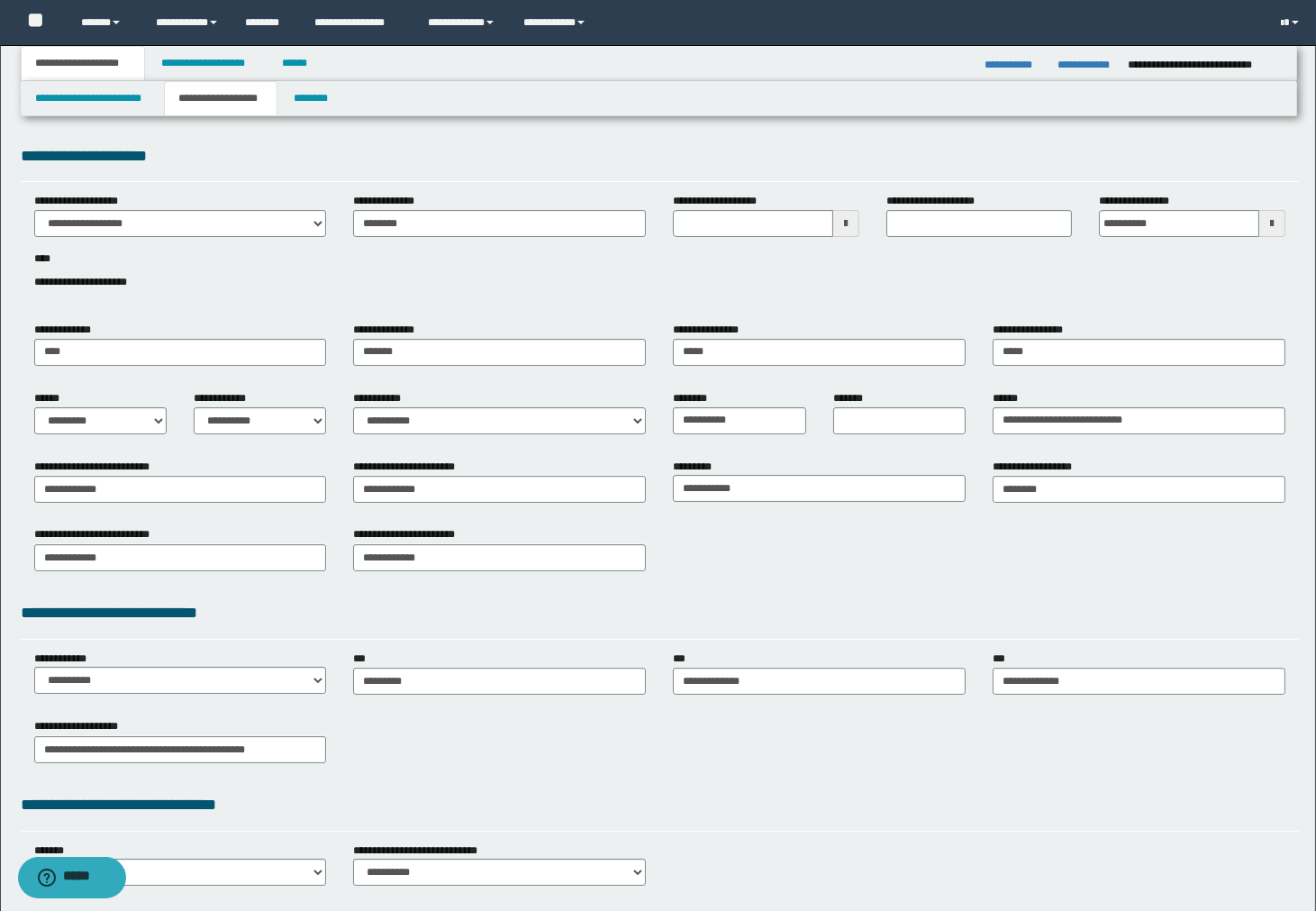 type 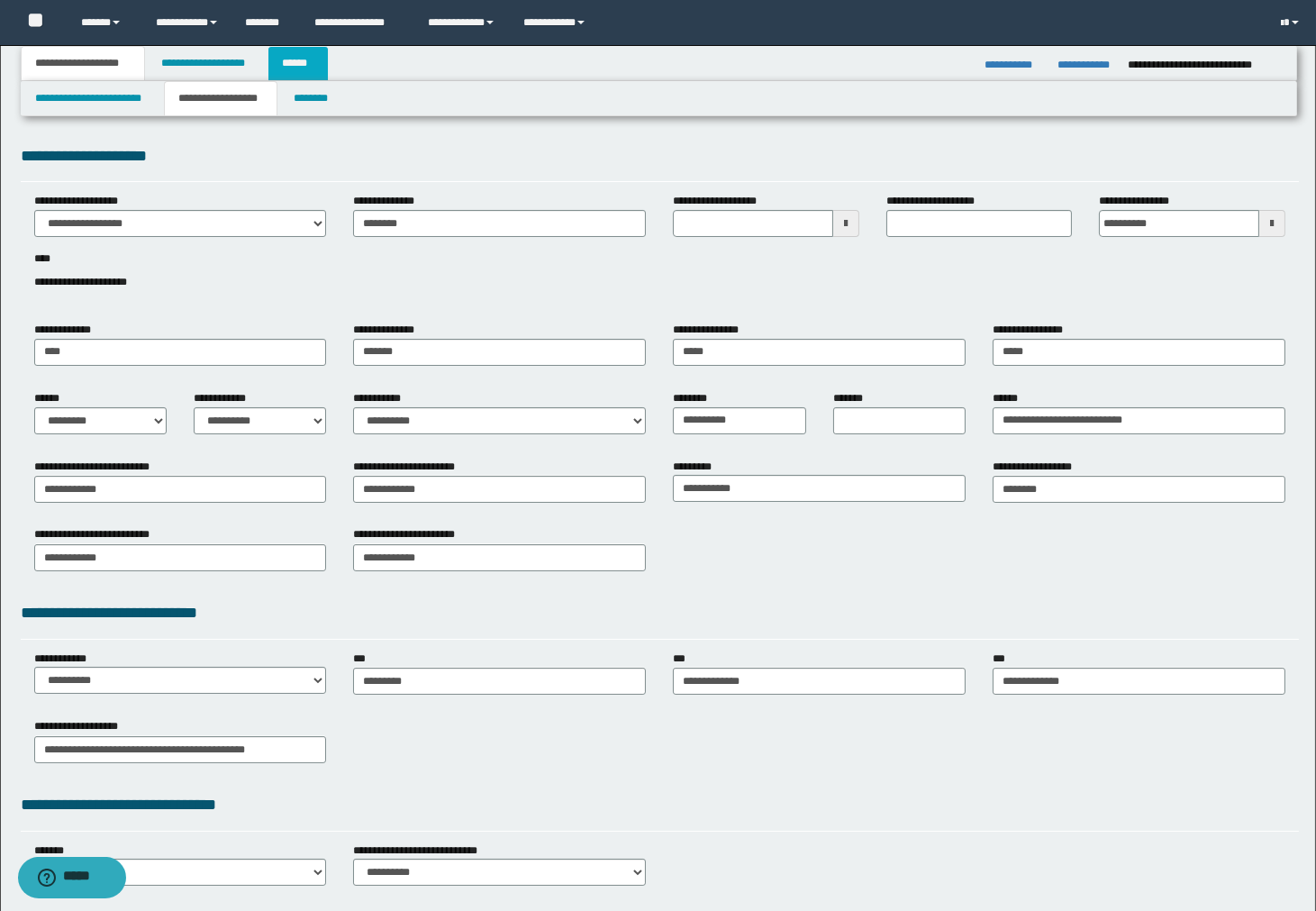 click on "******" at bounding box center (298, 63) 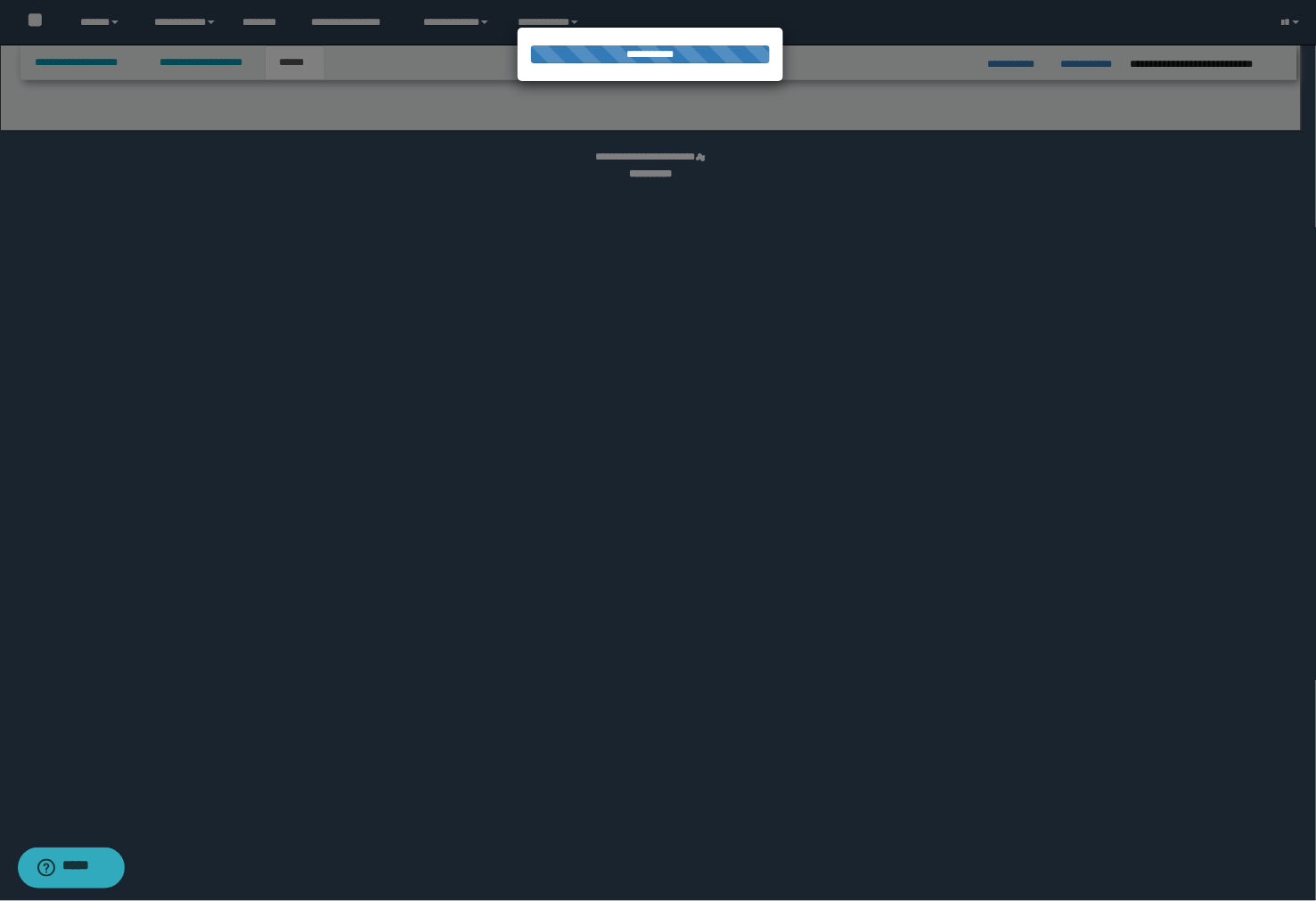 select on "*" 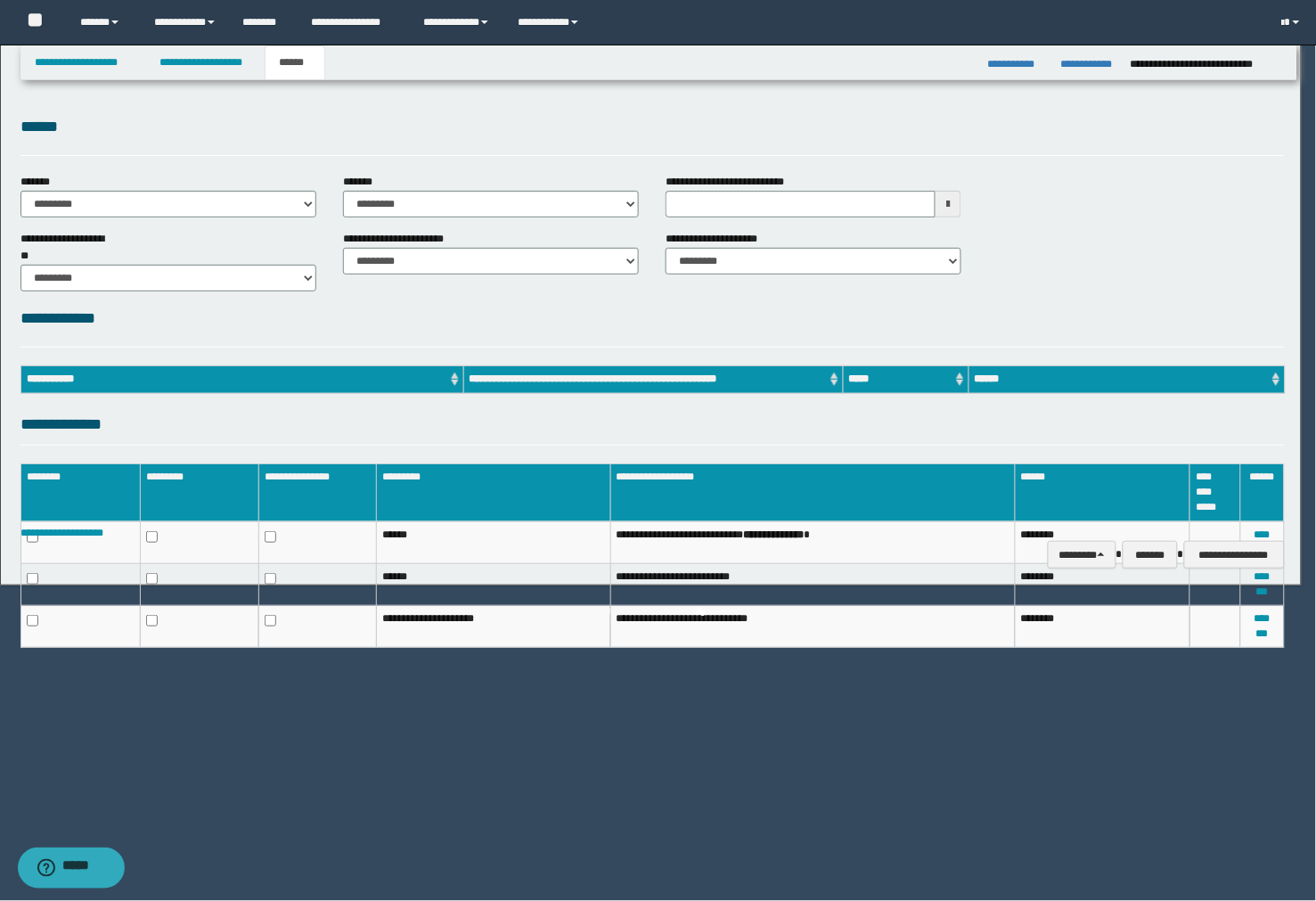 scroll, scrollTop: 0, scrollLeft: 0, axis: both 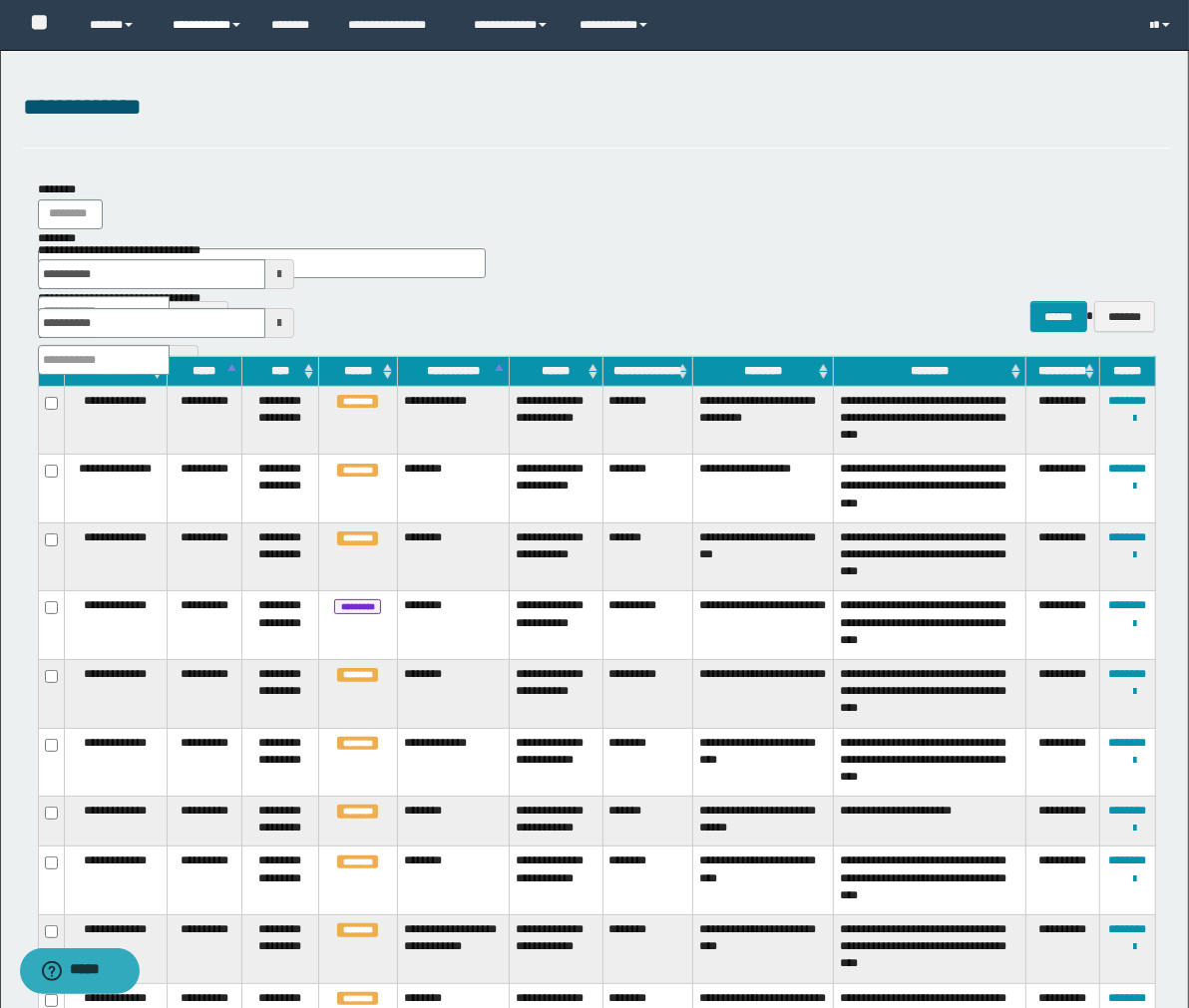 click on "**********" at bounding box center (206, 25) 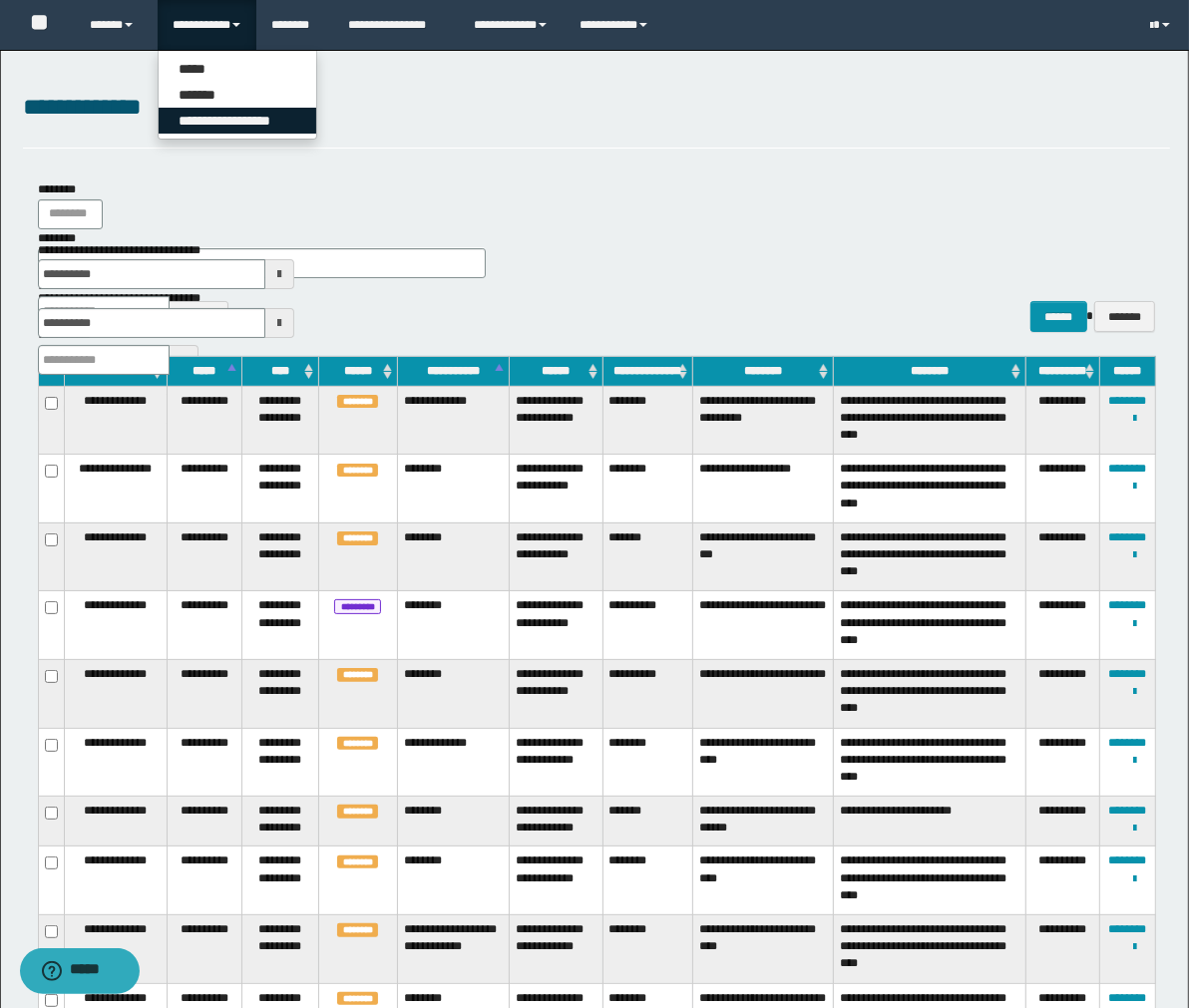 click on "**********" at bounding box center [237, 121] 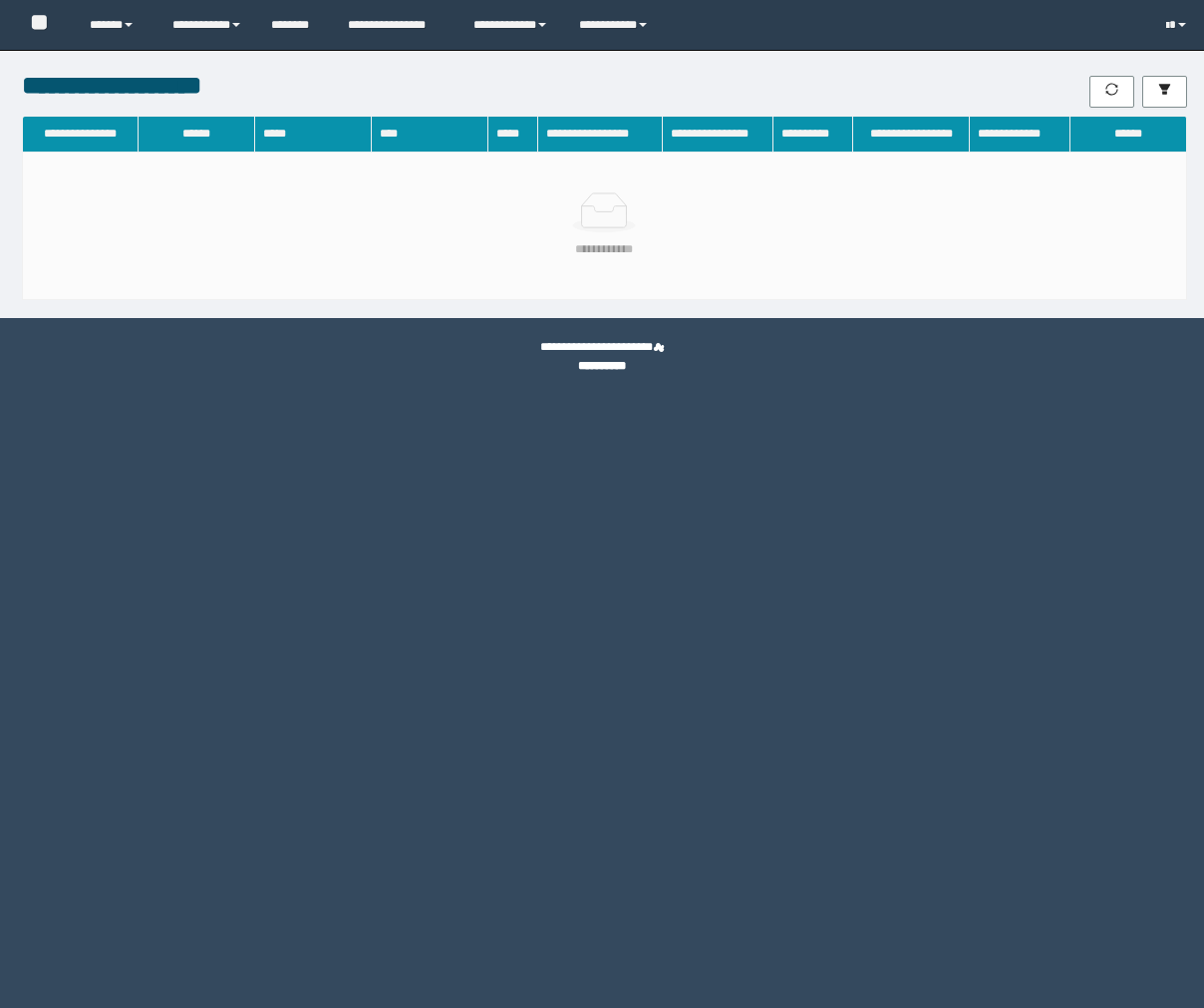 scroll, scrollTop: 0, scrollLeft: 0, axis: both 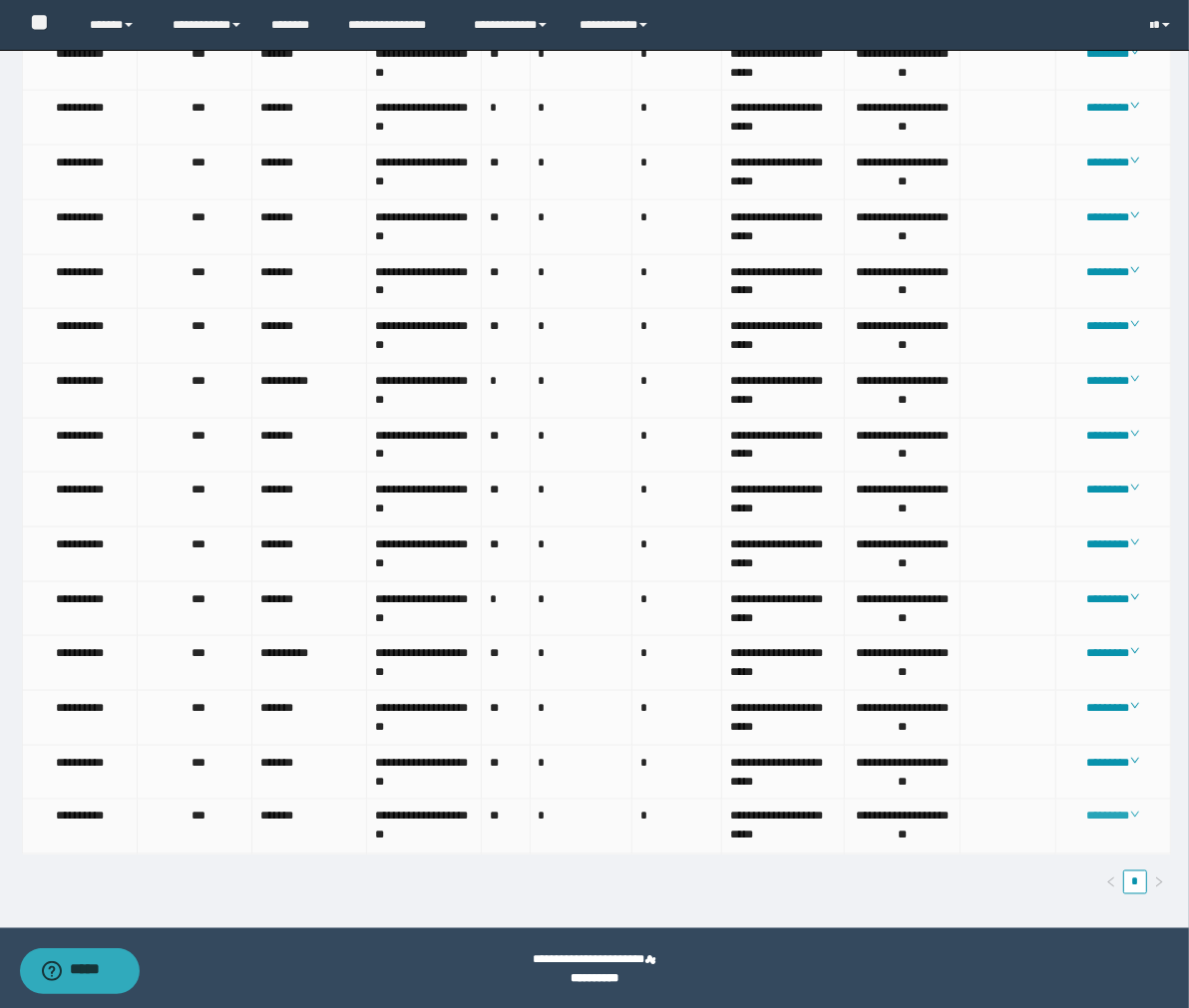 click on "********" at bounding box center [1113, 817] 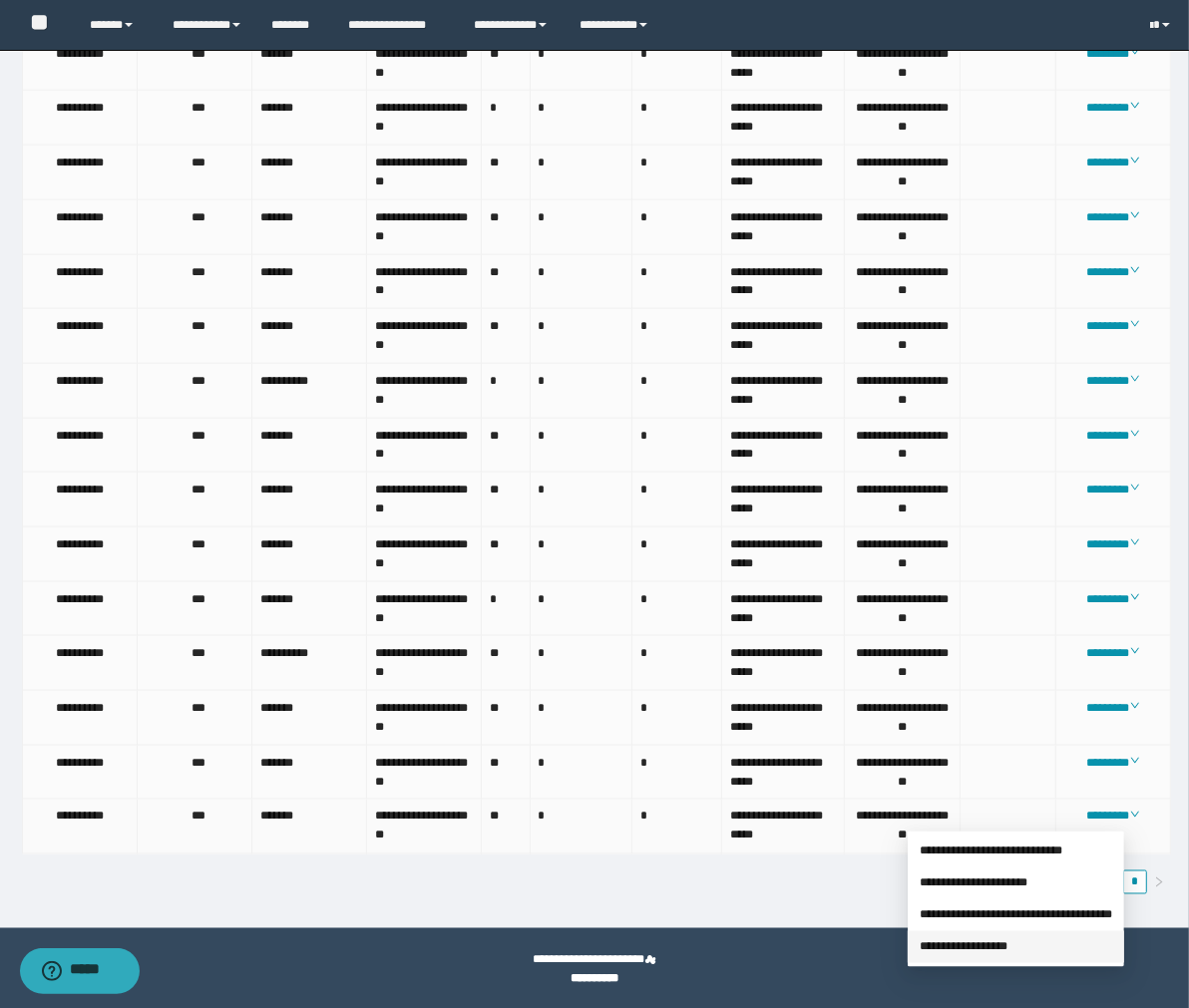 click on "**********" at bounding box center [964, 947] 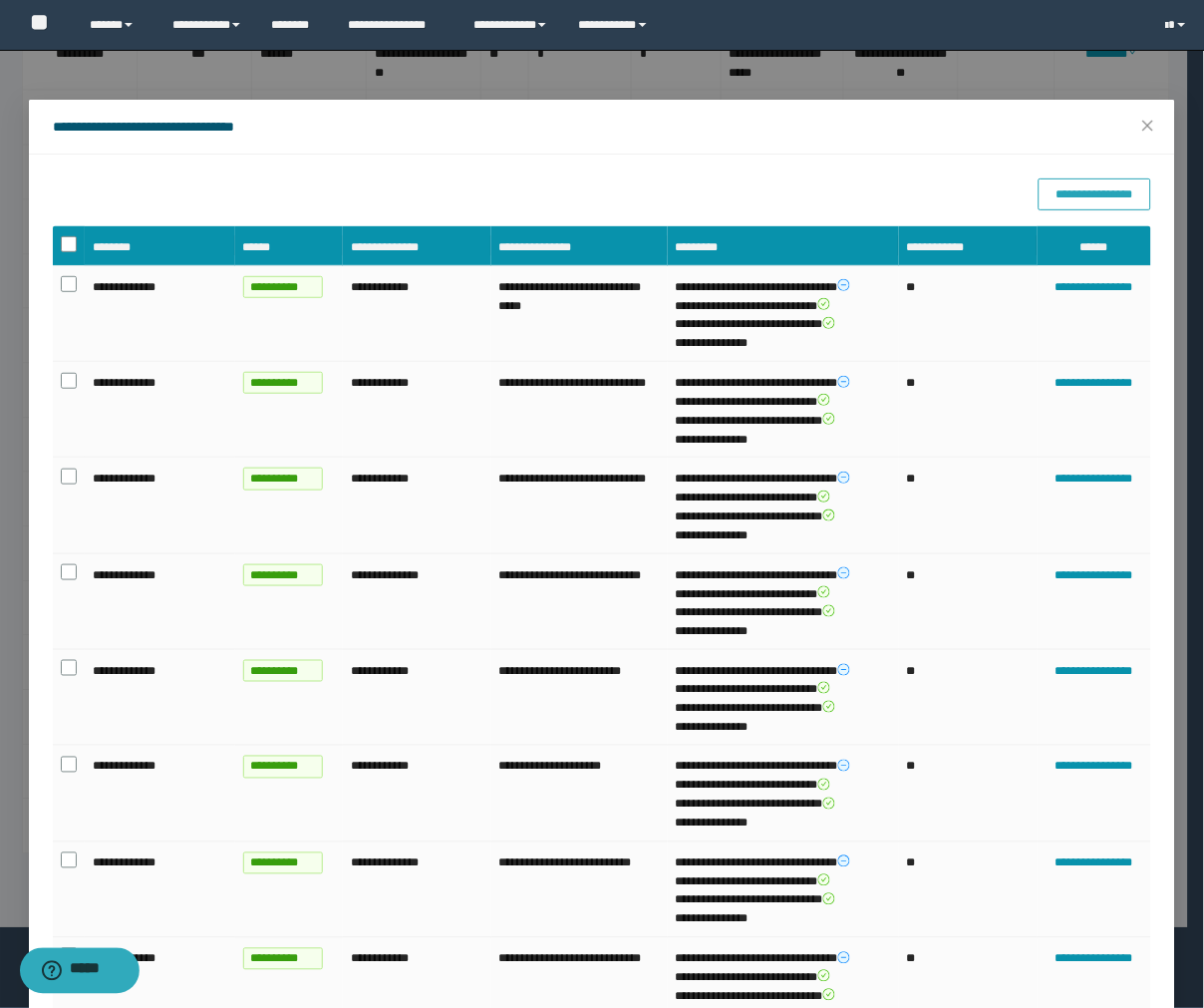 click on "**********" at bounding box center (1094, 194) 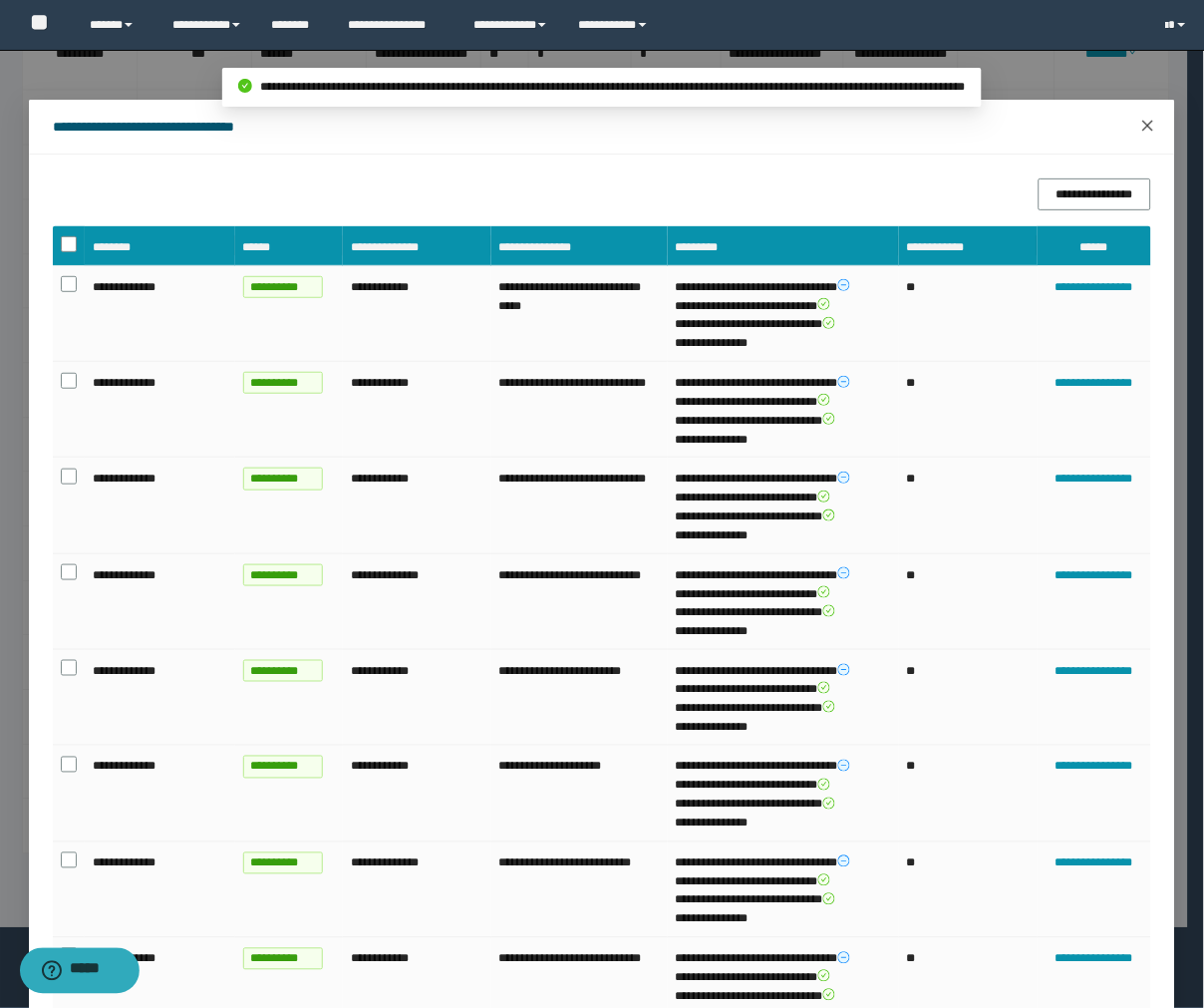 click 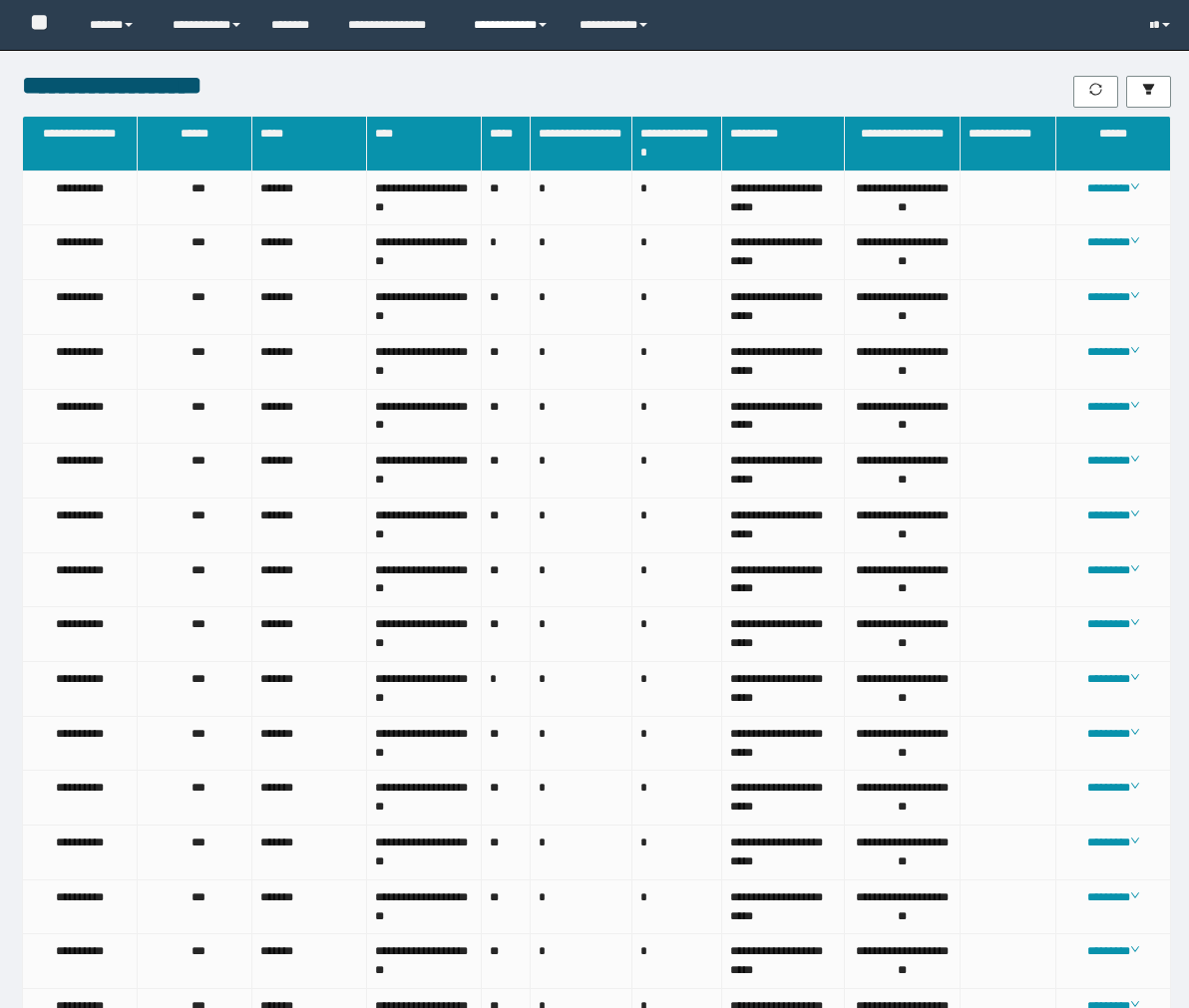 scroll, scrollTop: 1879, scrollLeft: 0, axis: vertical 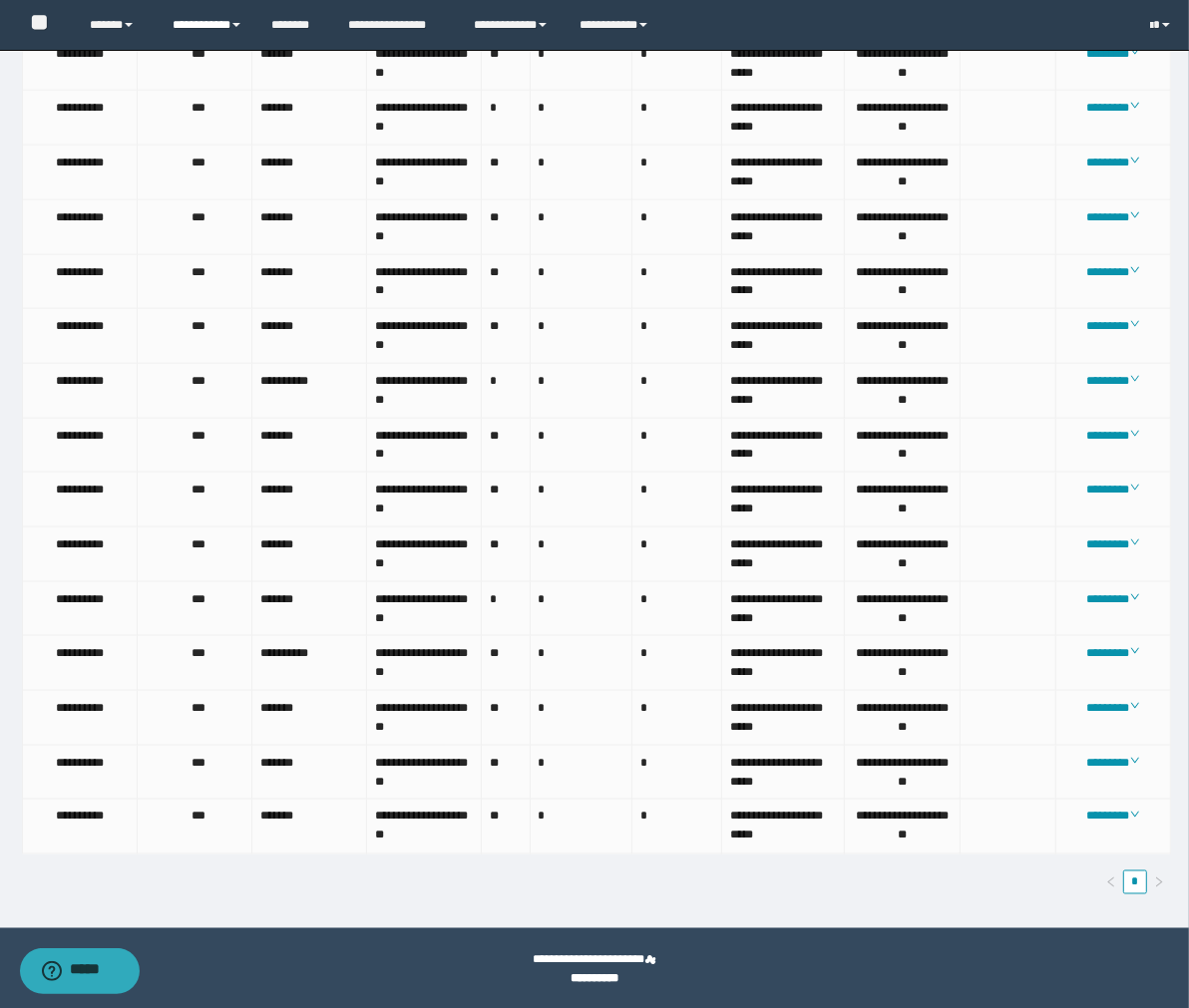 click on "**********" at bounding box center (206, 25) 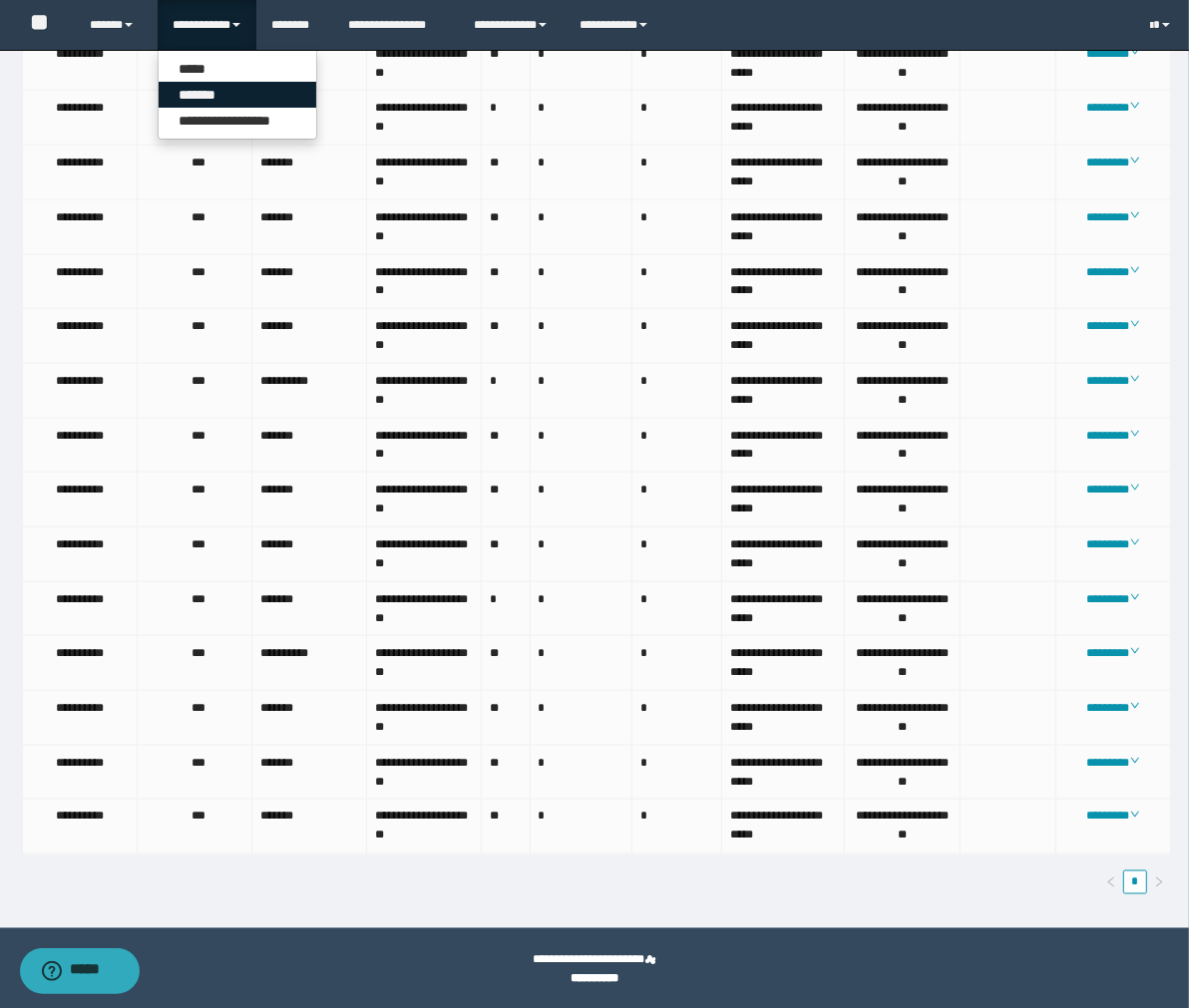 click on "*******" at bounding box center [237, 95] 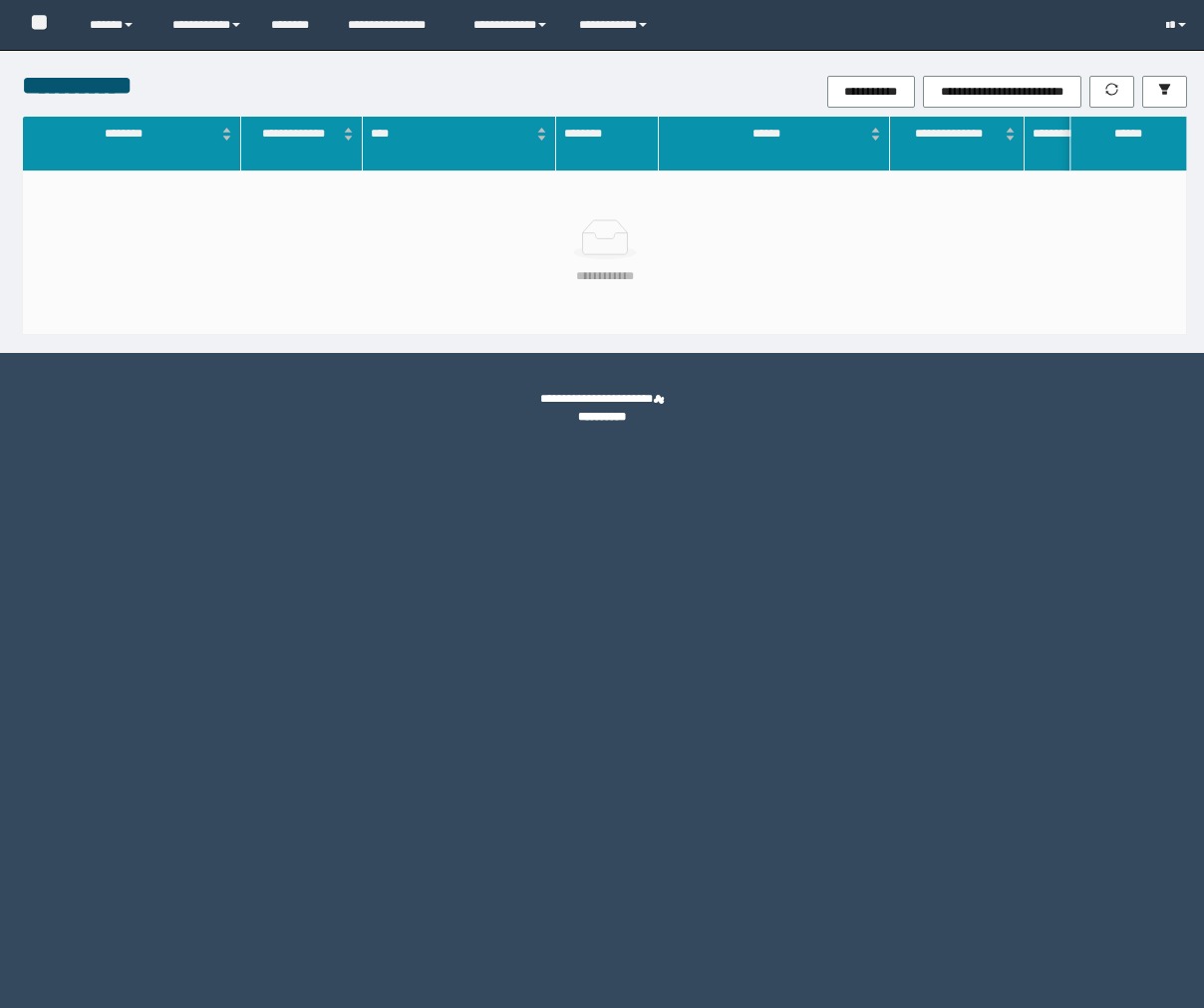 scroll, scrollTop: 0, scrollLeft: 0, axis: both 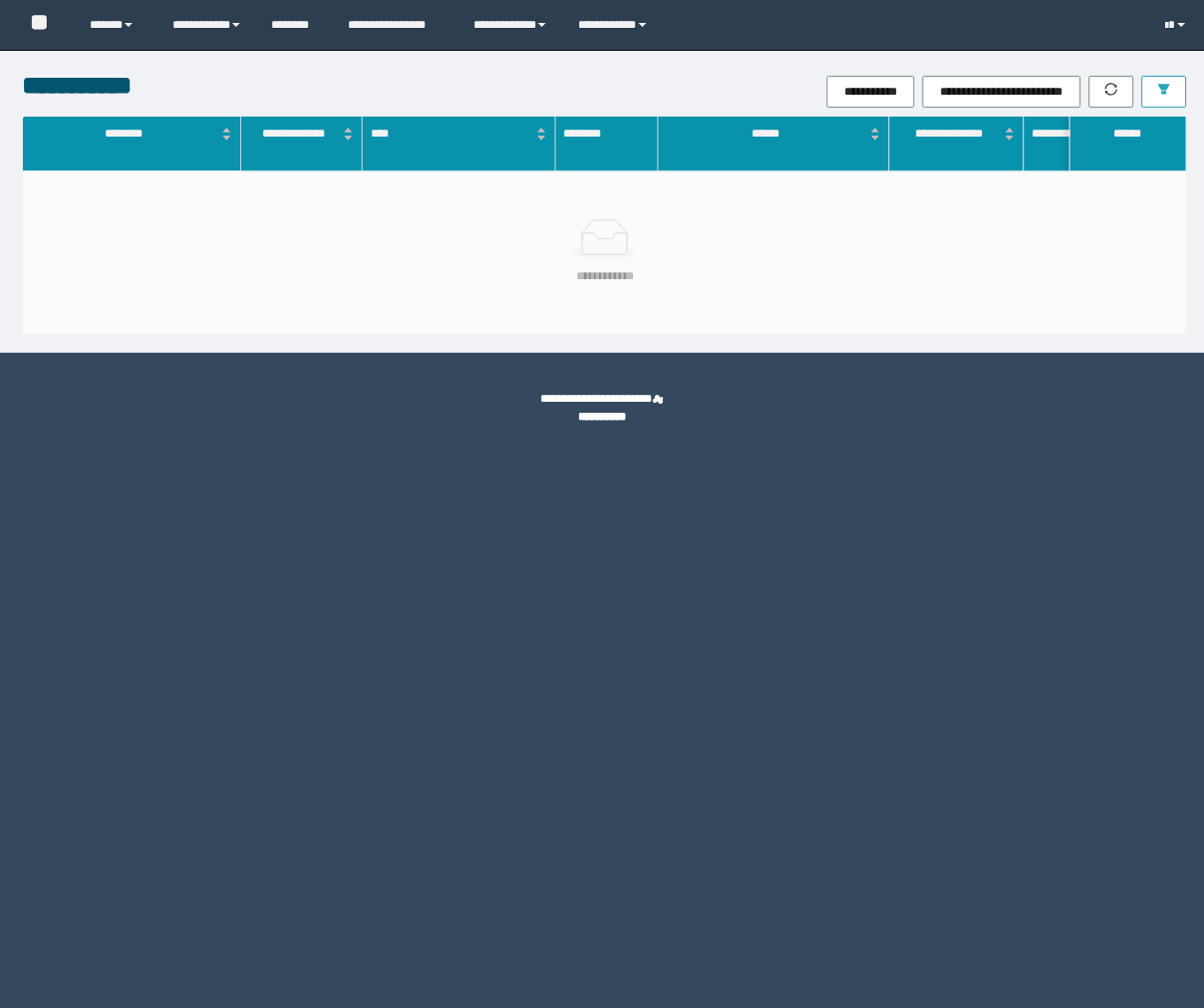 click at bounding box center [1164, 92] 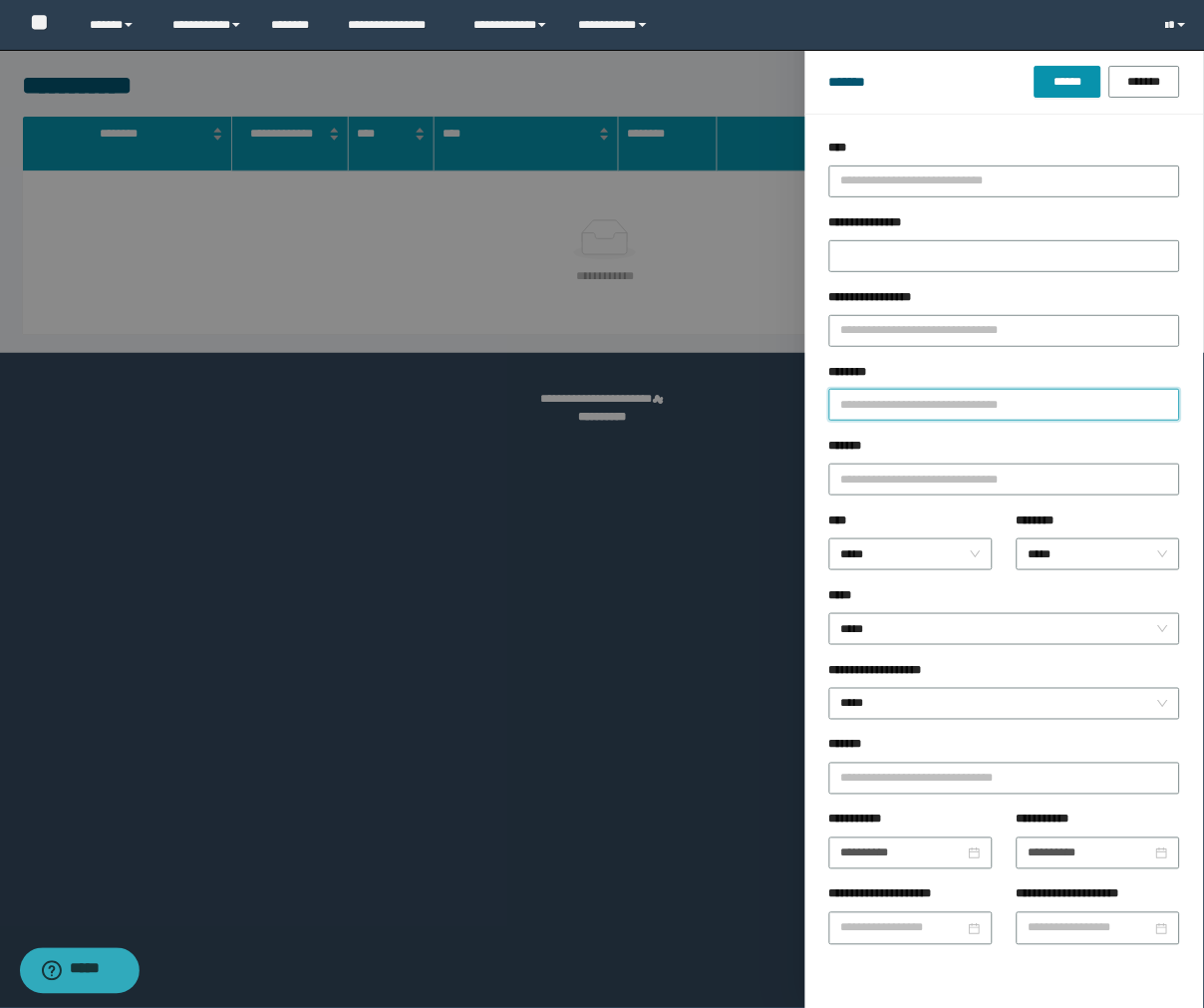 click on "********" at bounding box center [1005, 405] 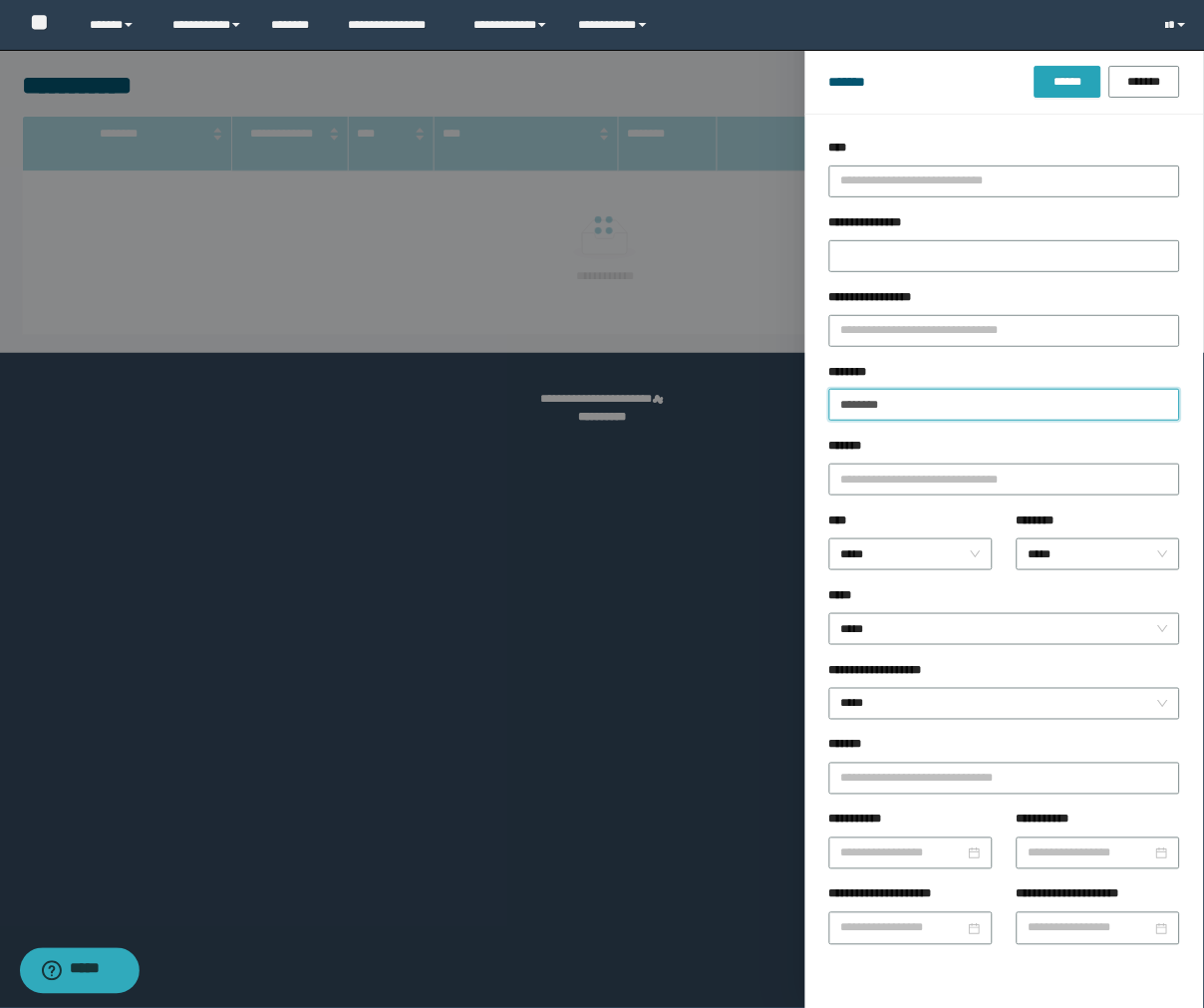 type on "********" 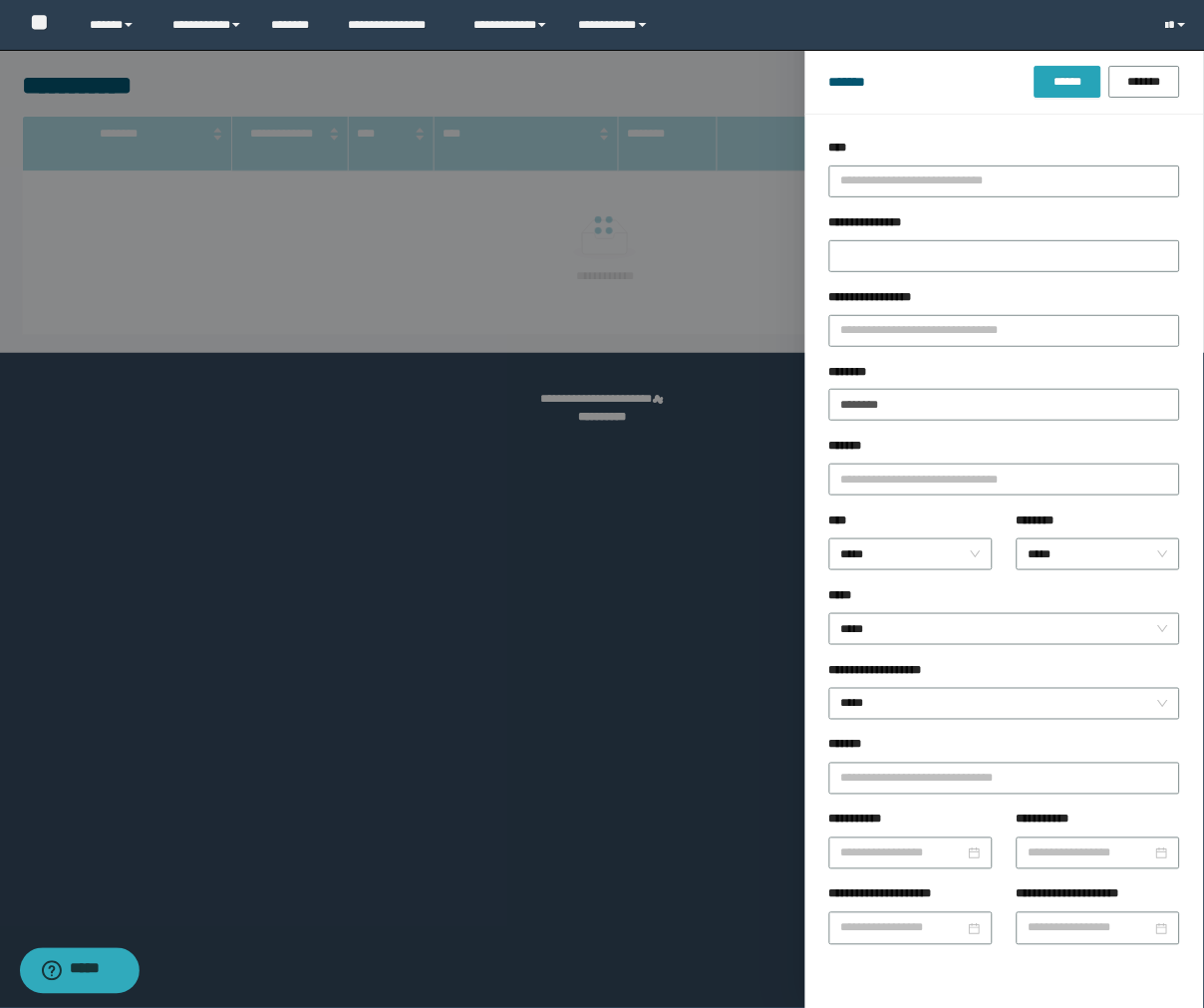 click on "******" at bounding box center [1067, 82] 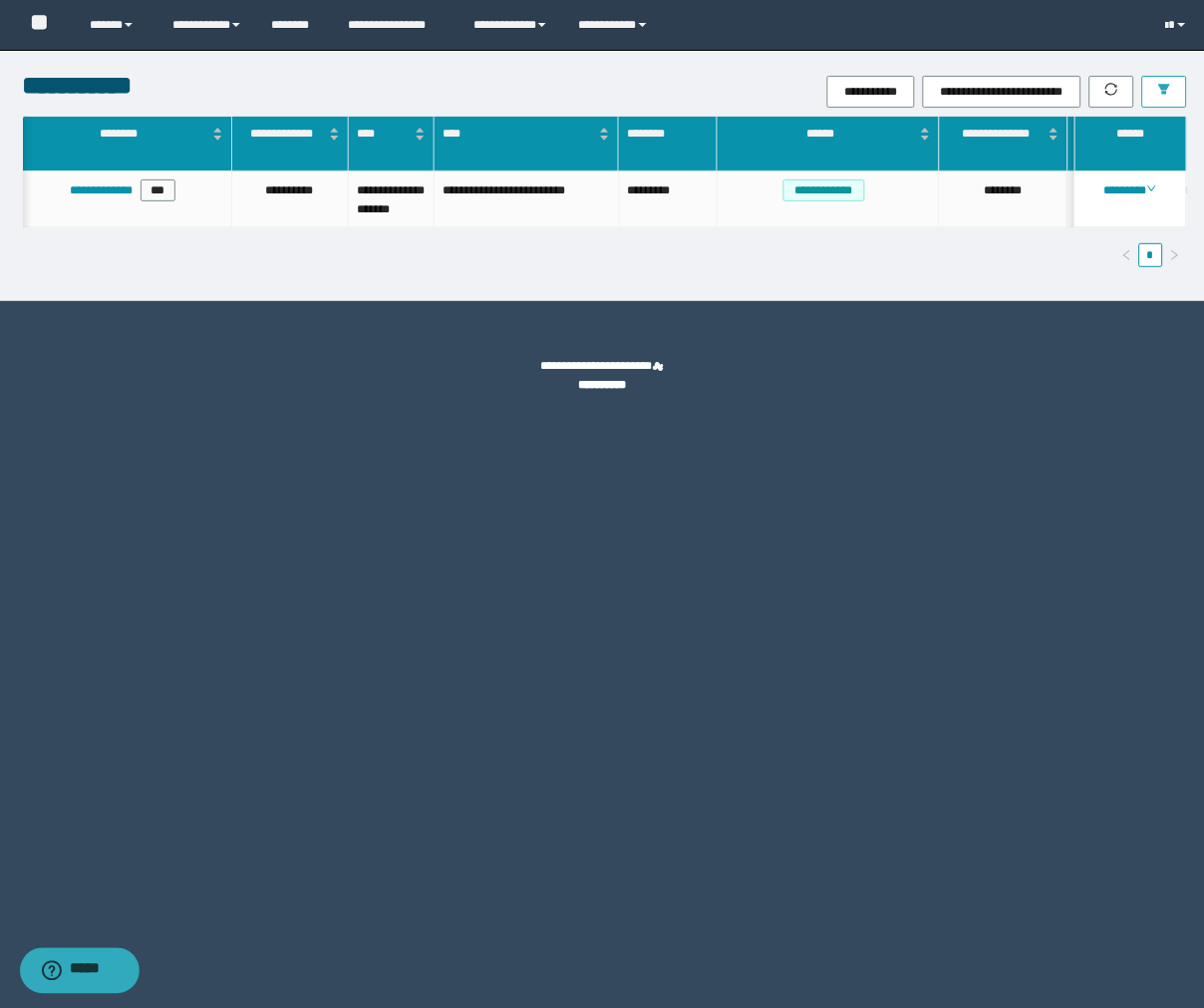 scroll, scrollTop: 0, scrollLeft: 76, axis: horizontal 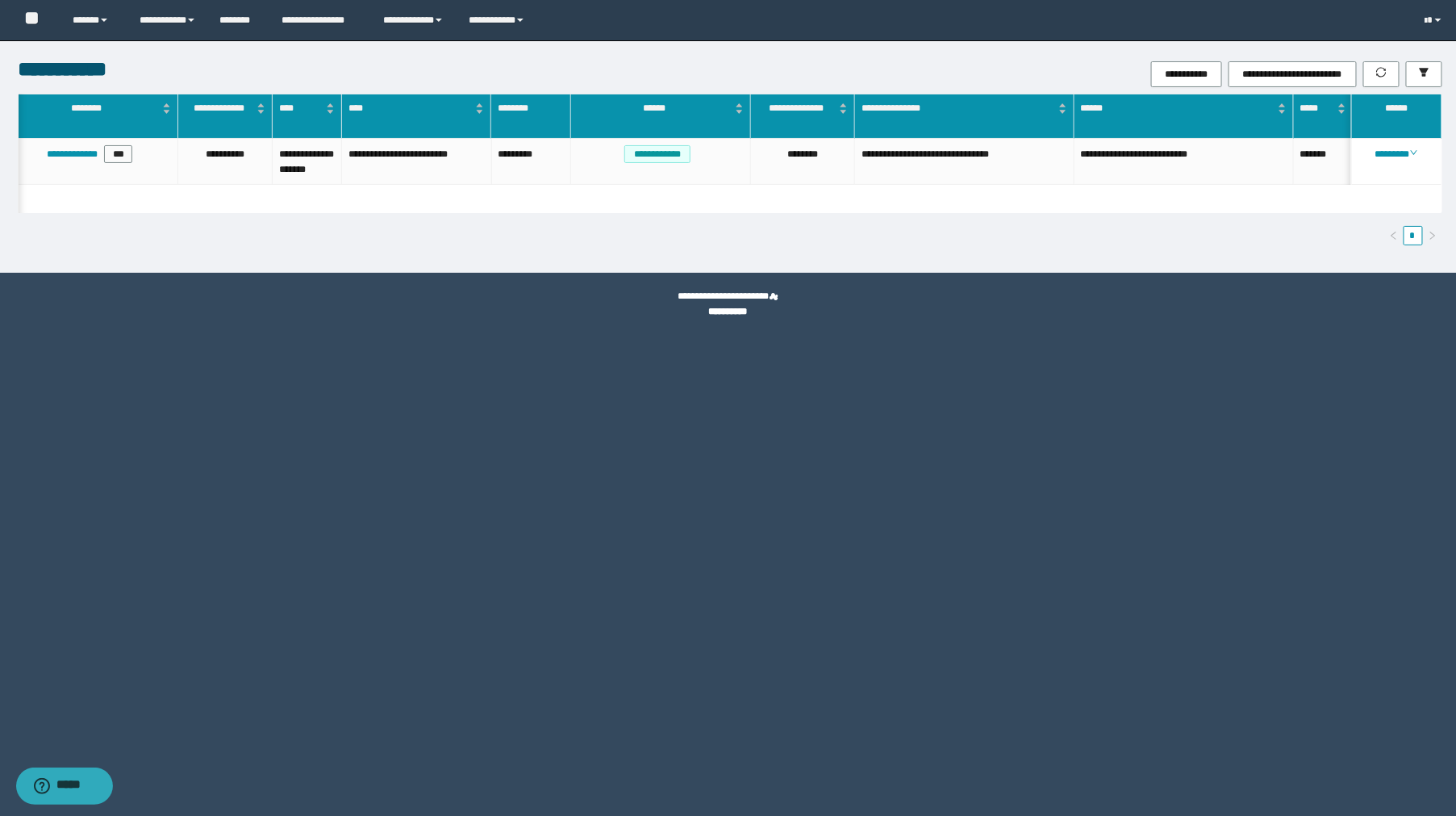 drag, startPoint x: 707, startPoint y: 366, endPoint x: 1195, endPoint y: 331, distance: 489.2535 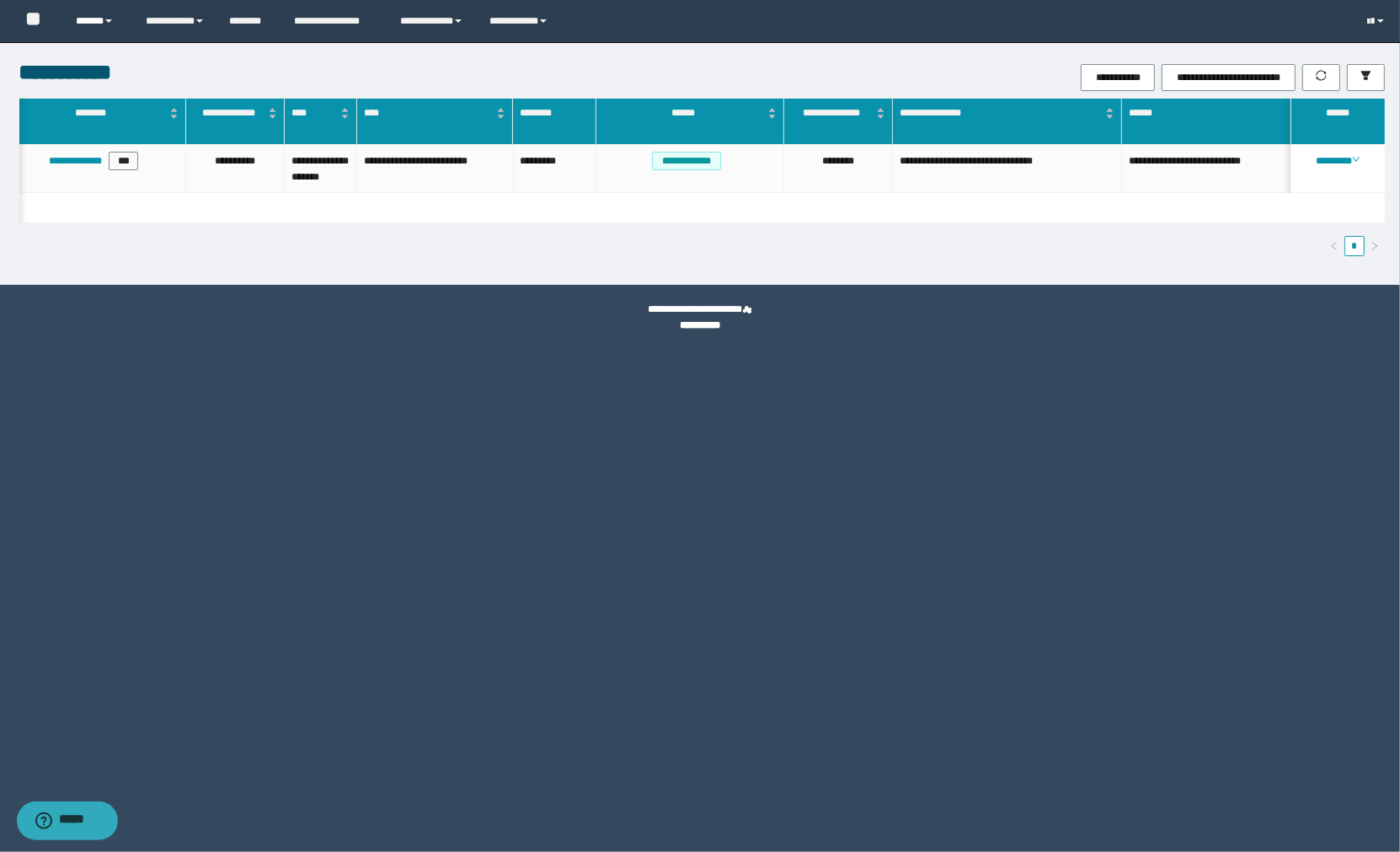 click on "******" at bounding box center [98, 21] 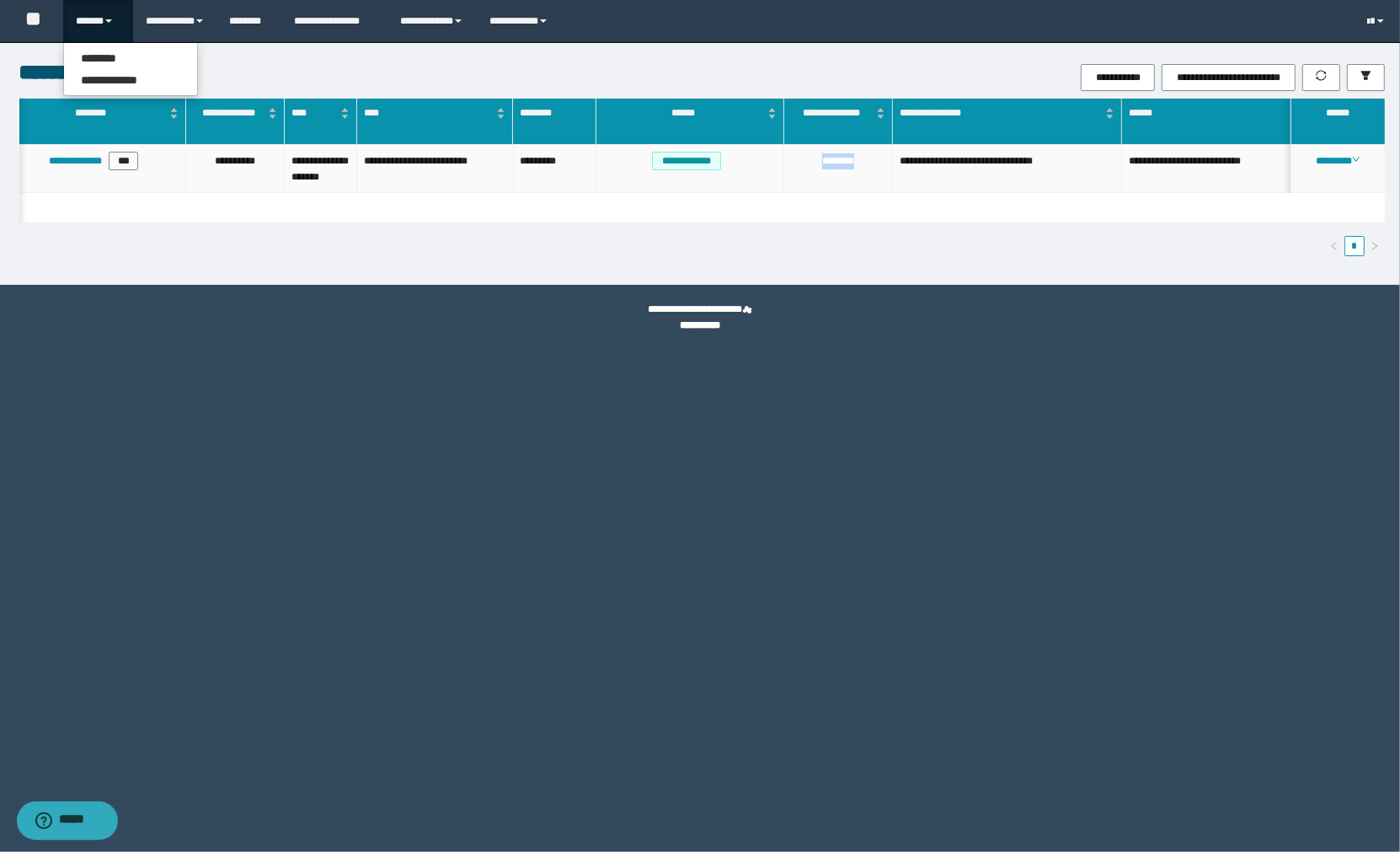drag, startPoint x: 874, startPoint y: 164, endPoint x: 817, endPoint y: 167, distance: 57.07889 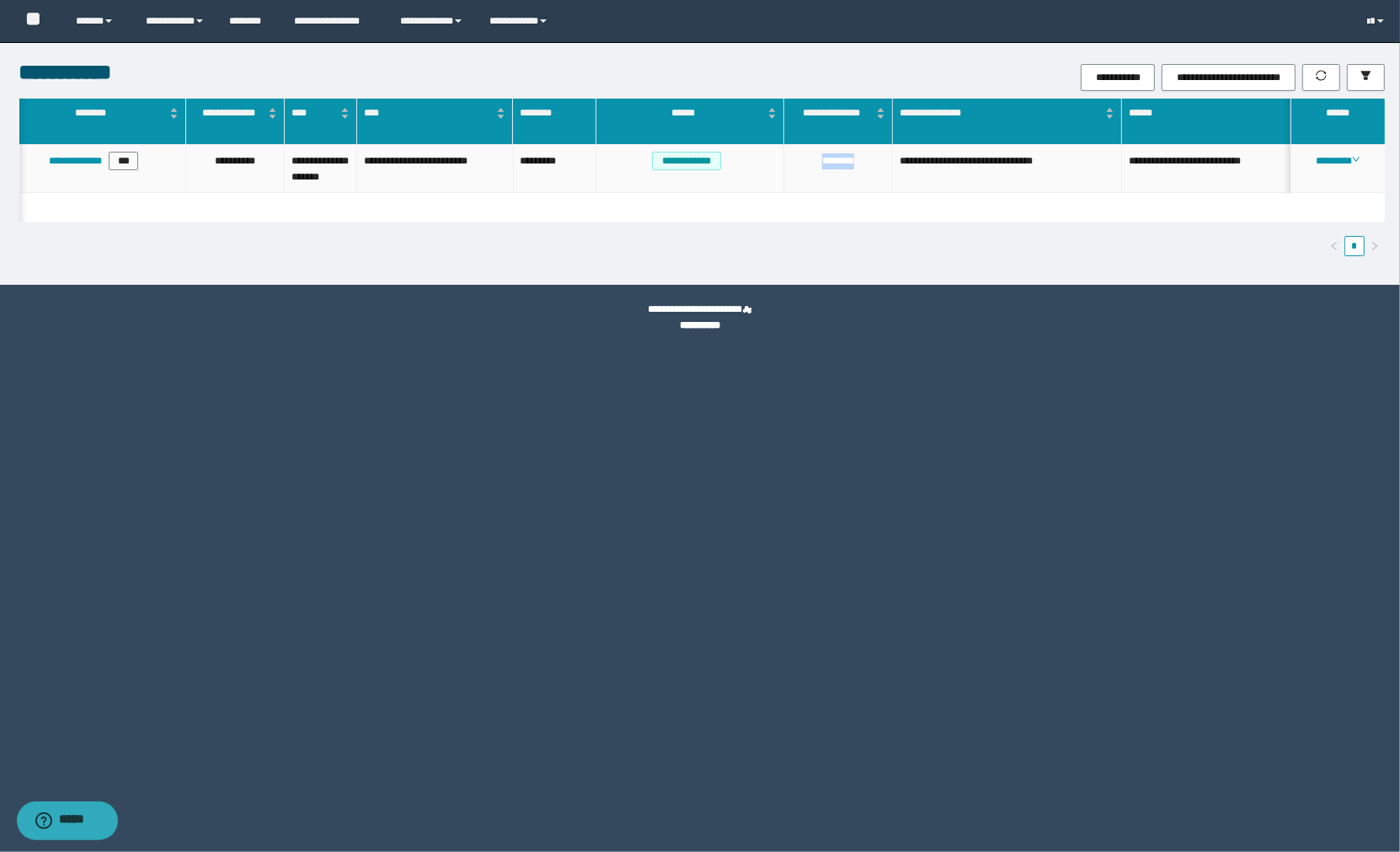 copy on "********" 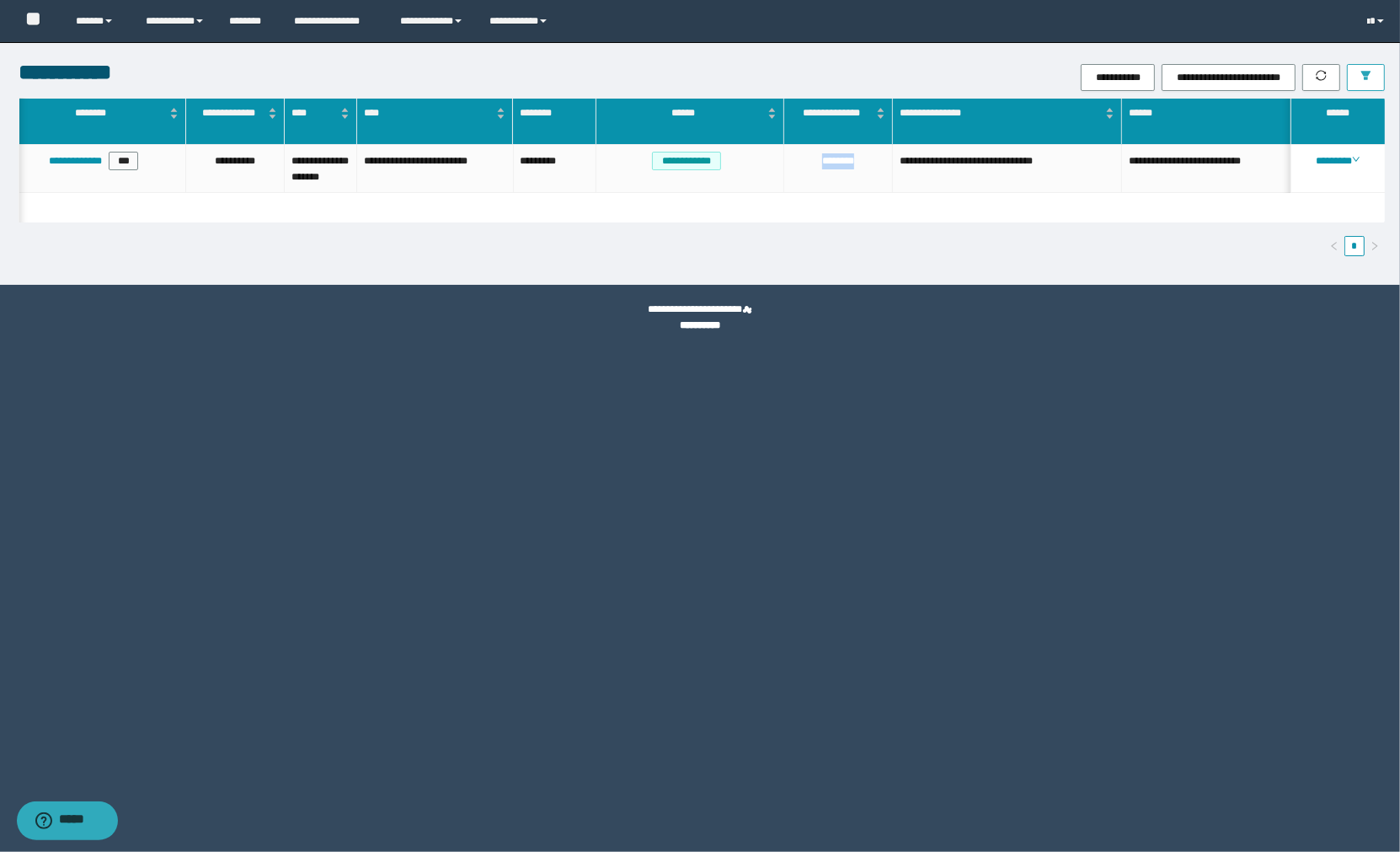 click at bounding box center [1365, 78] 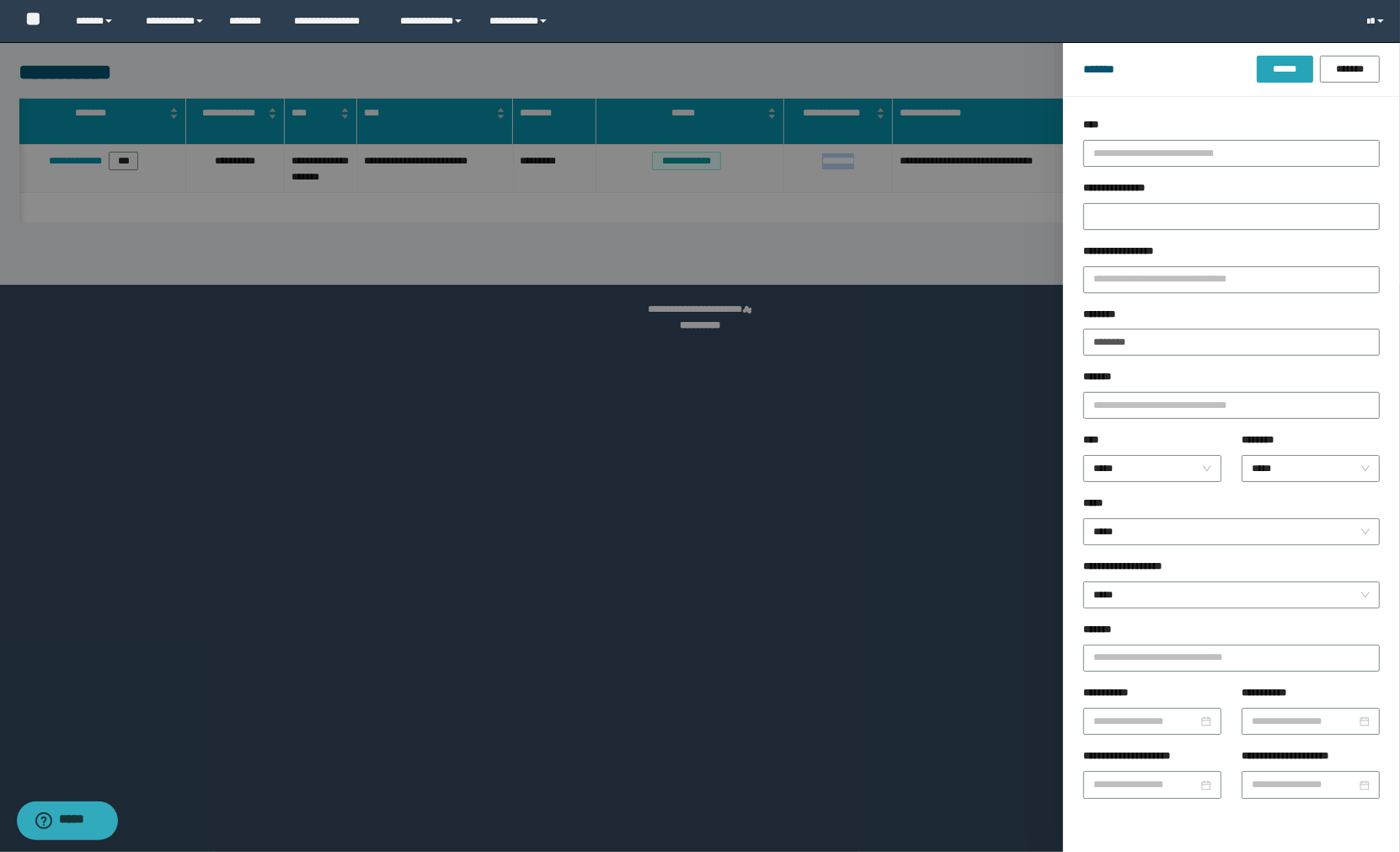 click on "******" at bounding box center (1285, 69) 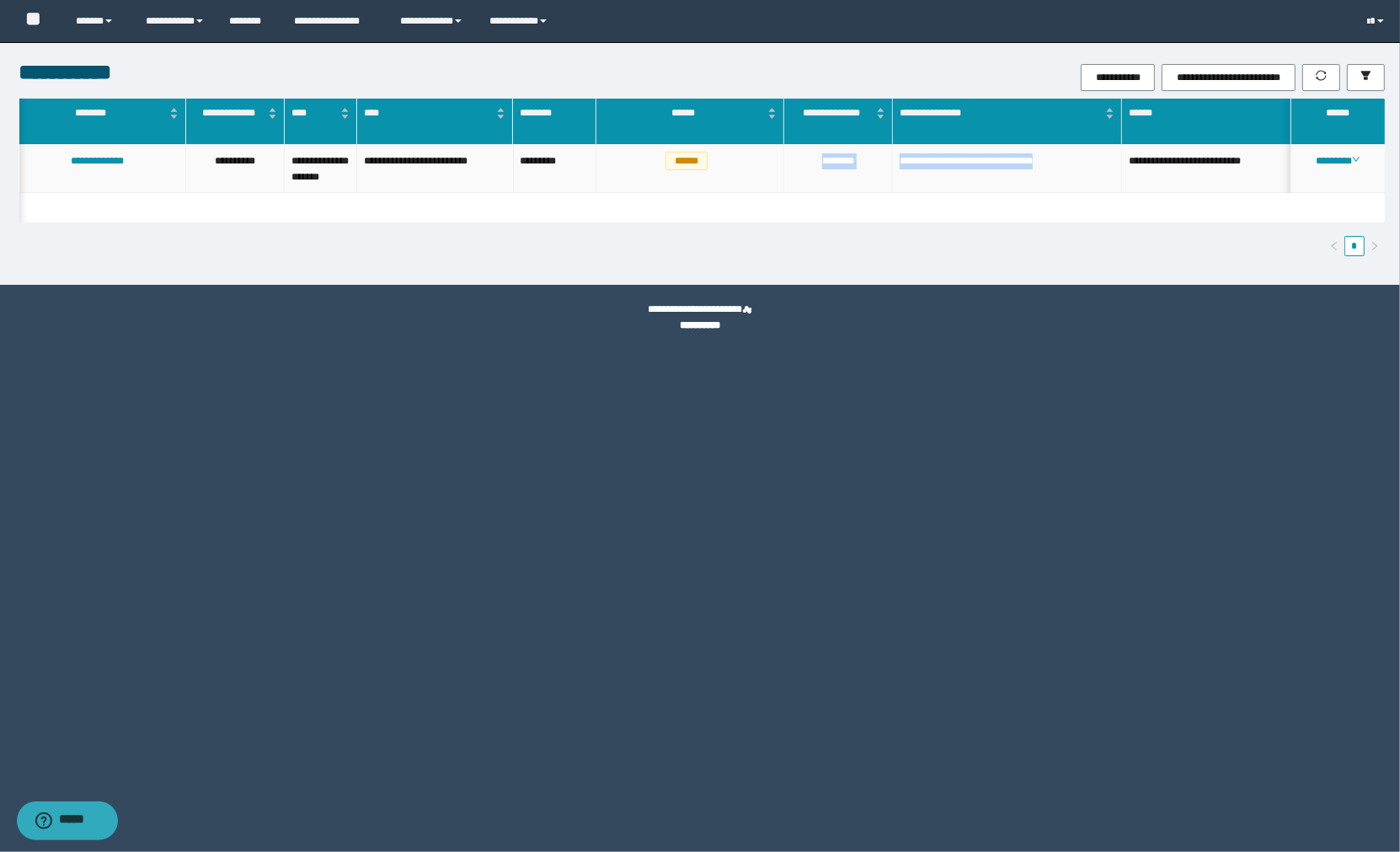 drag, startPoint x: 1096, startPoint y: 164, endPoint x: 811, endPoint y: 171, distance: 285.08595 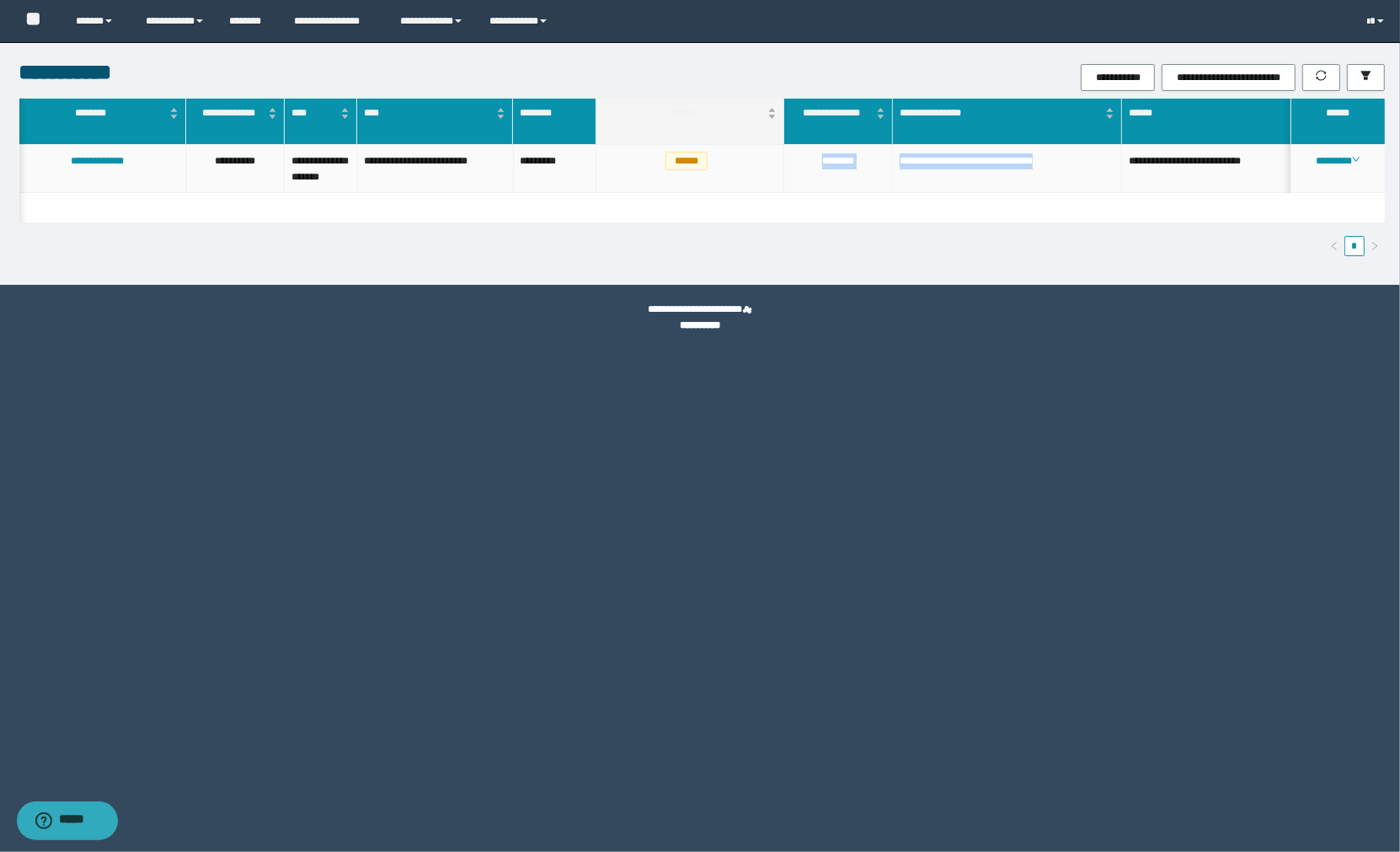 copy on "**********" 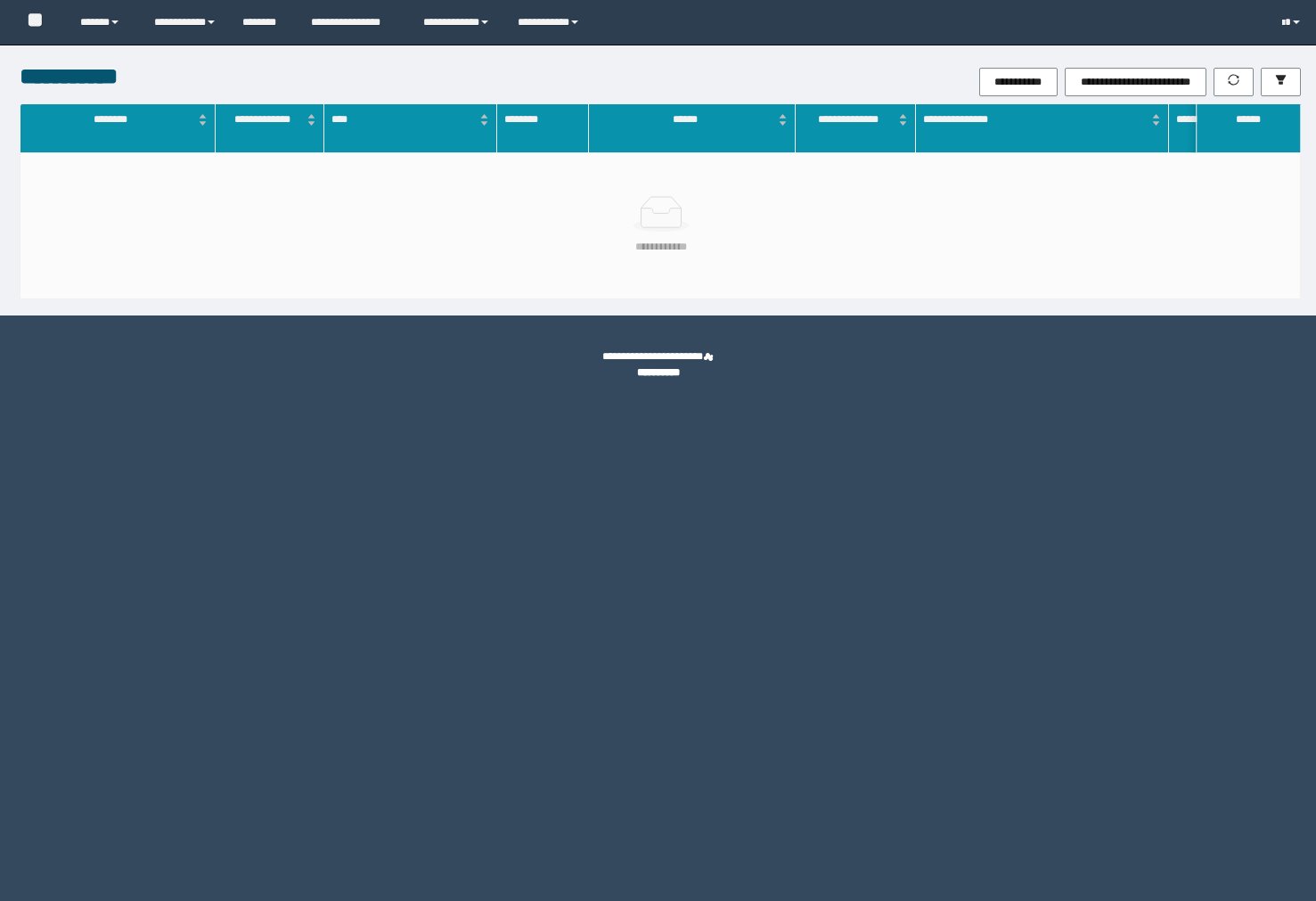 scroll, scrollTop: 0, scrollLeft: 0, axis: both 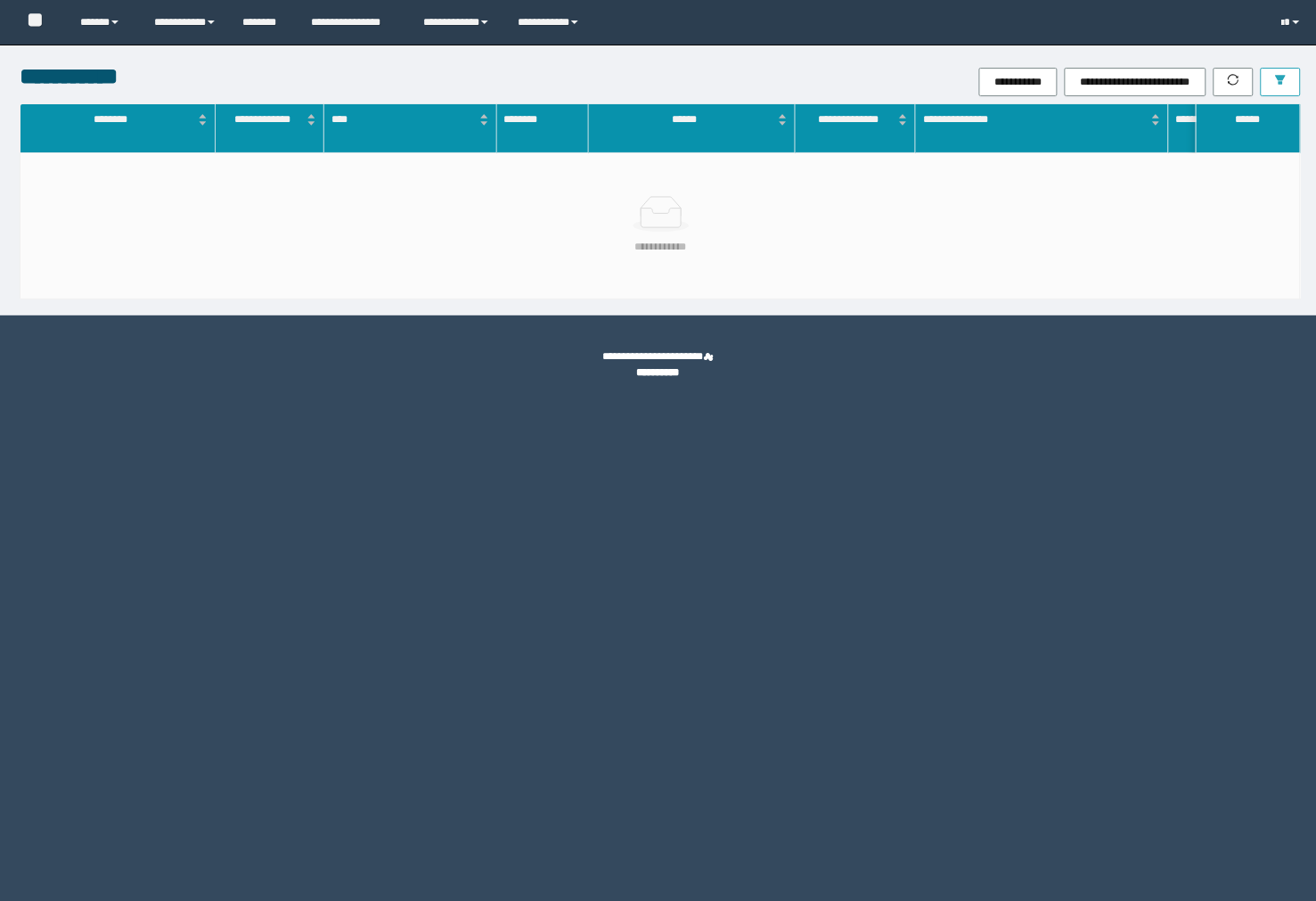 click 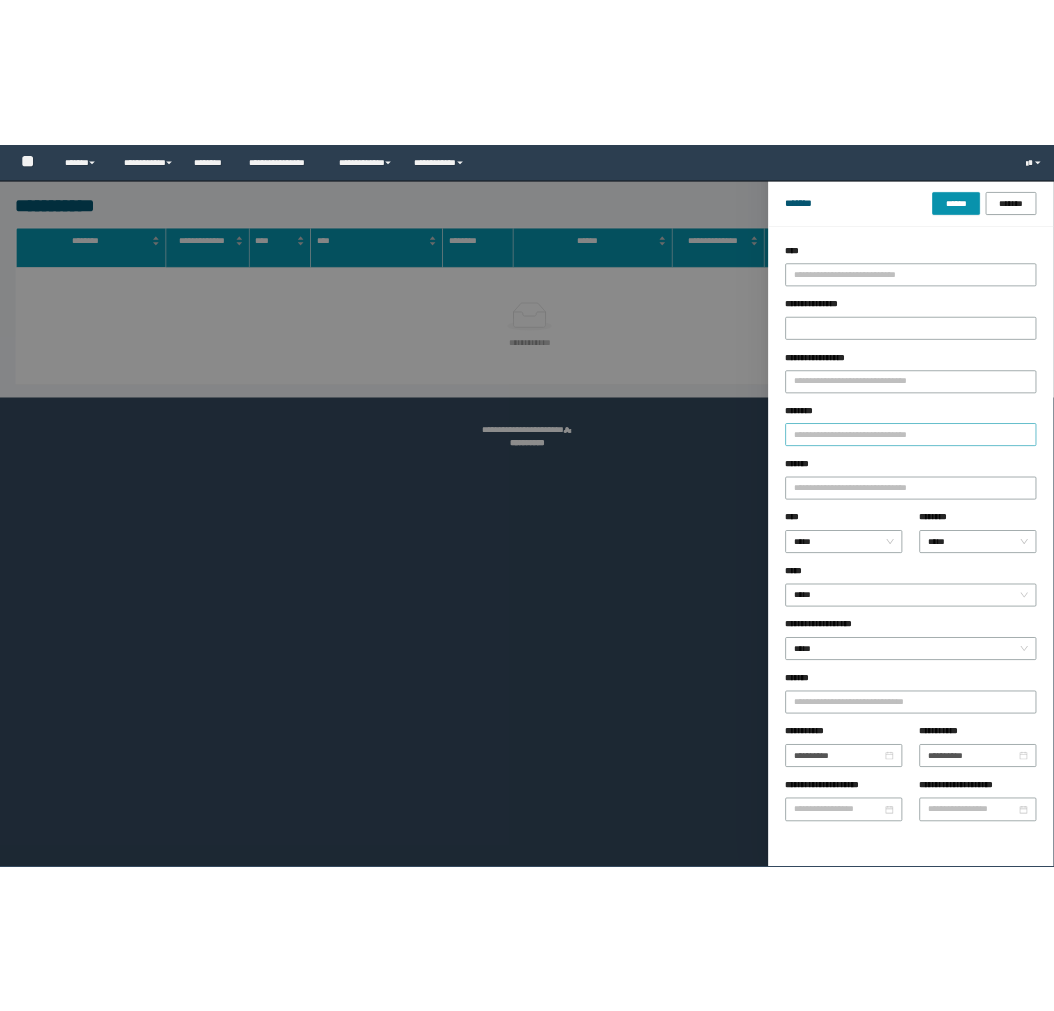 scroll, scrollTop: 0, scrollLeft: 0, axis: both 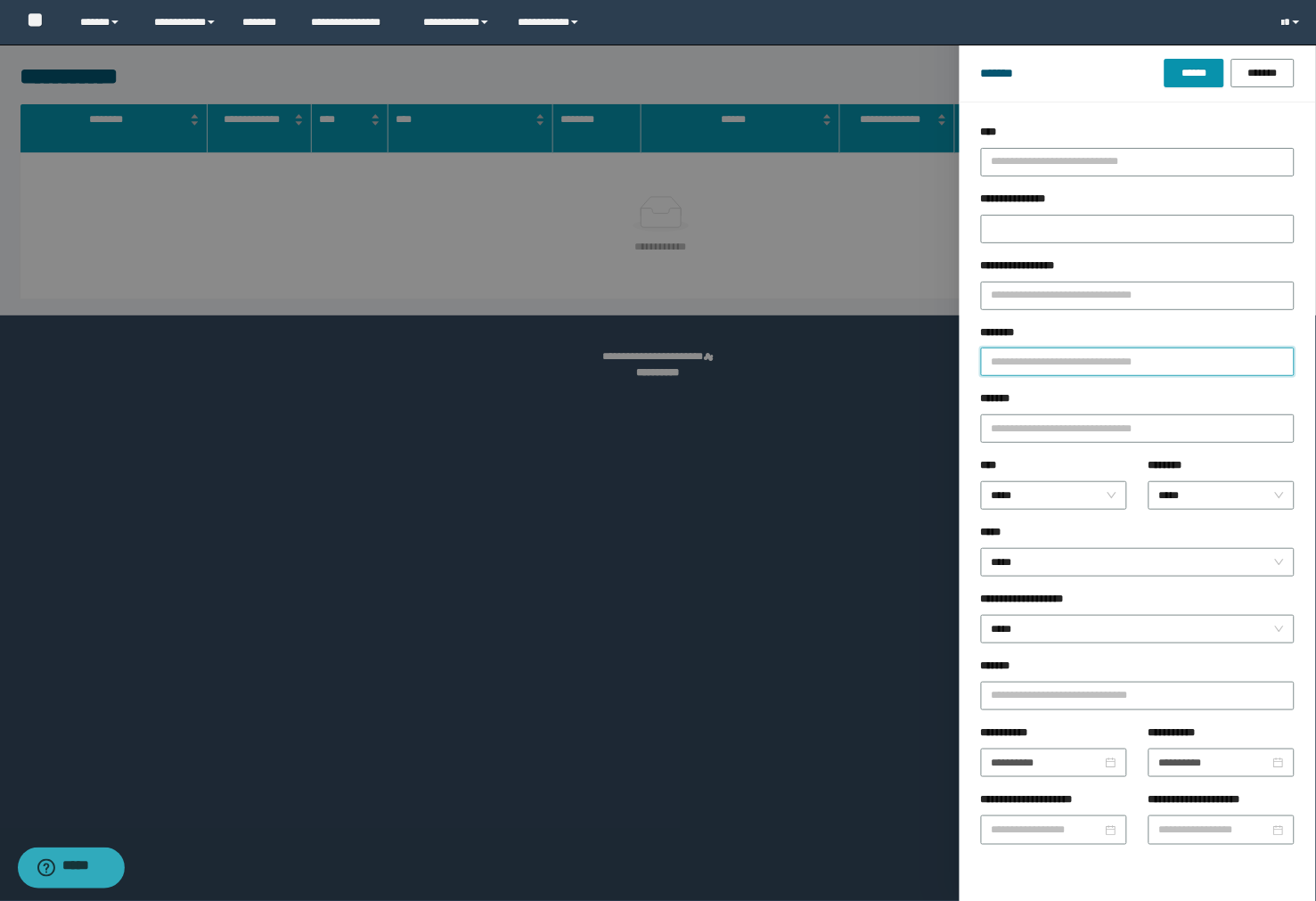 click on "********" at bounding box center [1138, 362] 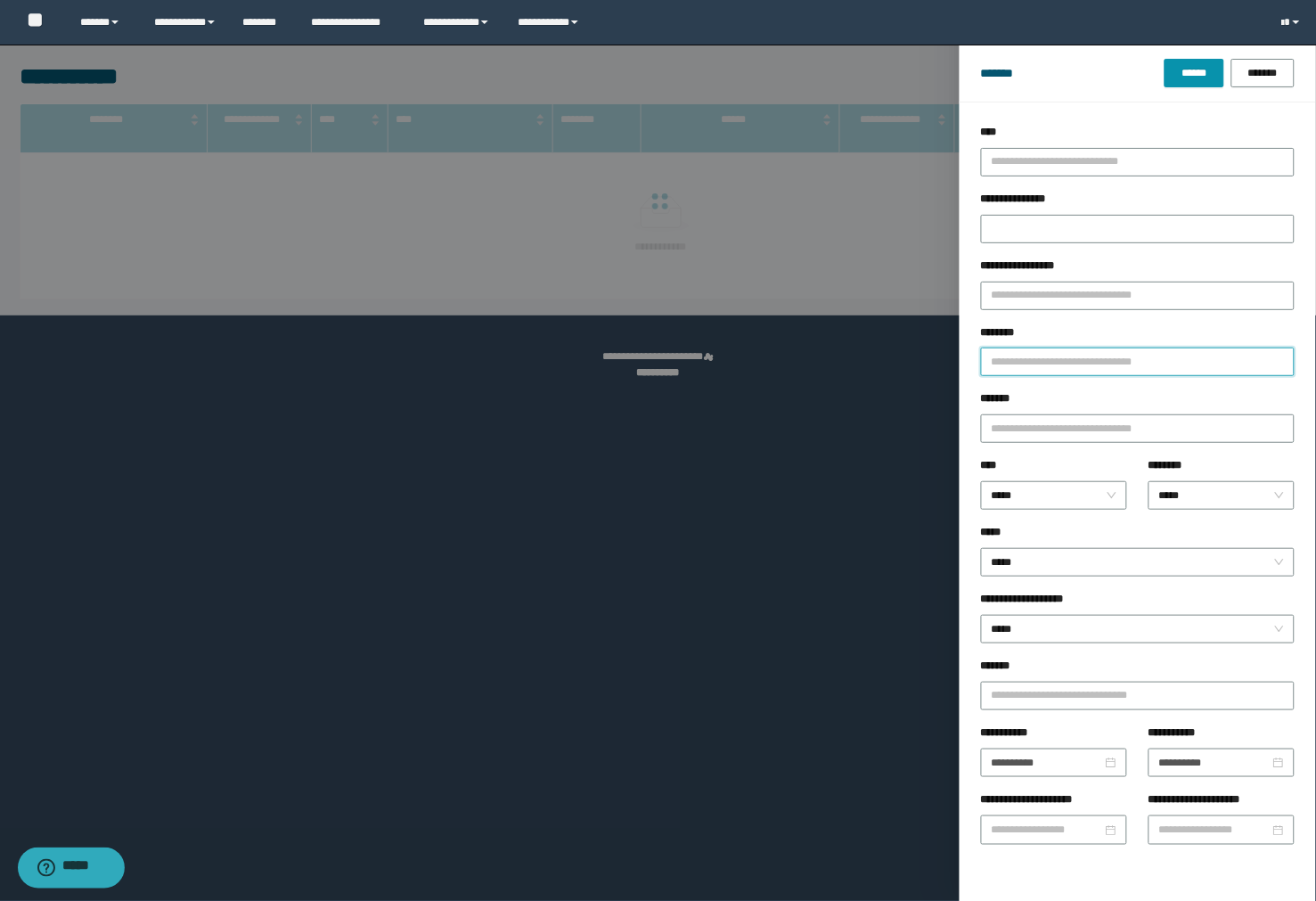 click on "********" at bounding box center (1138, 362) 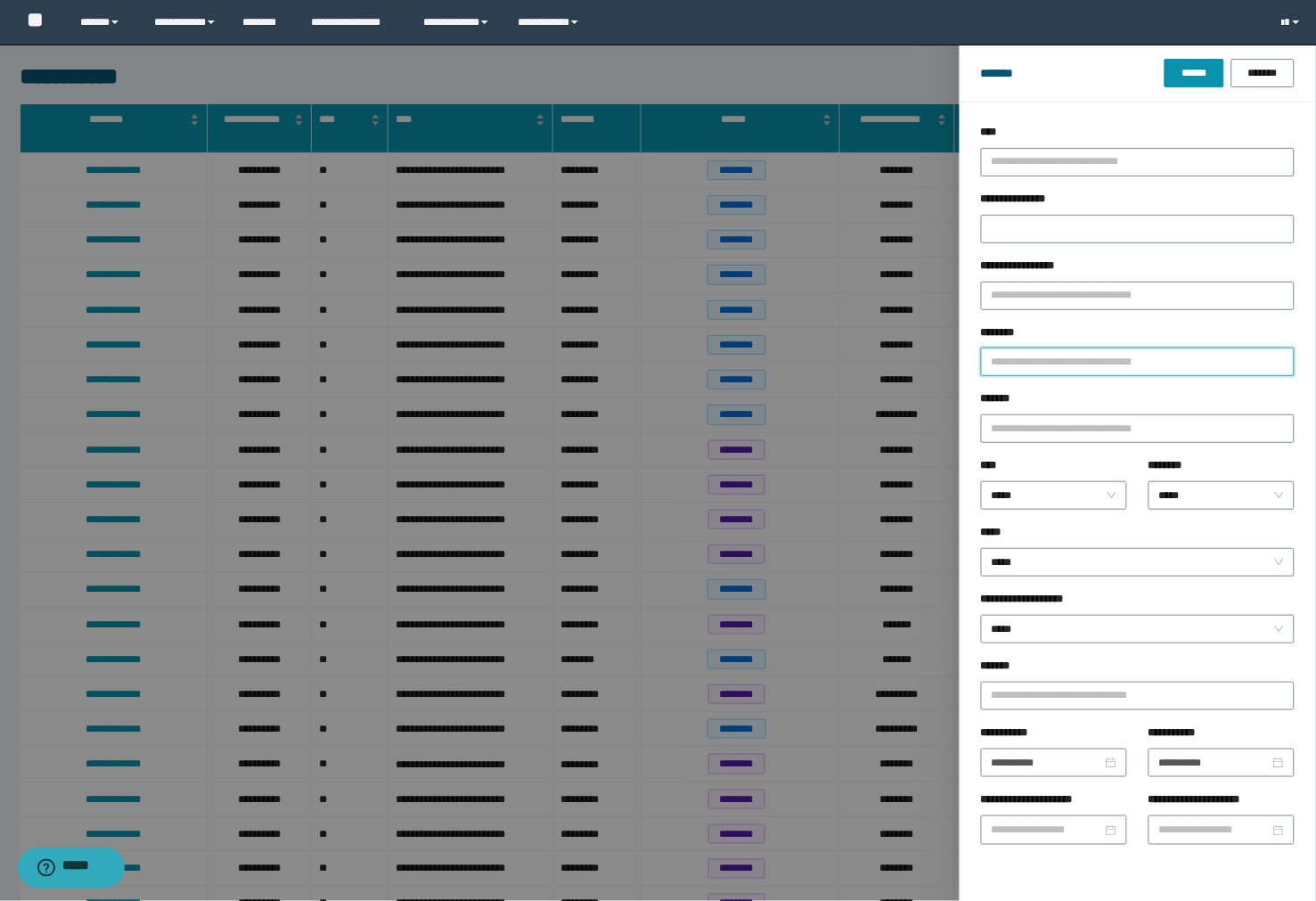 paste on "********" 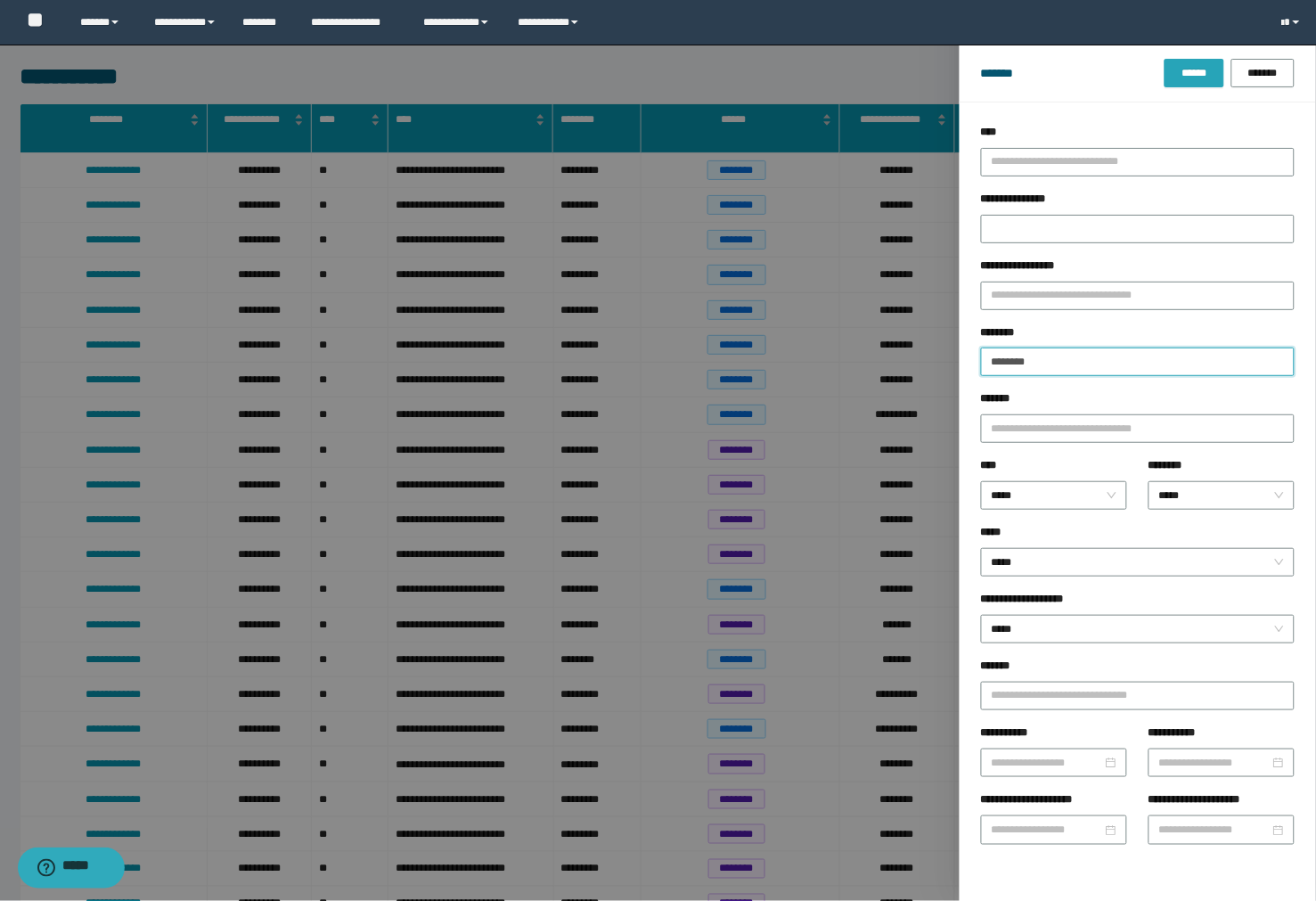 type on "********" 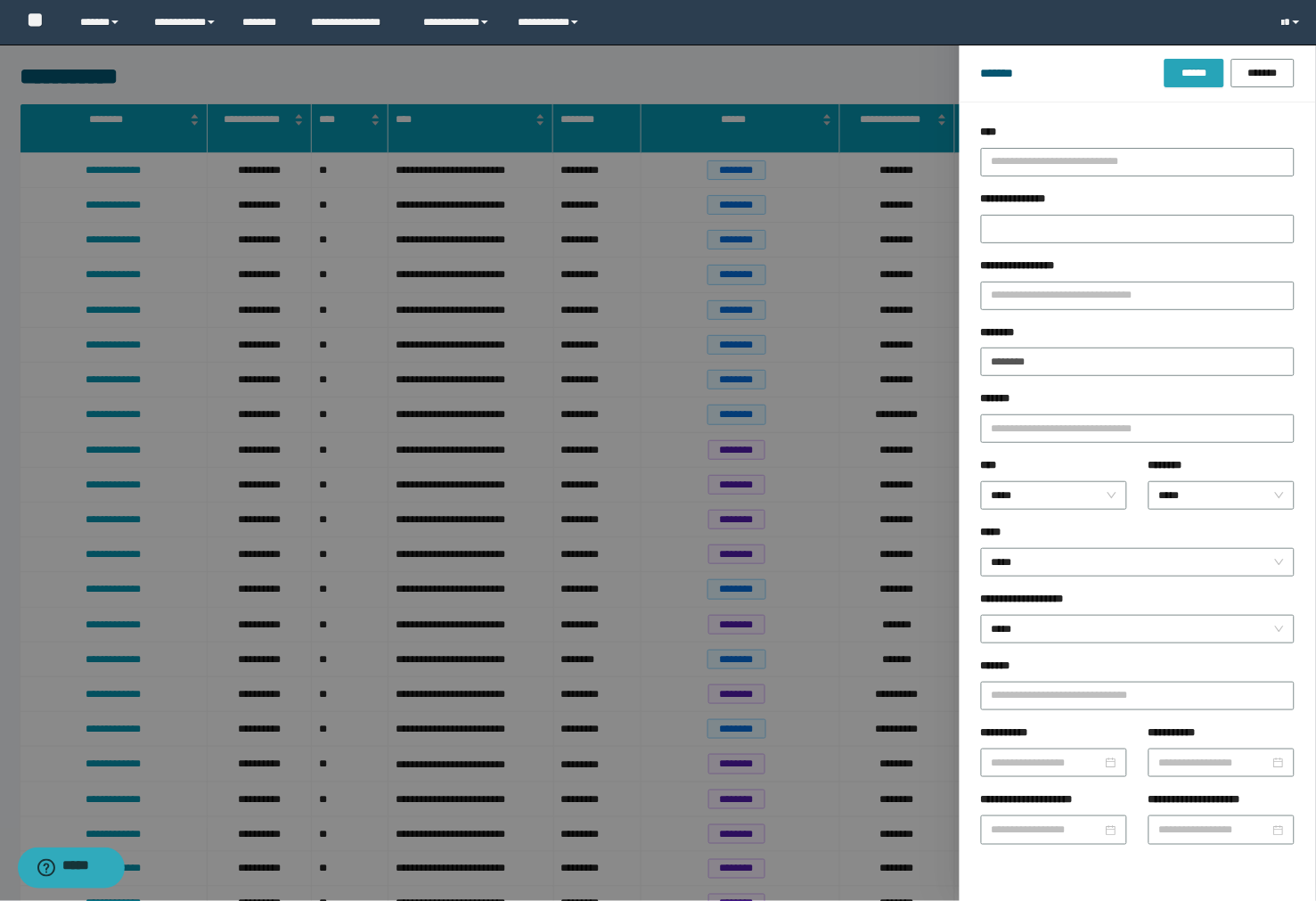 click on "******" at bounding box center [1194, 73] 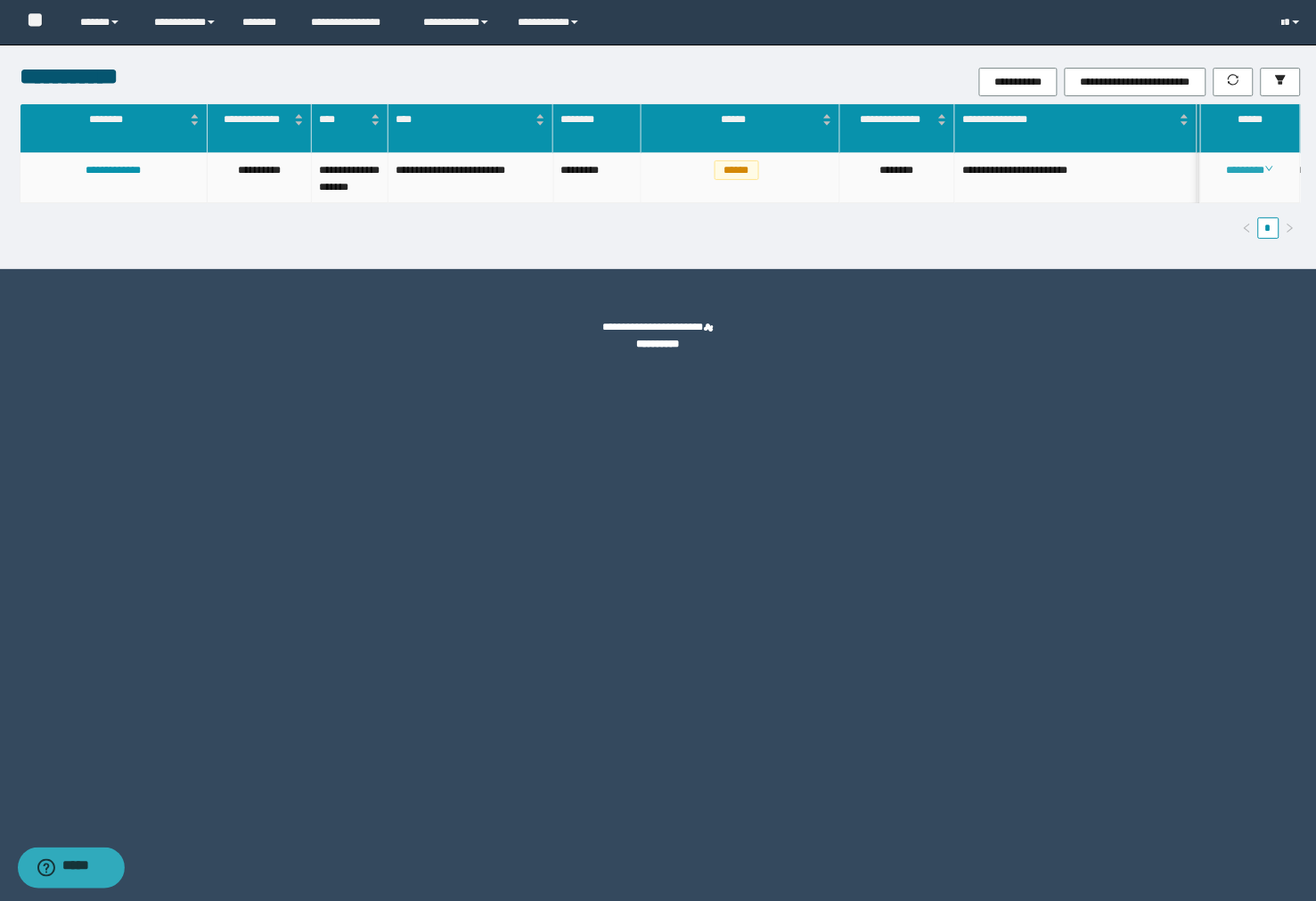 click on "********" at bounding box center [1250, 170] 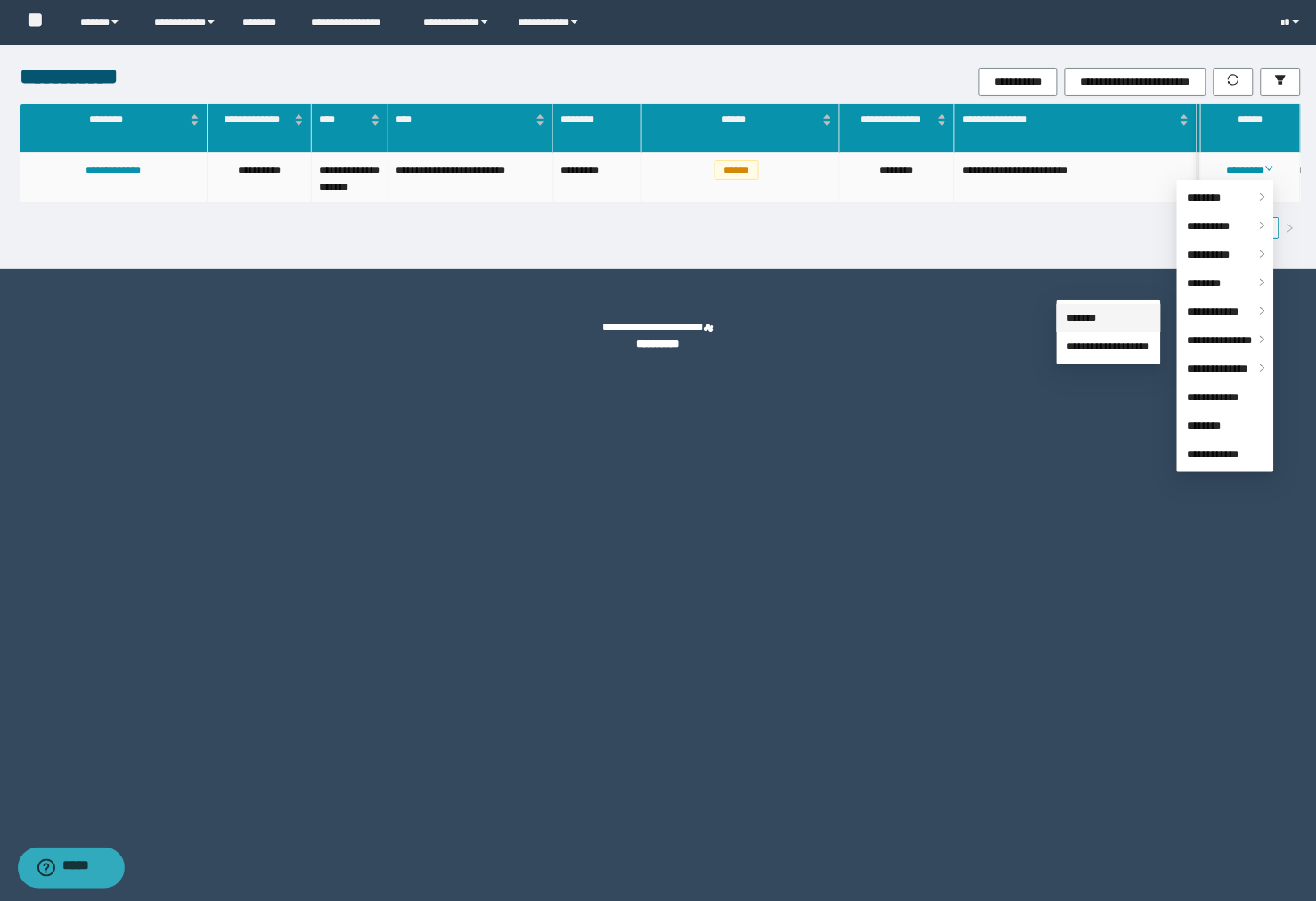 click on "*******" at bounding box center (1082, 318) 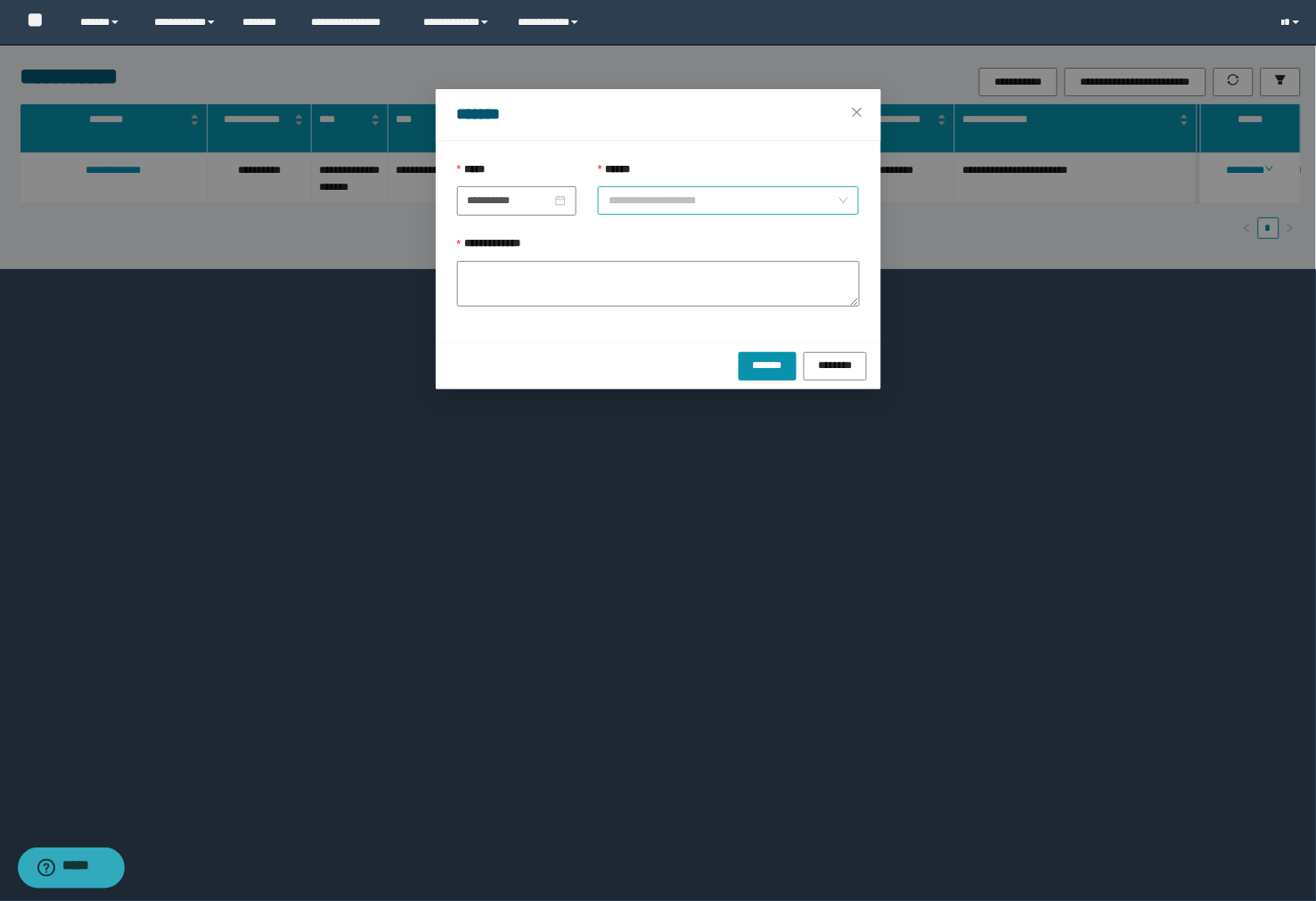 click on "******" at bounding box center (723, 201) 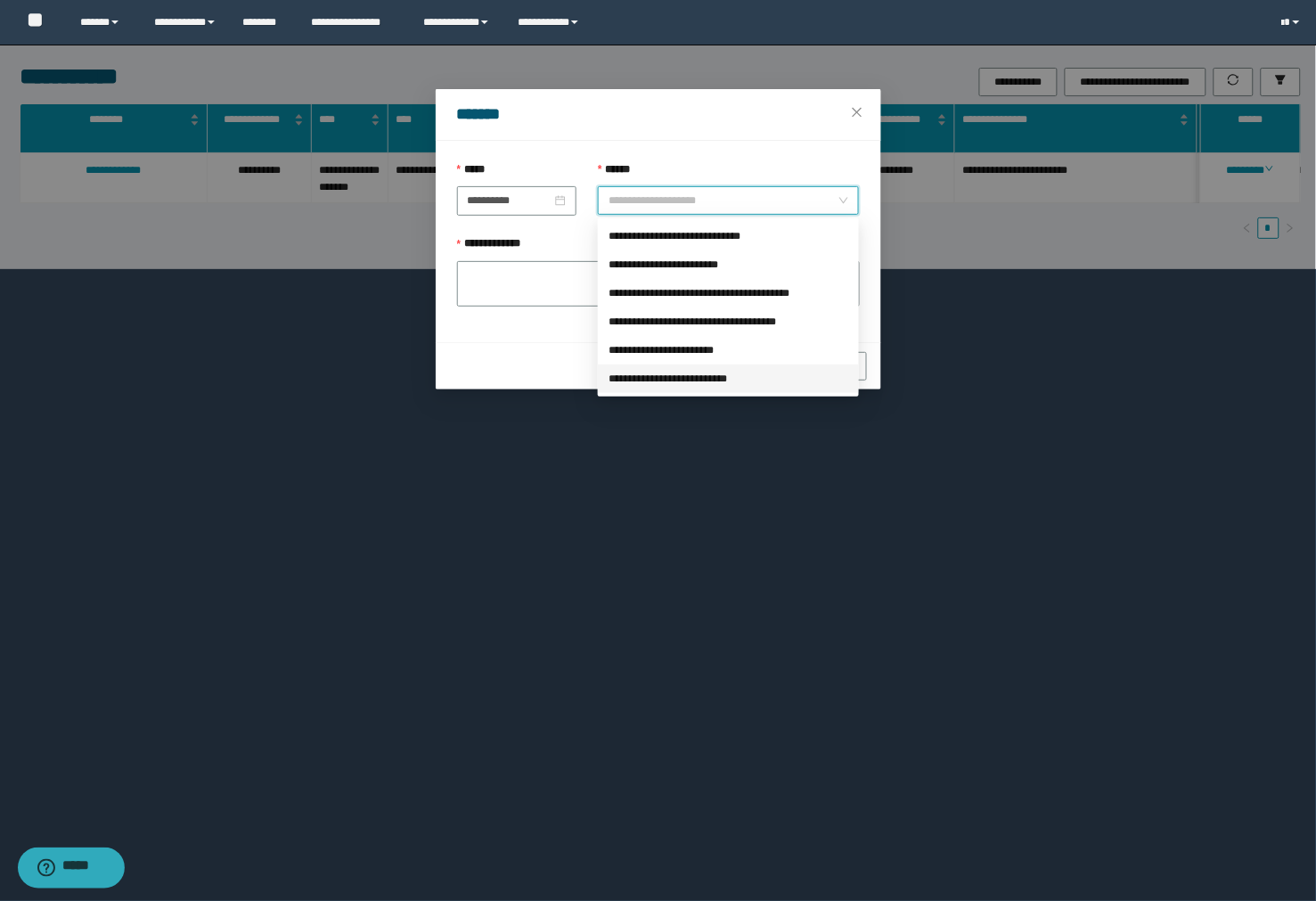 click on "**********" at bounding box center (728, 379) 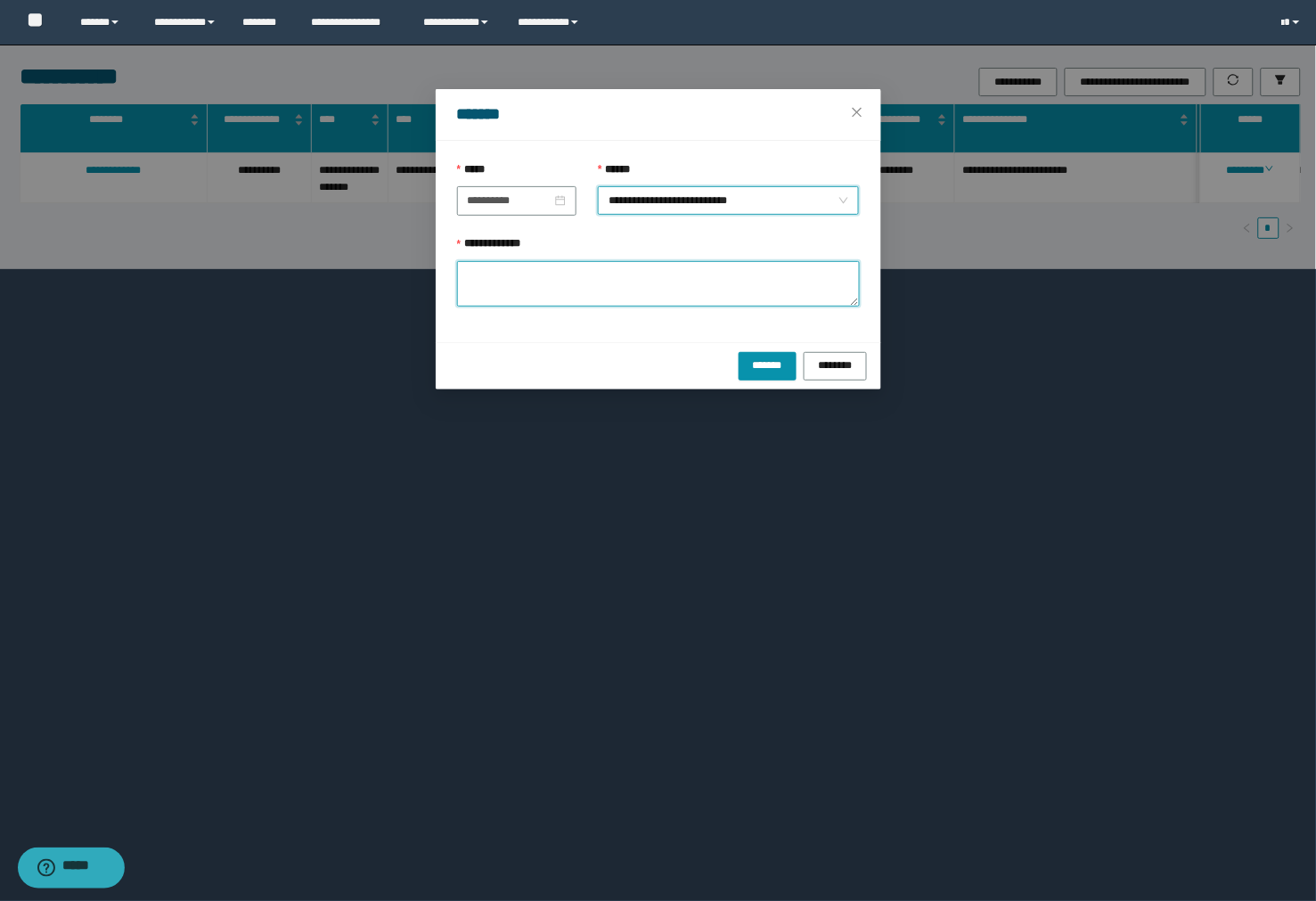 click on "**********" at bounding box center (658, 283) 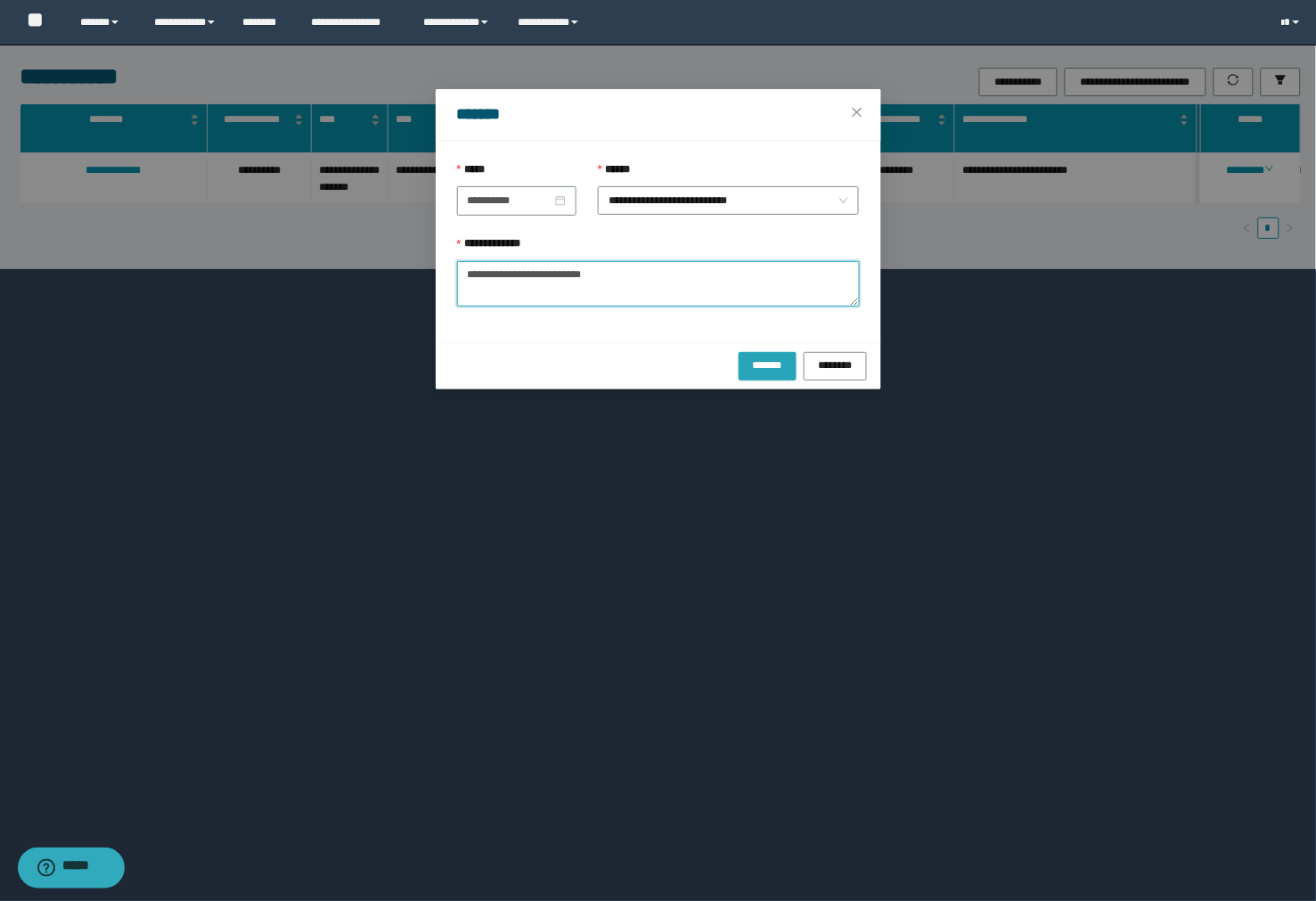 type on "**********" 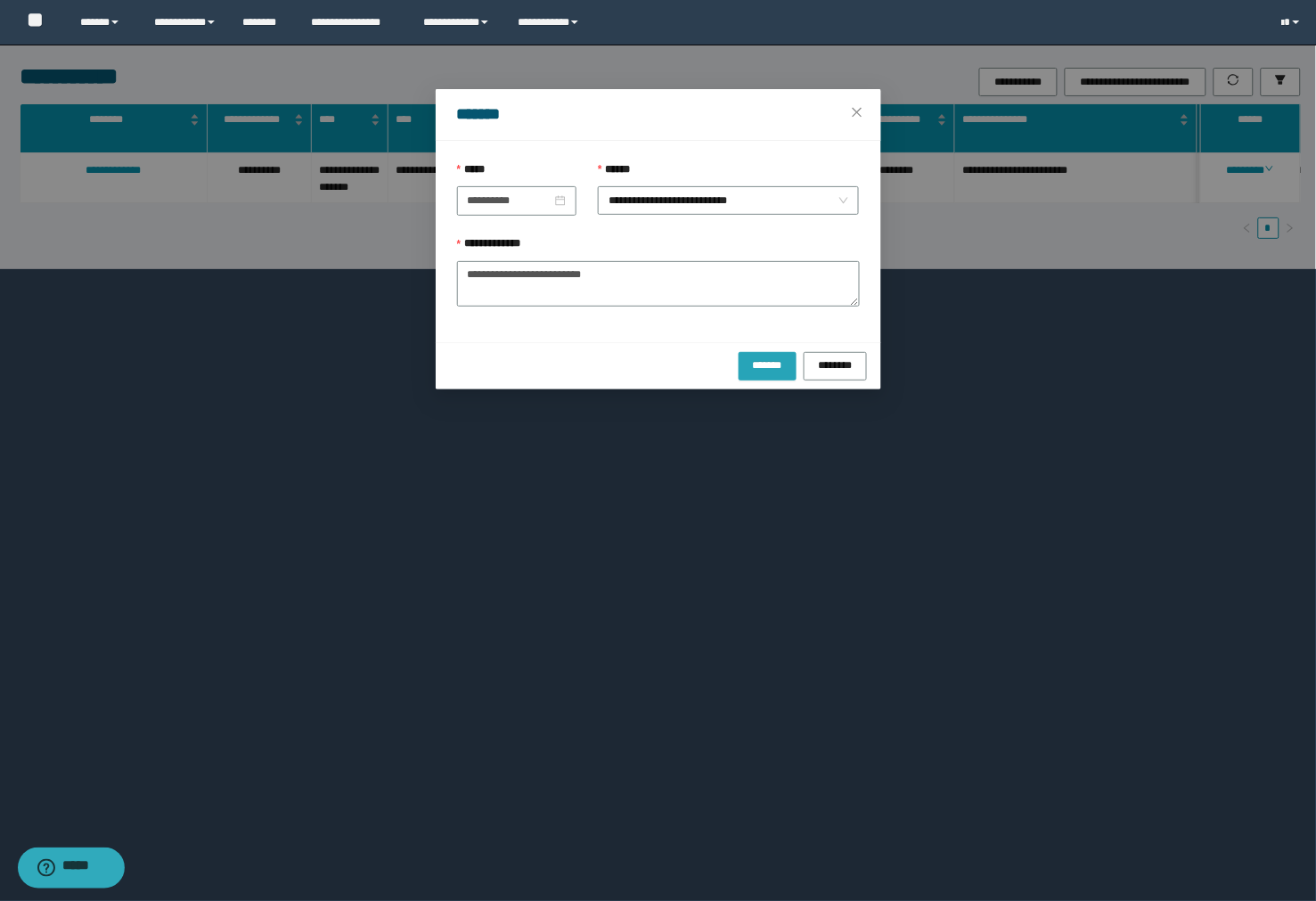 click on "*******" at bounding box center (768, 364) 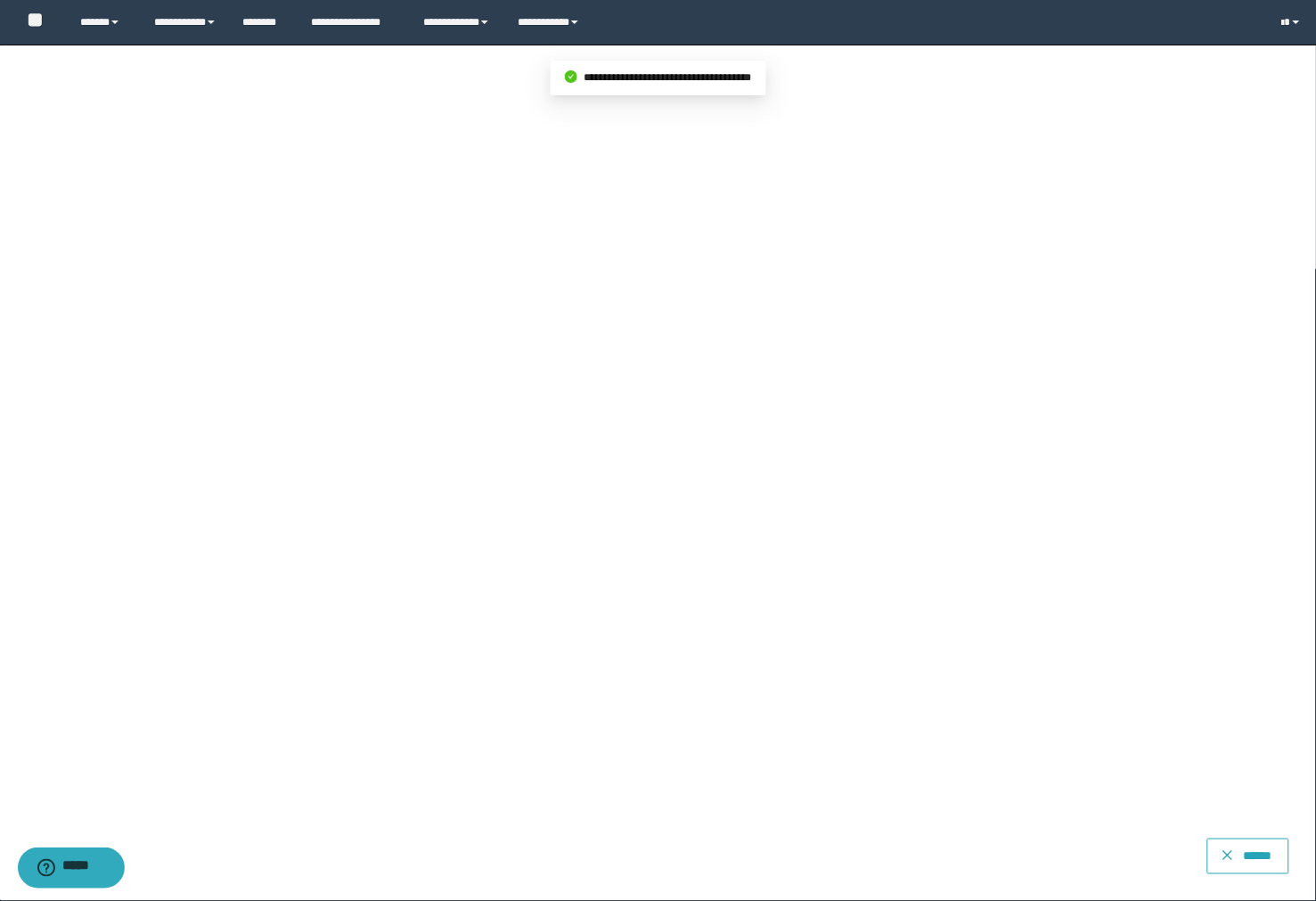 click on "******" at bounding box center [1258, 856] 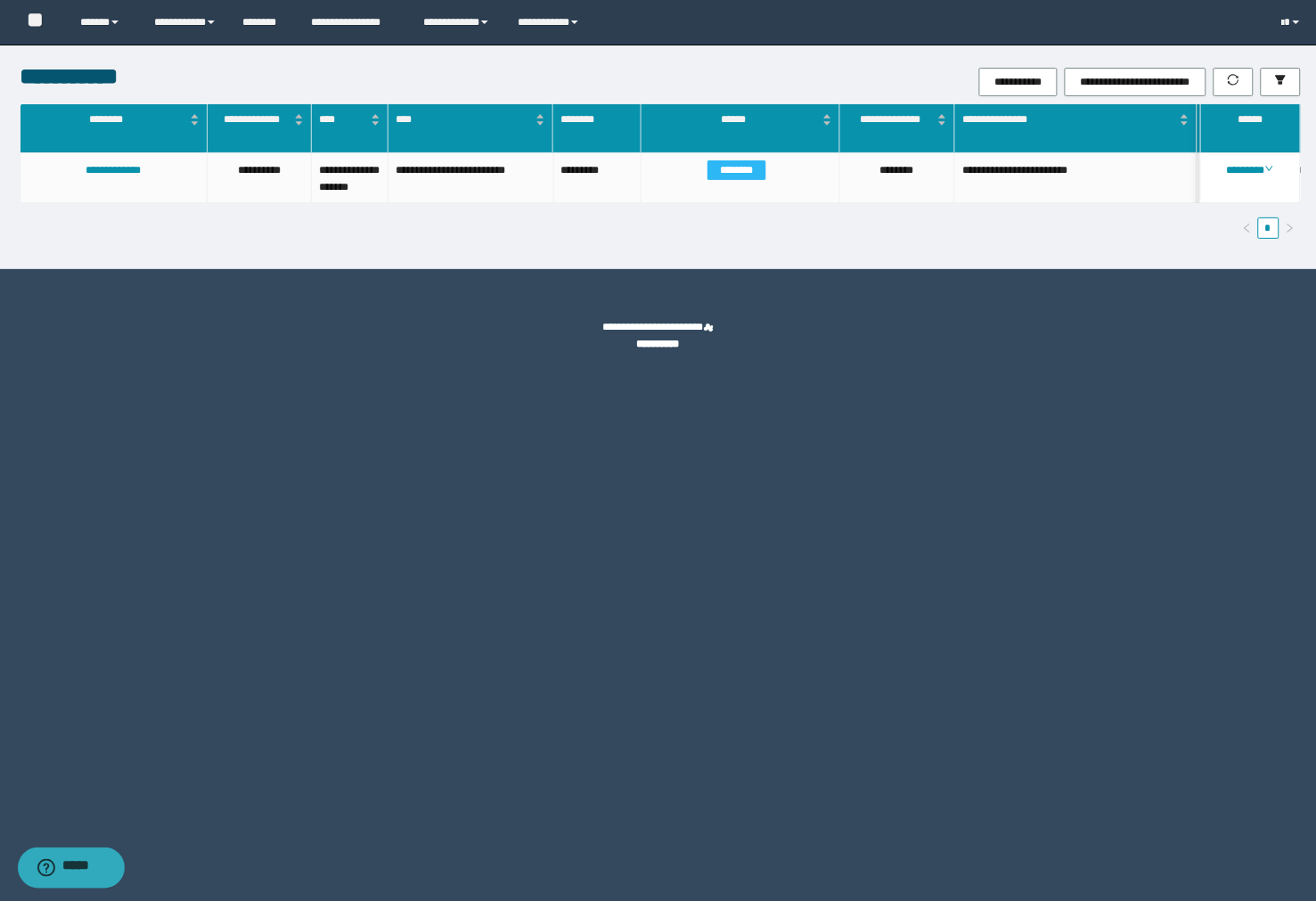 drag, startPoint x: 996, startPoint y: 354, endPoint x: 969, endPoint y: 52, distance: 303.20455 